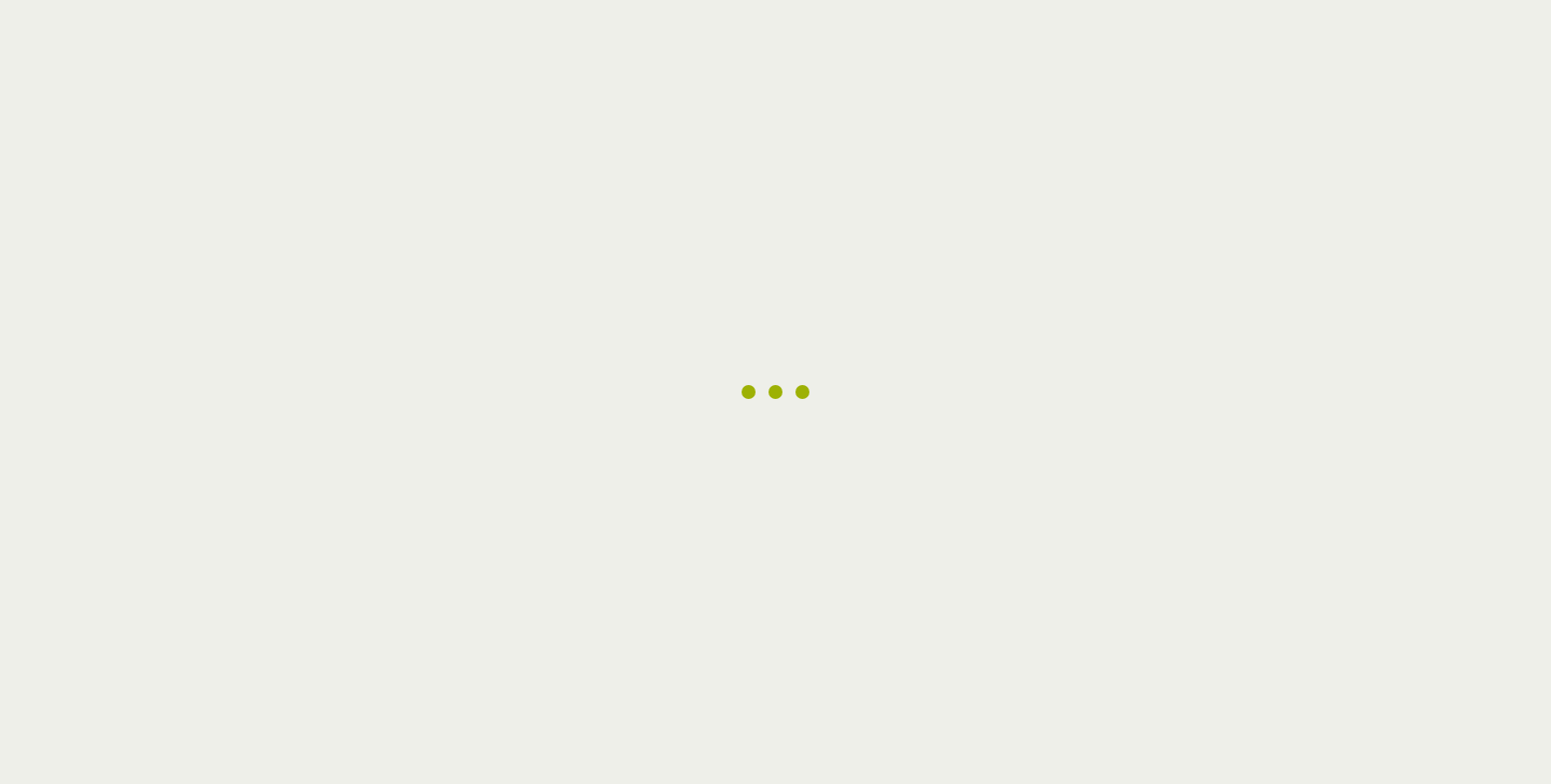 scroll, scrollTop: 0, scrollLeft: 0, axis: both 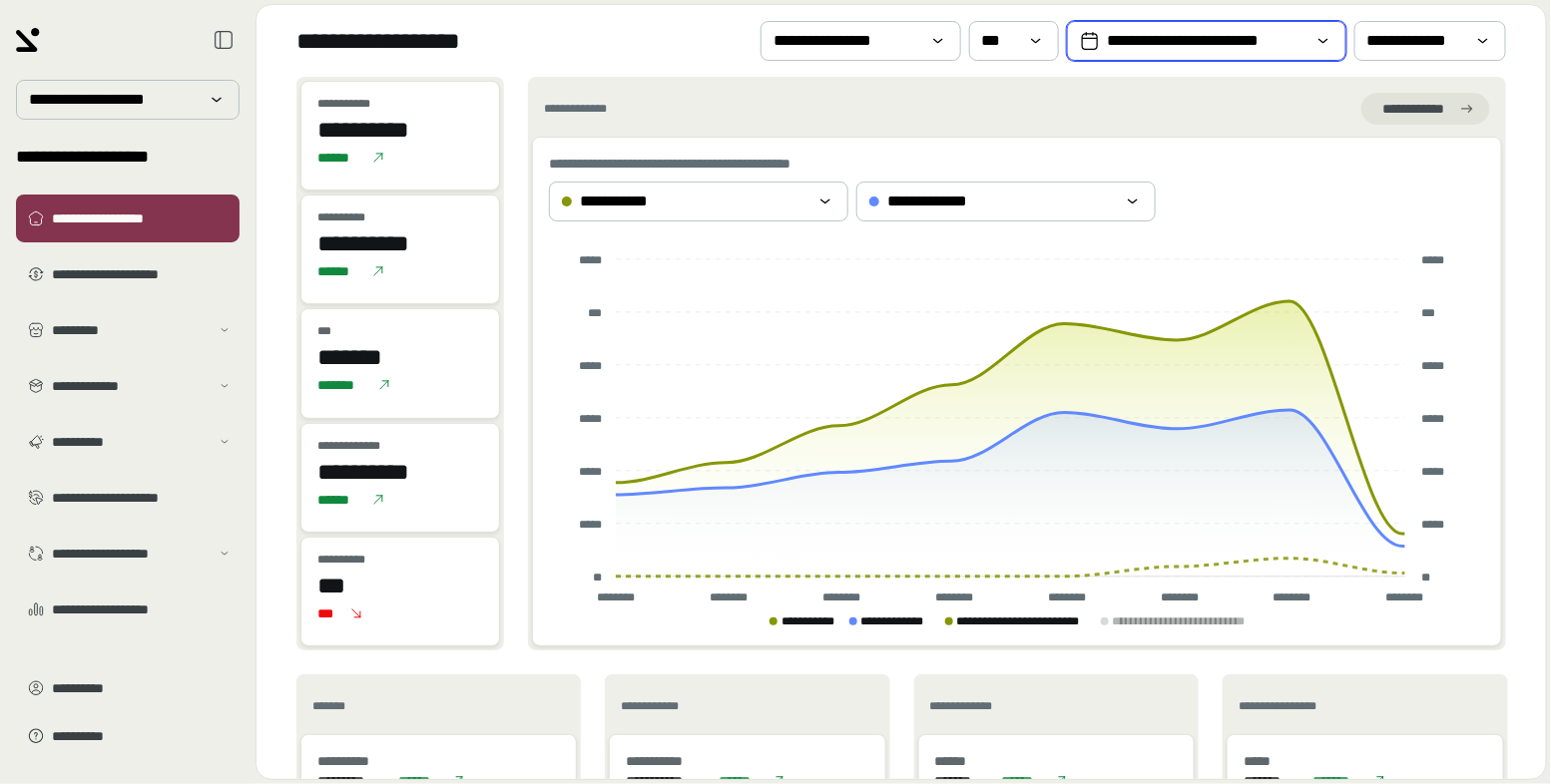 click on "**********" at bounding box center [1207, 41] 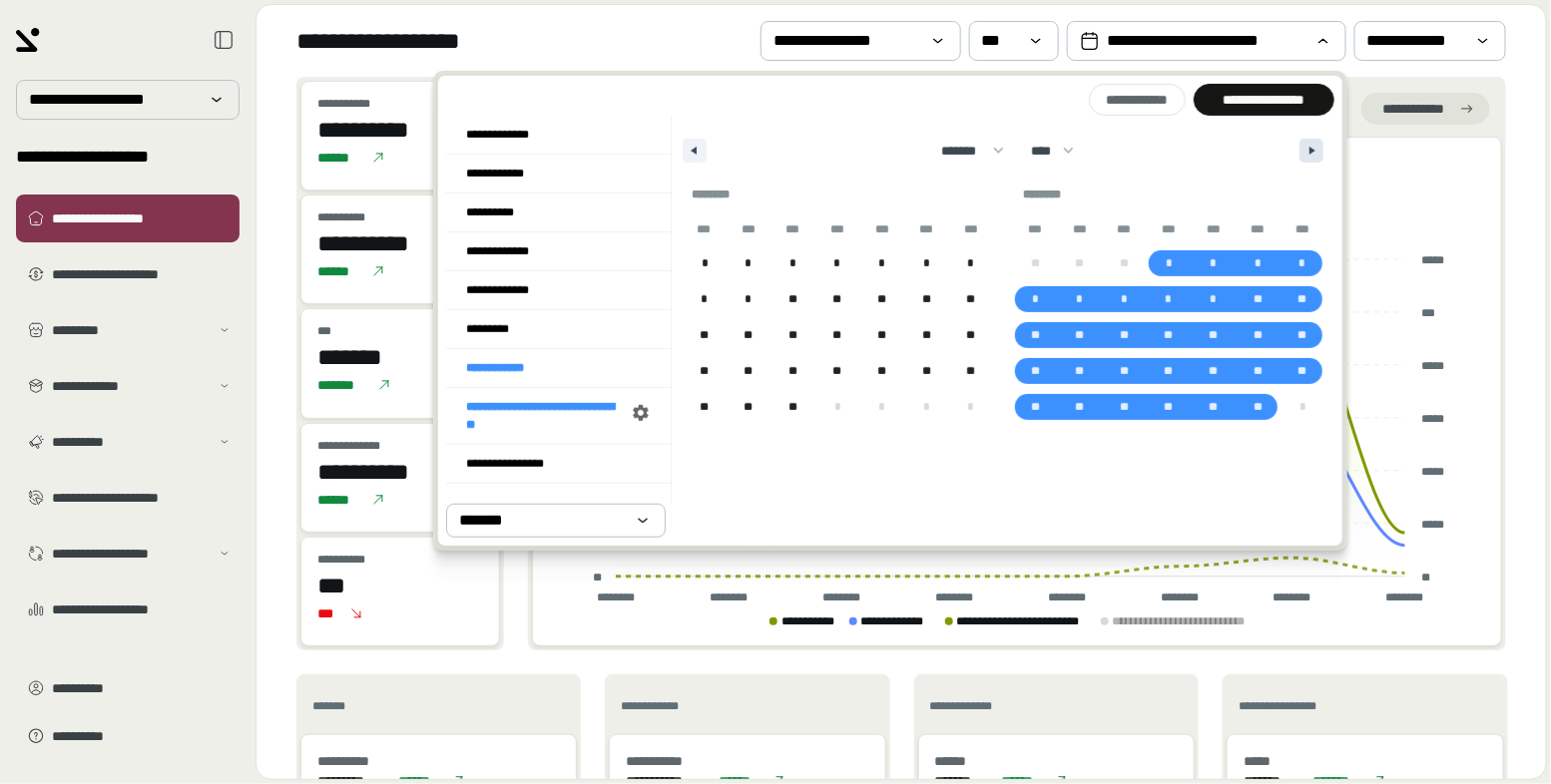 click at bounding box center (1311, 151) 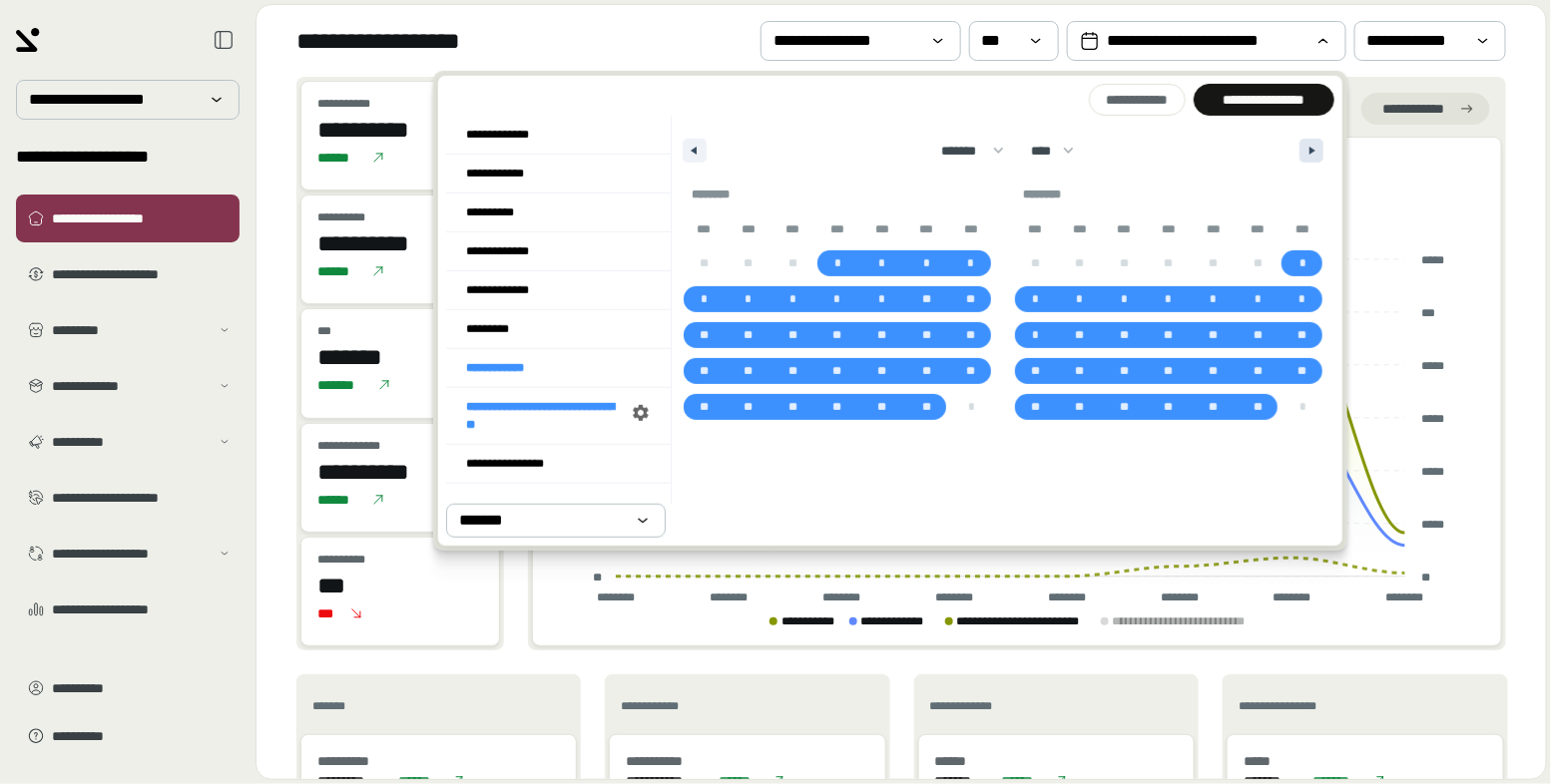 click at bounding box center [1311, 151] 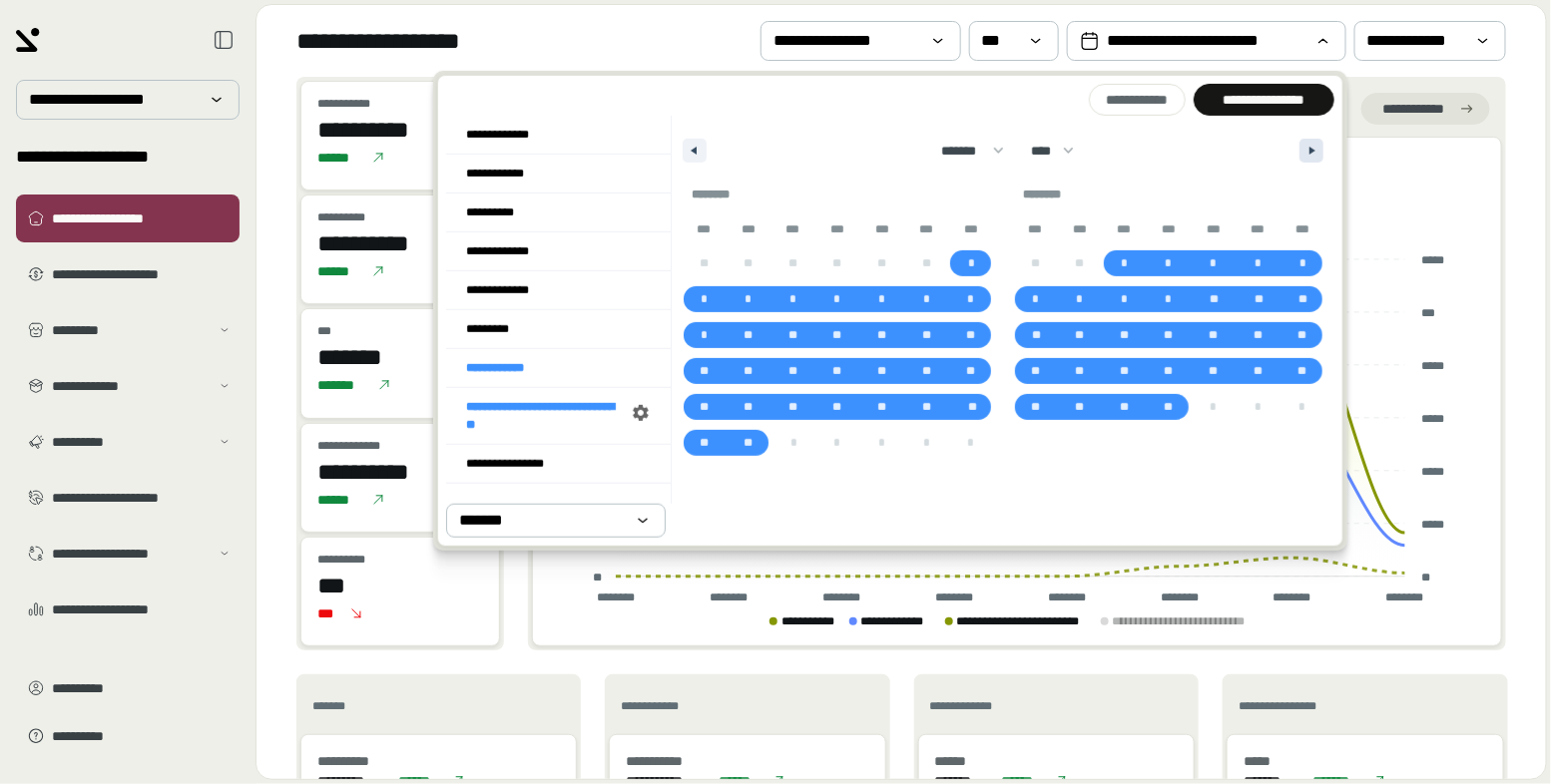 click at bounding box center [1311, 151] 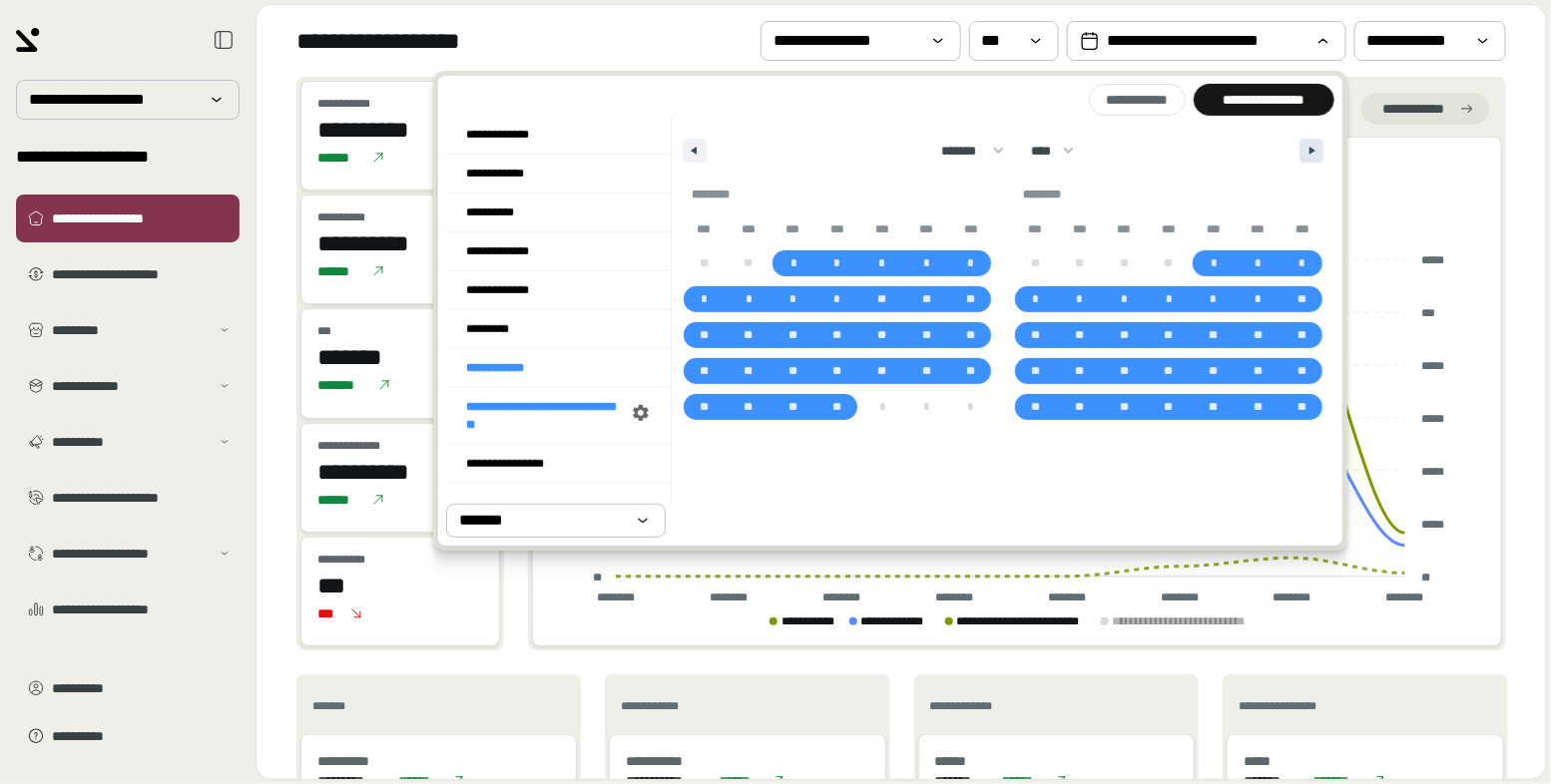 click at bounding box center (1311, 151) 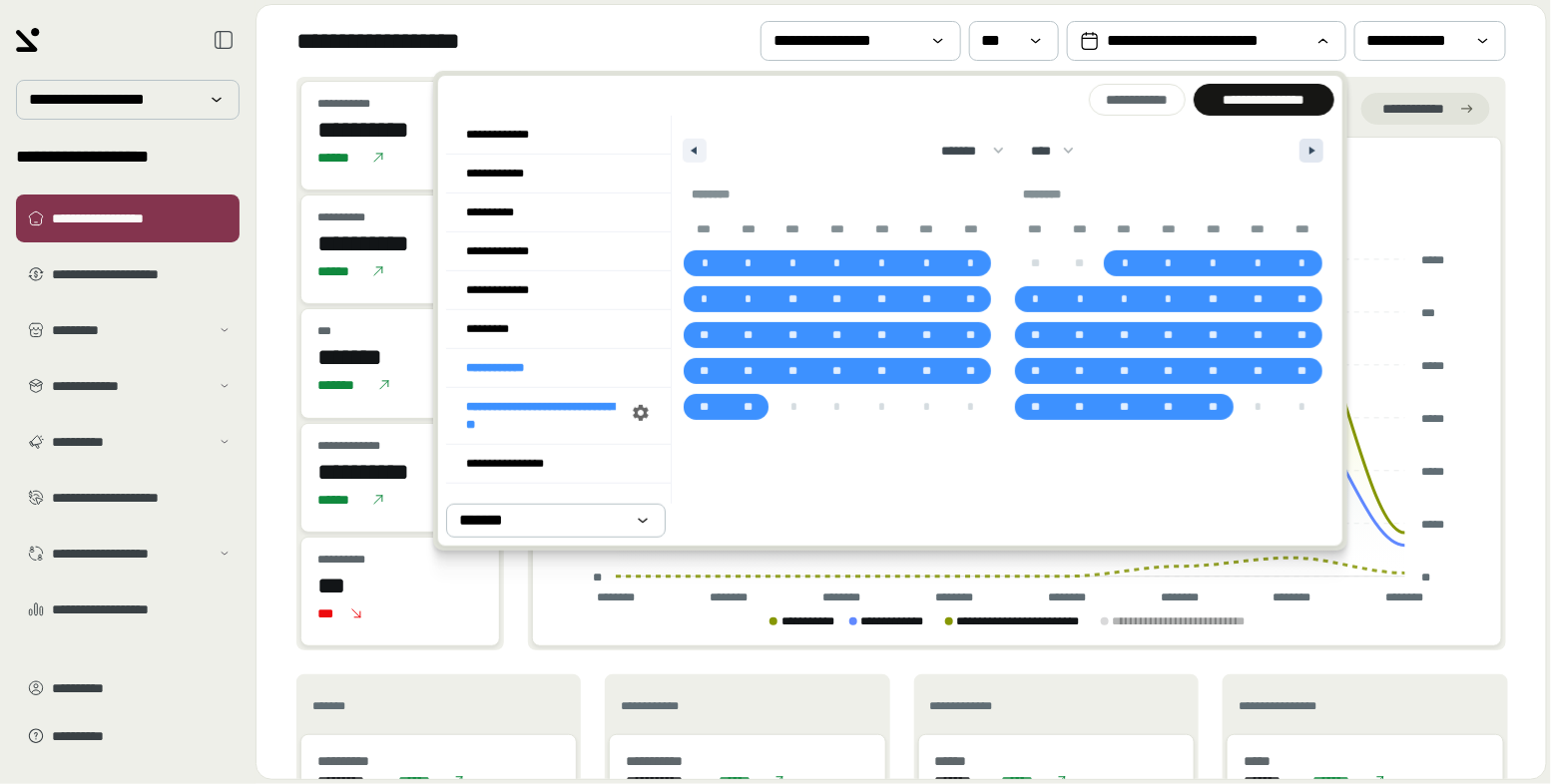 click at bounding box center (1311, 151) 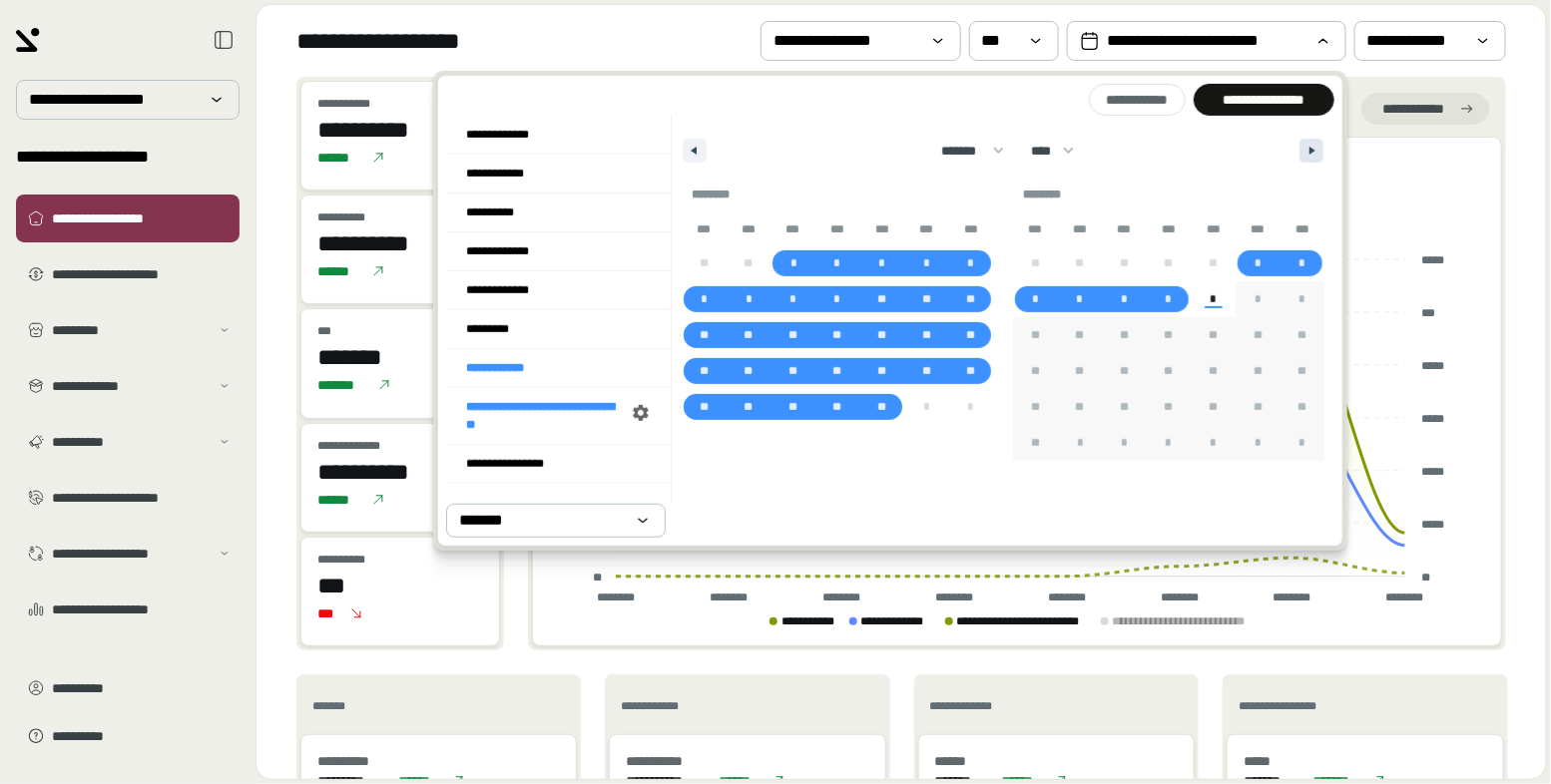 click at bounding box center (1311, 151) 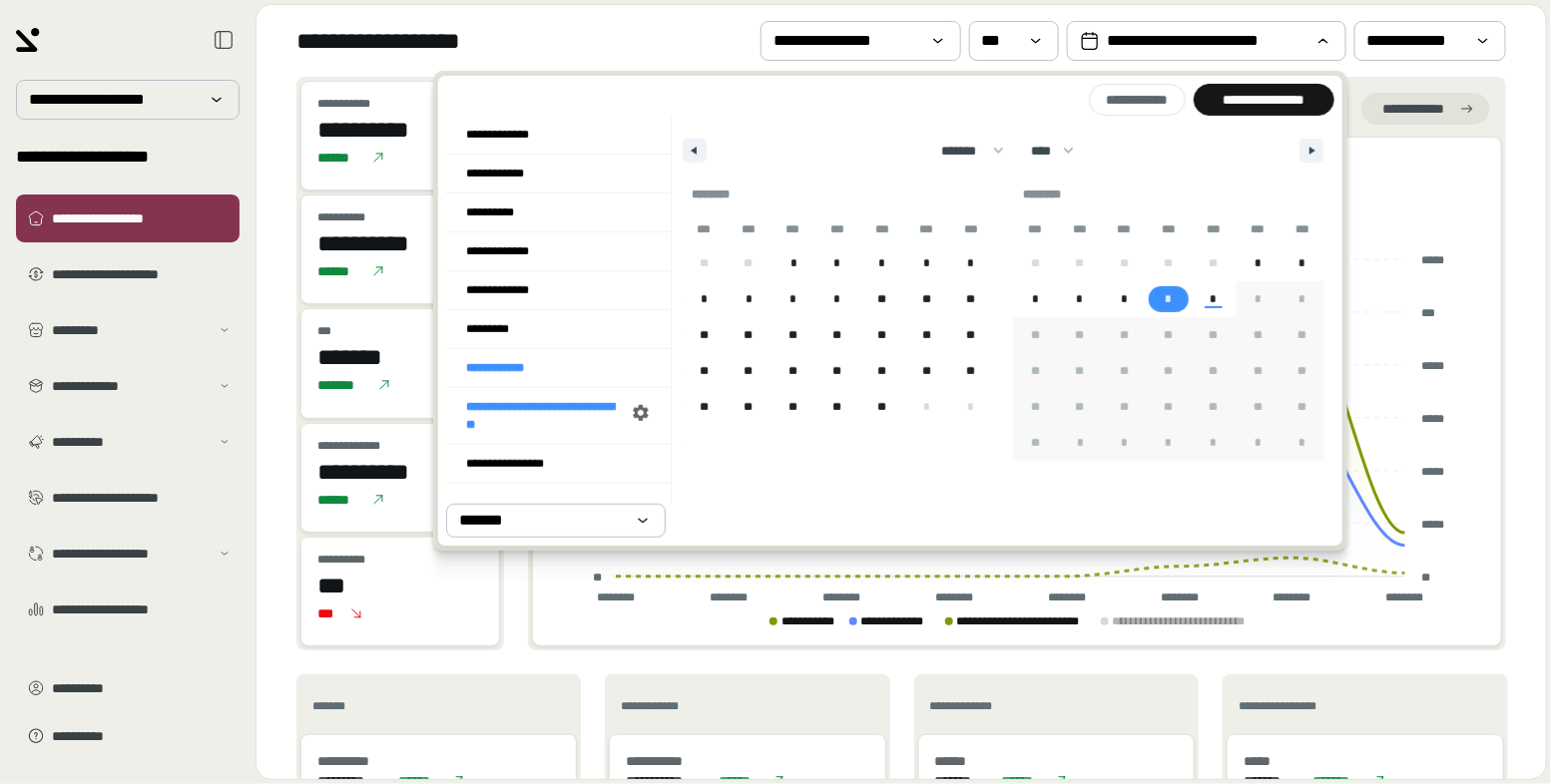 click on "*" at bounding box center (1169, 299) 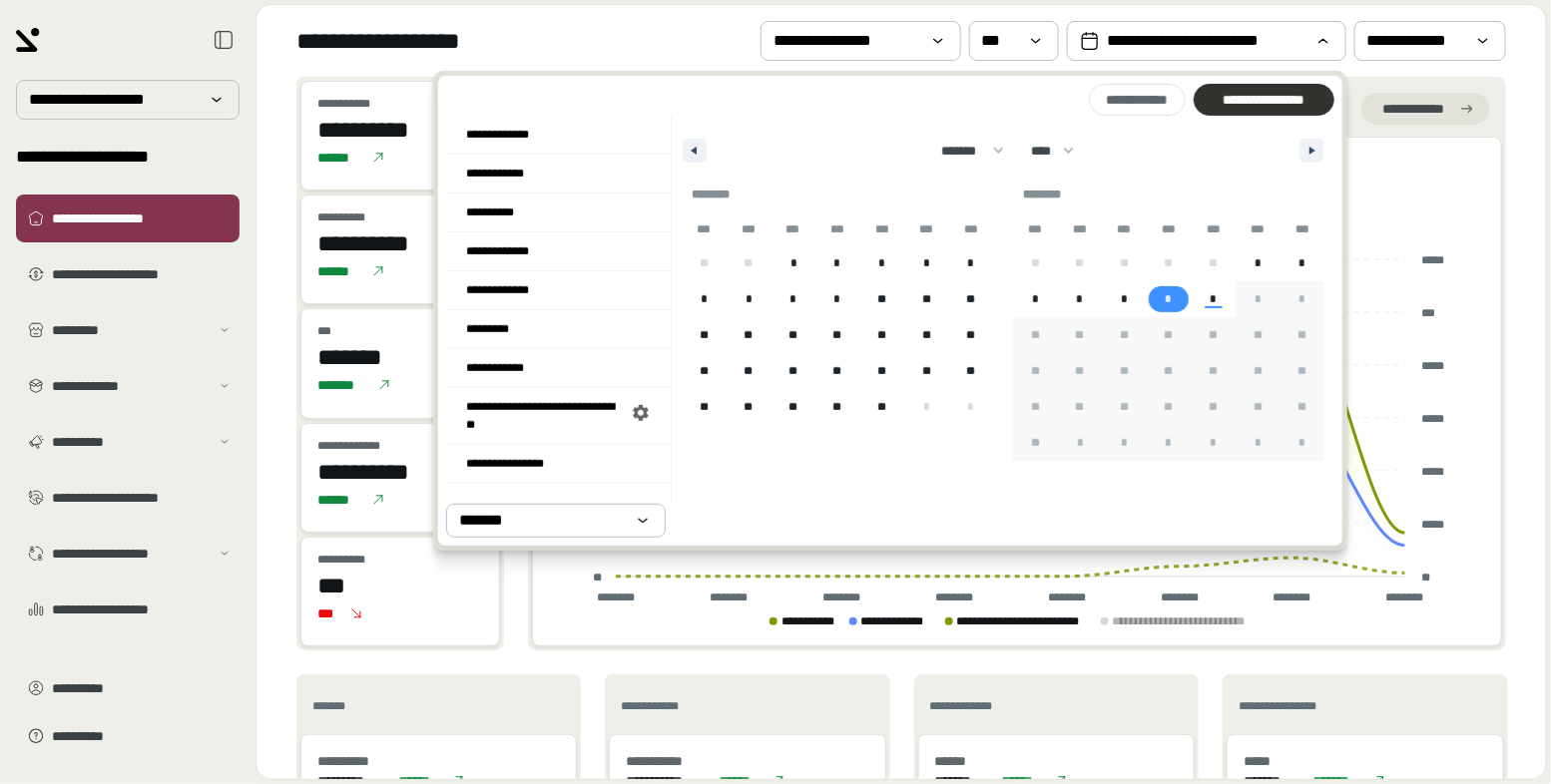 click on "**********" at bounding box center [1264, 100] 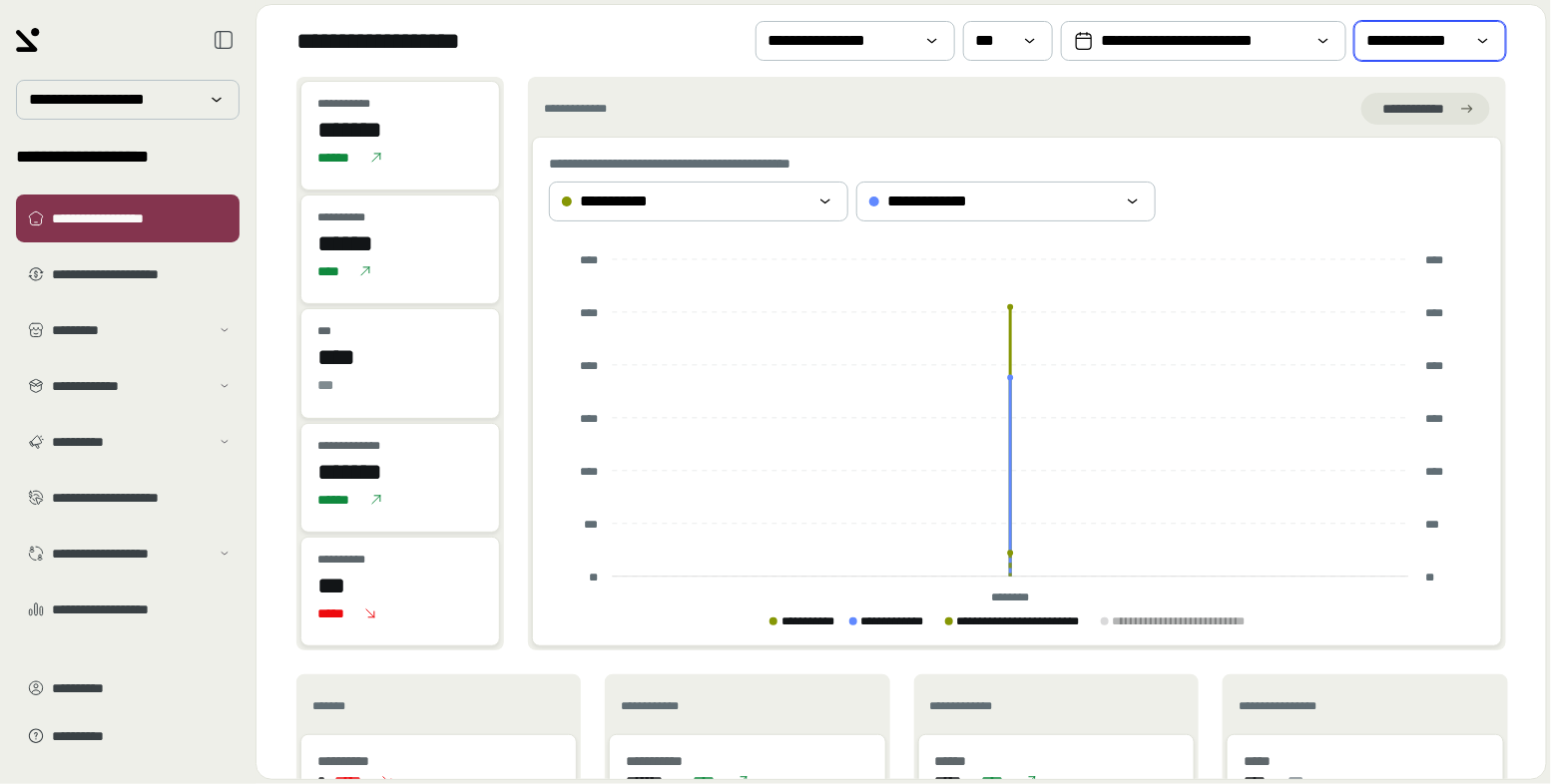 click on "**********" at bounding box center [1416, 41] 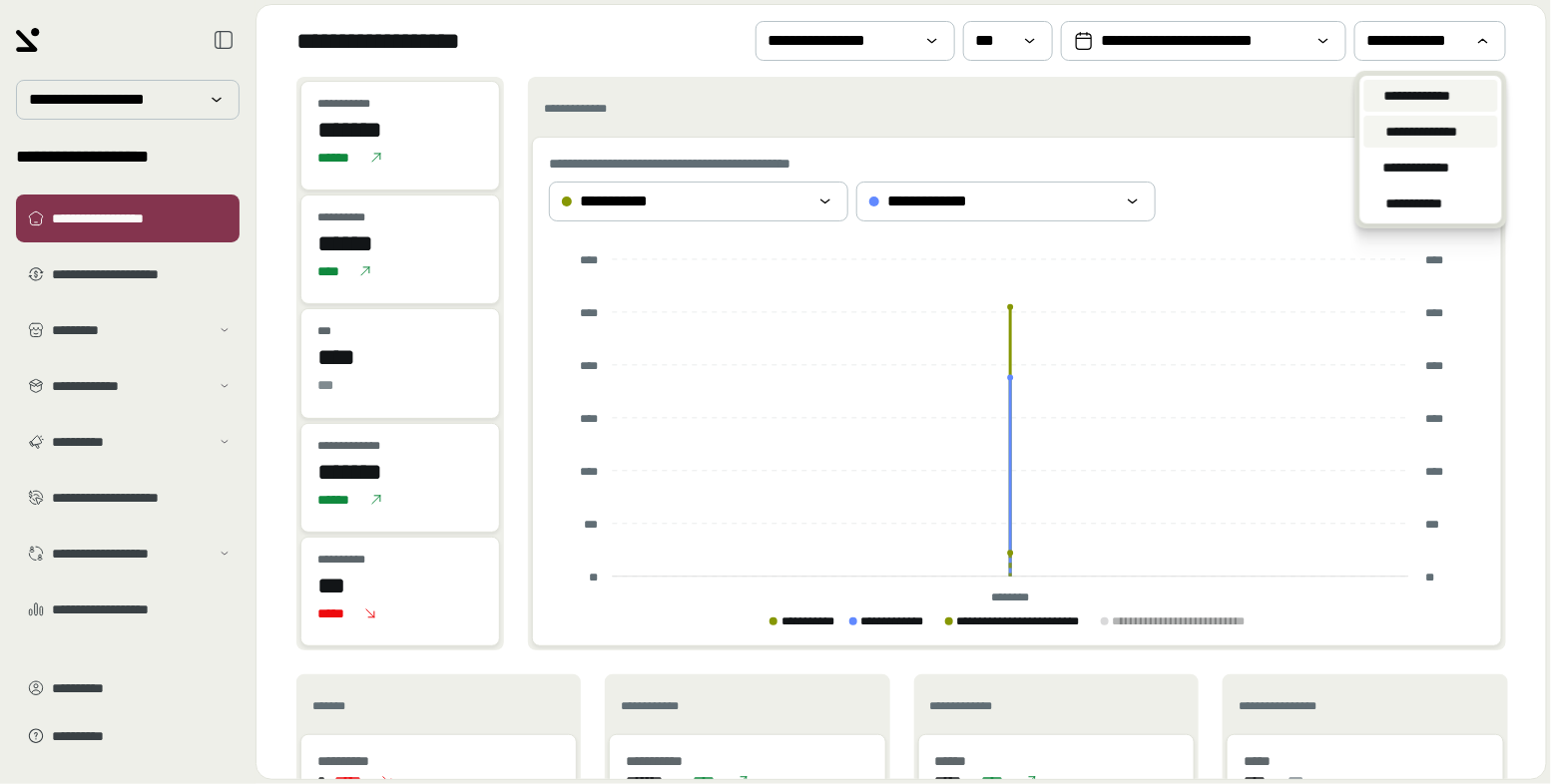 click on "**********" at bounding box center (1421, 132) 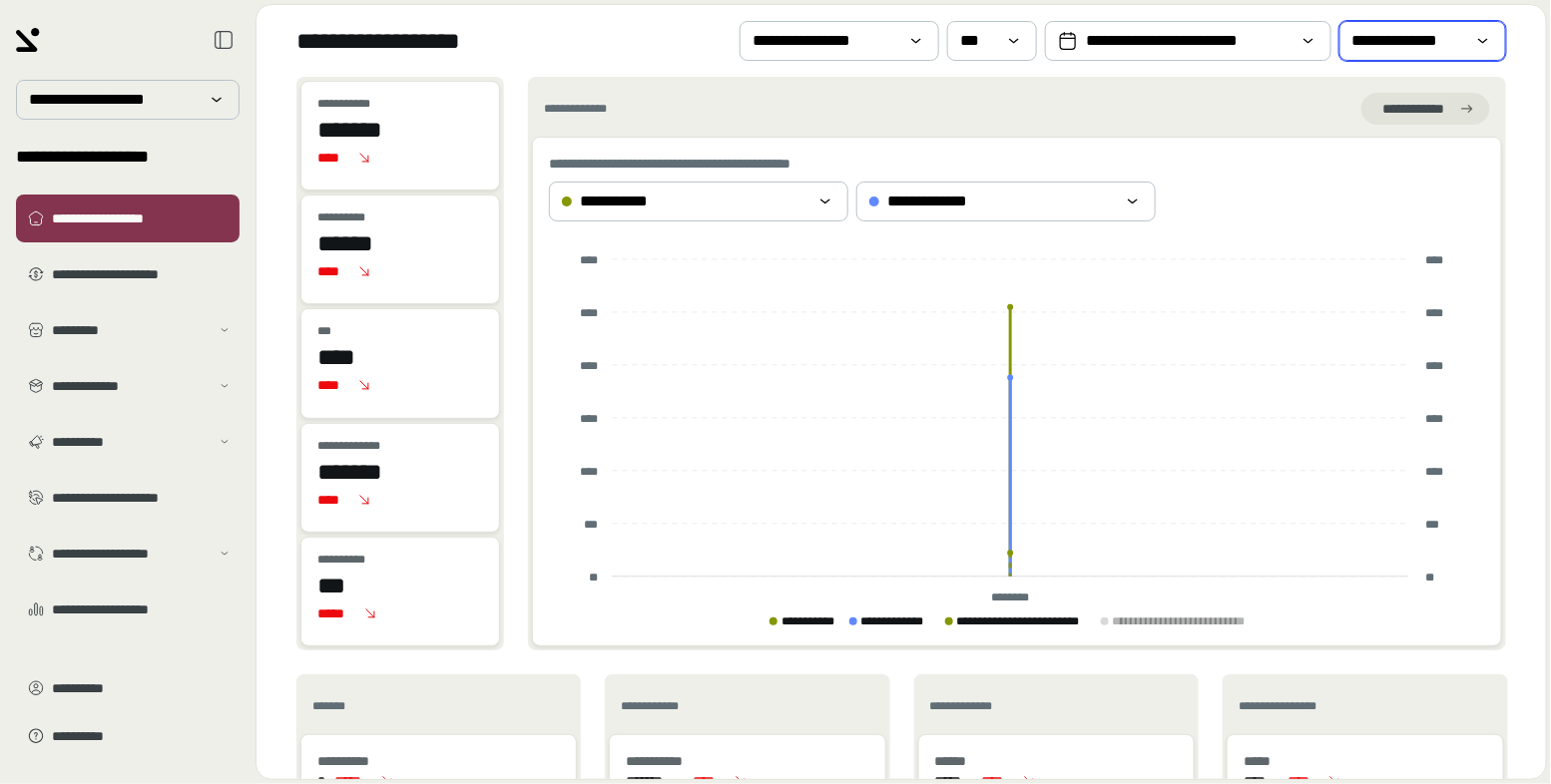 click on "**********" at bounding box center (1408, 41) 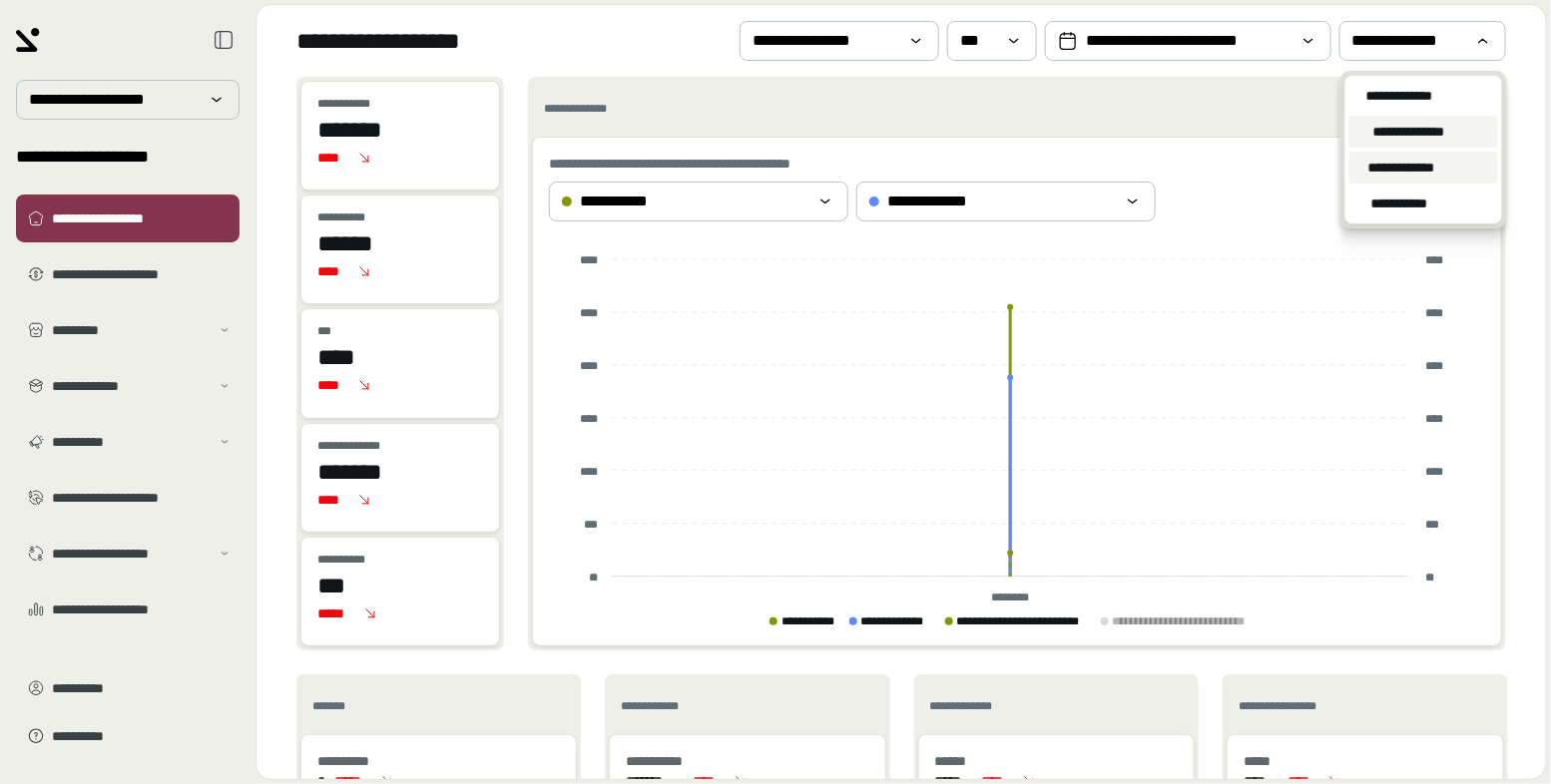click on "**********" at bounding box center (1423, 168) 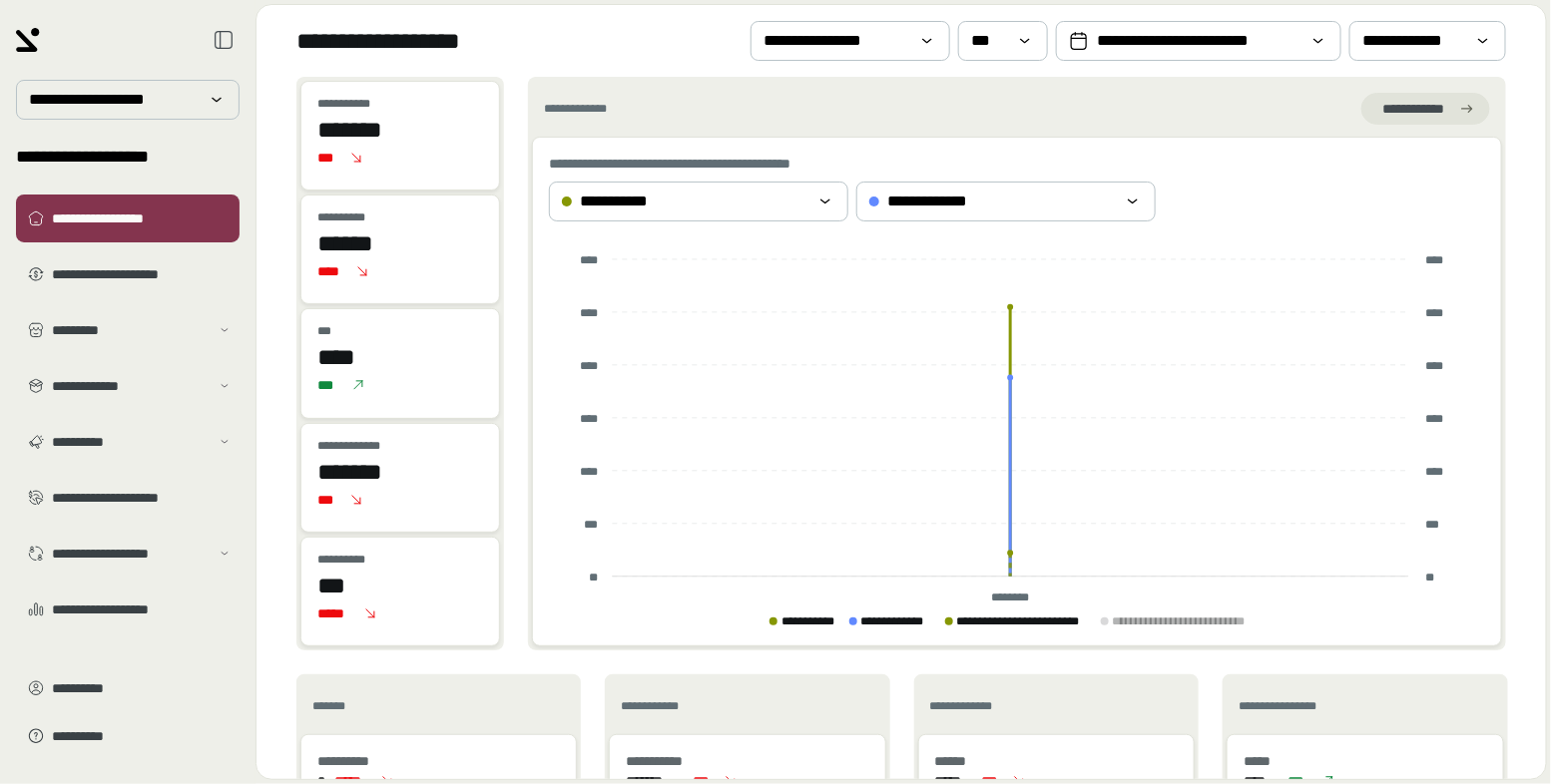 click on "*******" at bounding box center [400, 130] 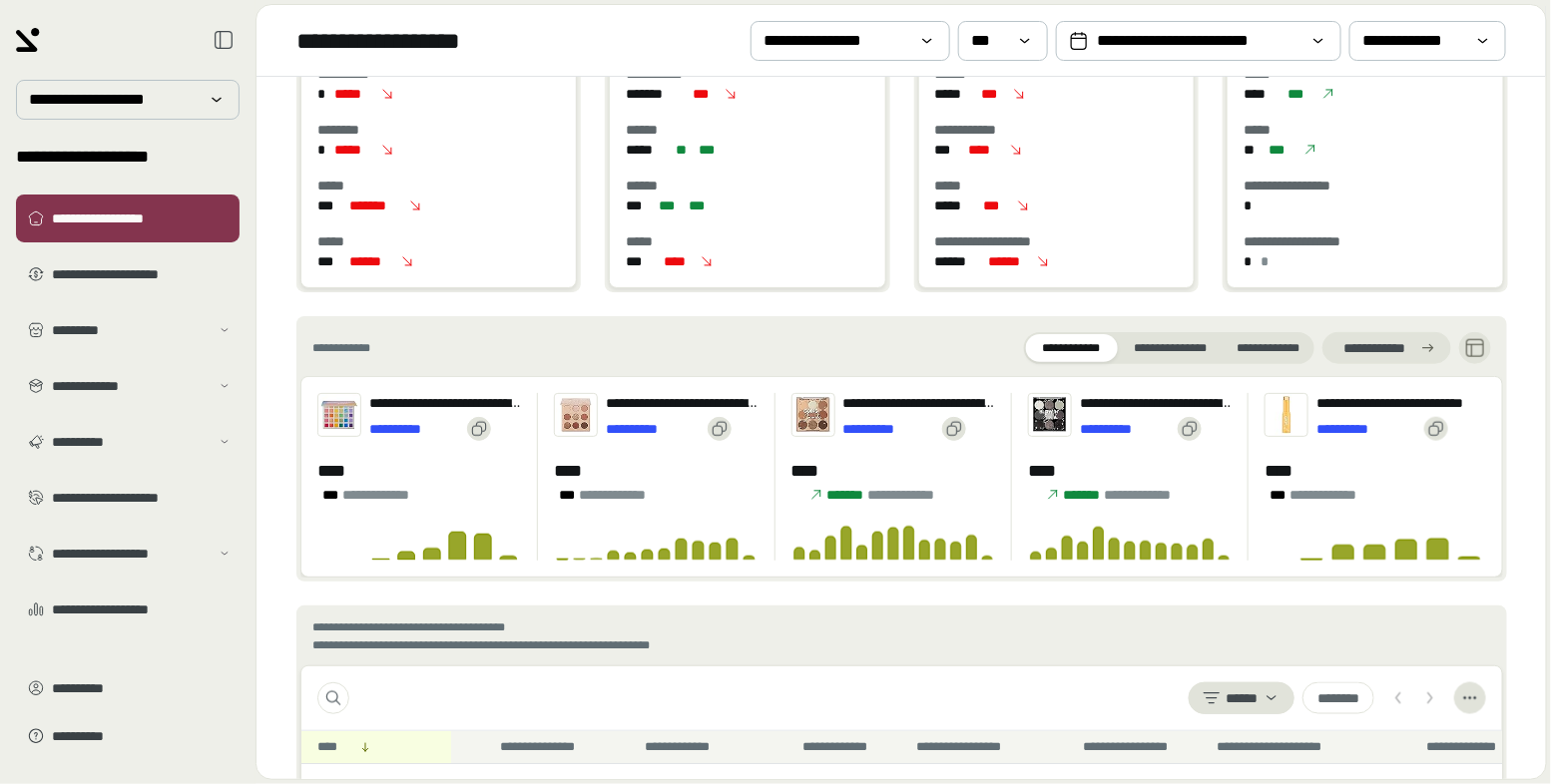 scroll, scrollTop: 0, scrollLeft: 0, axis: both 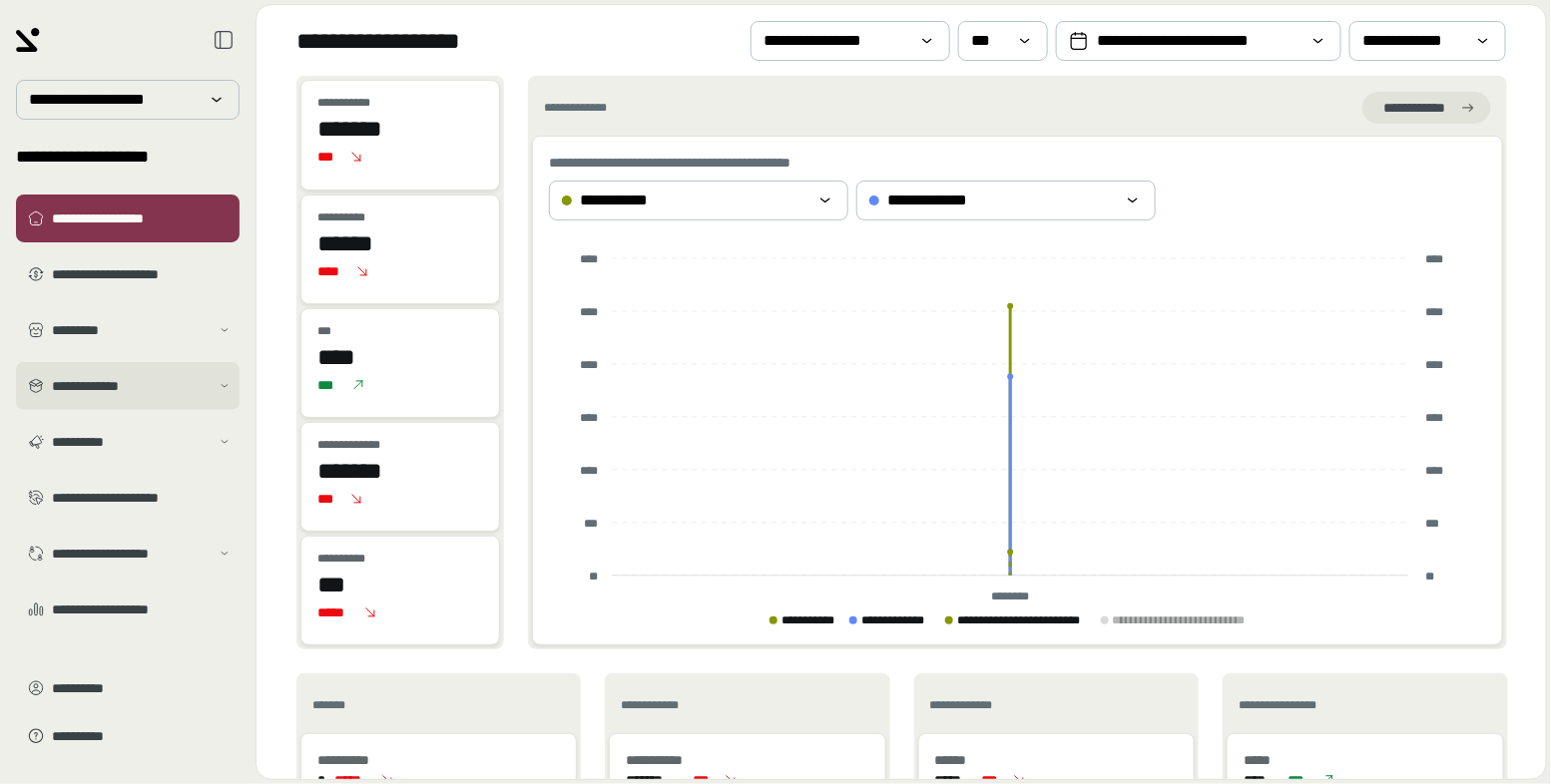 click on "**********" at bounding box center [128, 386] 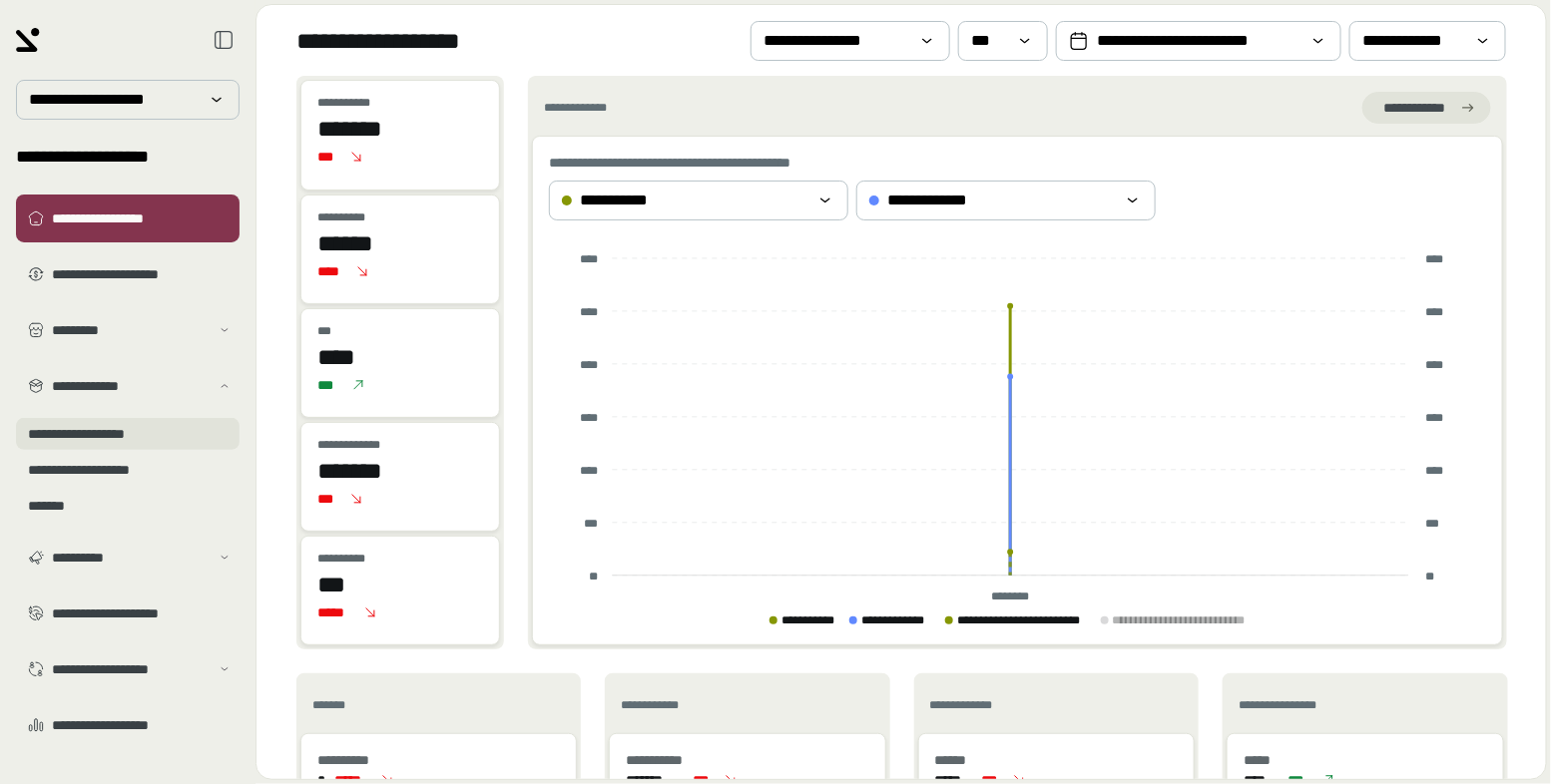 click on "**********" at bounding box center (128, 434) 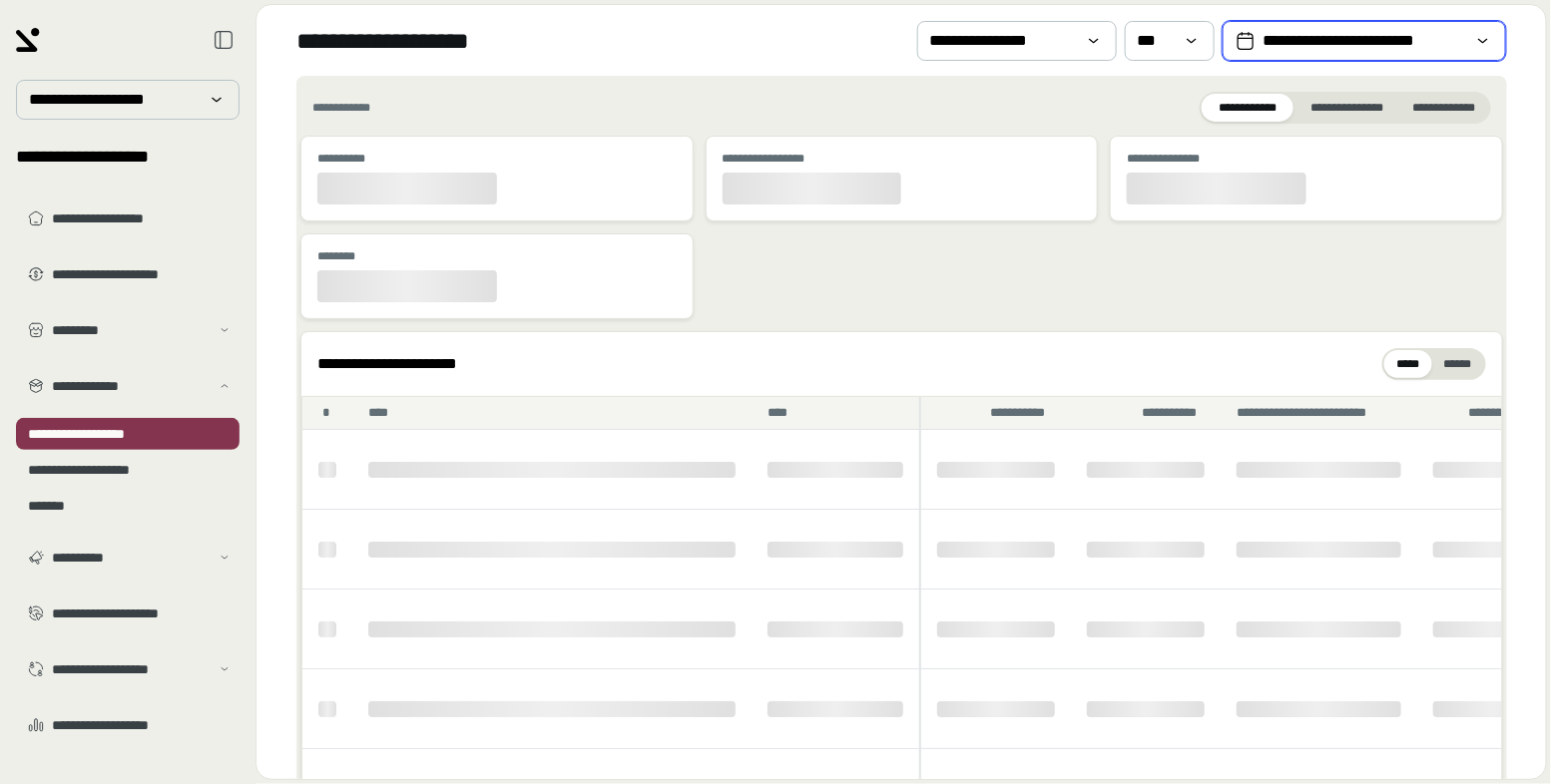 click on "**********" at bounding box center [1364, 41] 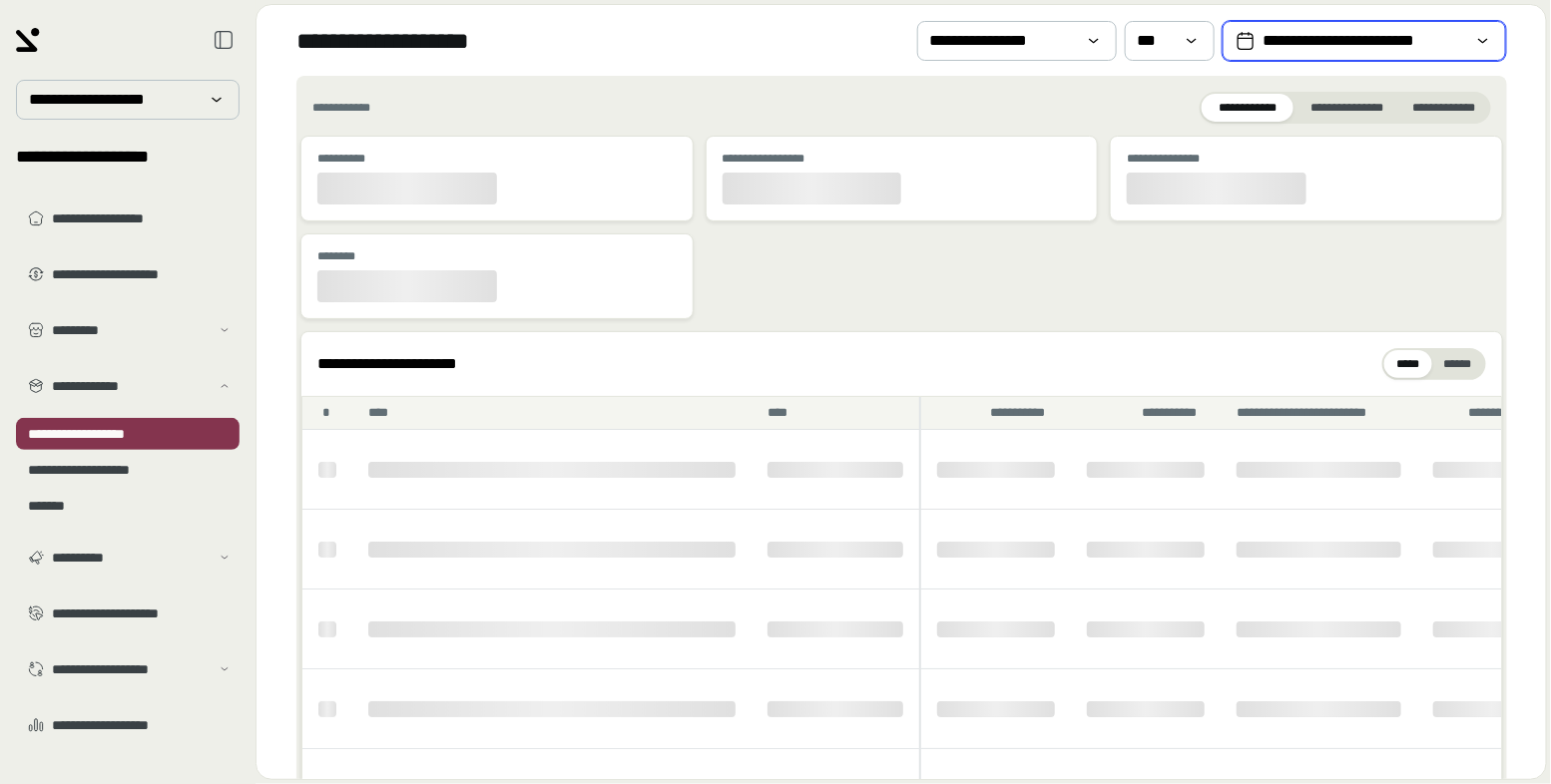 select on "*" 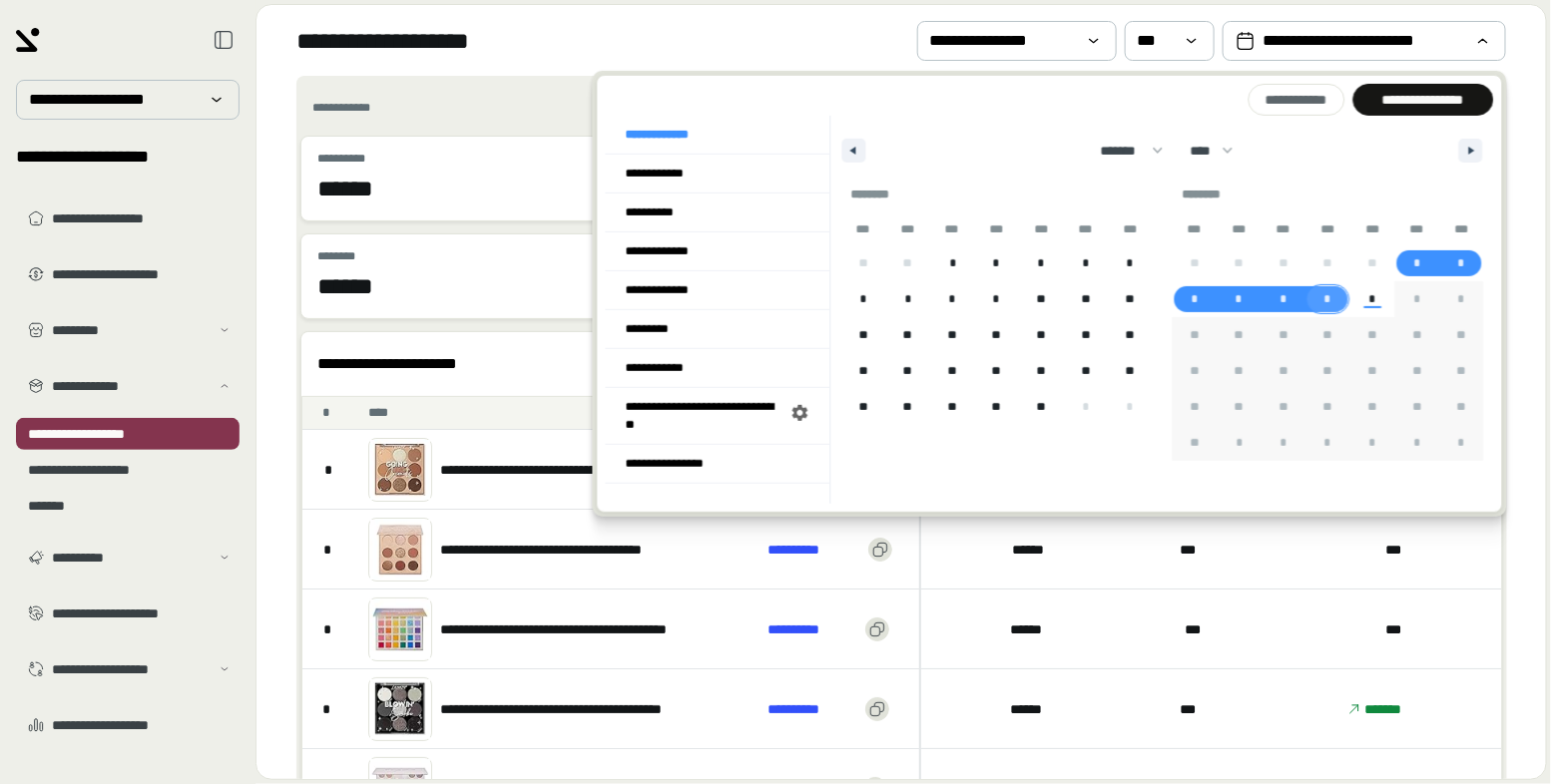click on "*" at bounding box center (1327, 299) 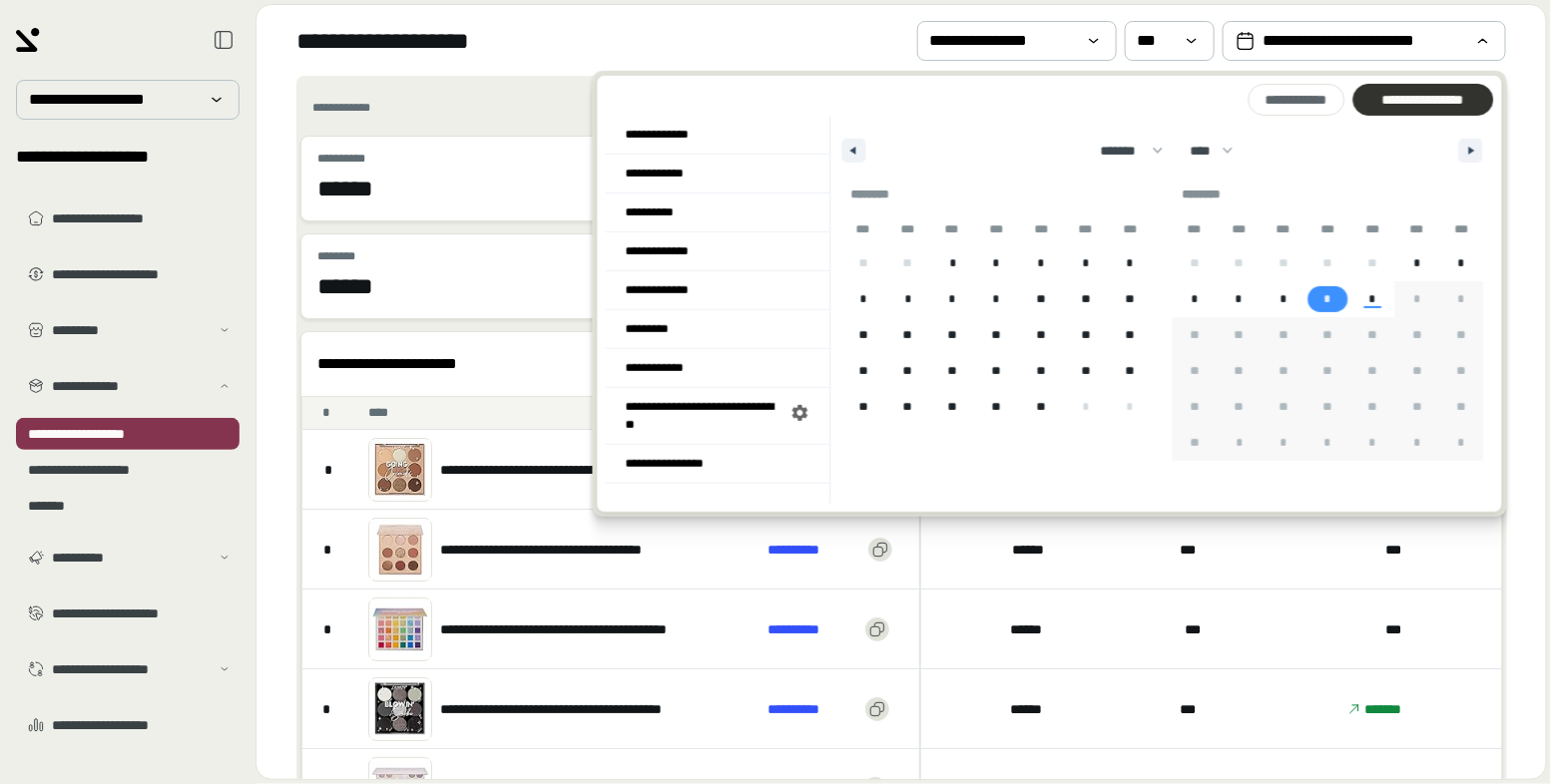 click on "**********" at bounding box center [1422, 100] 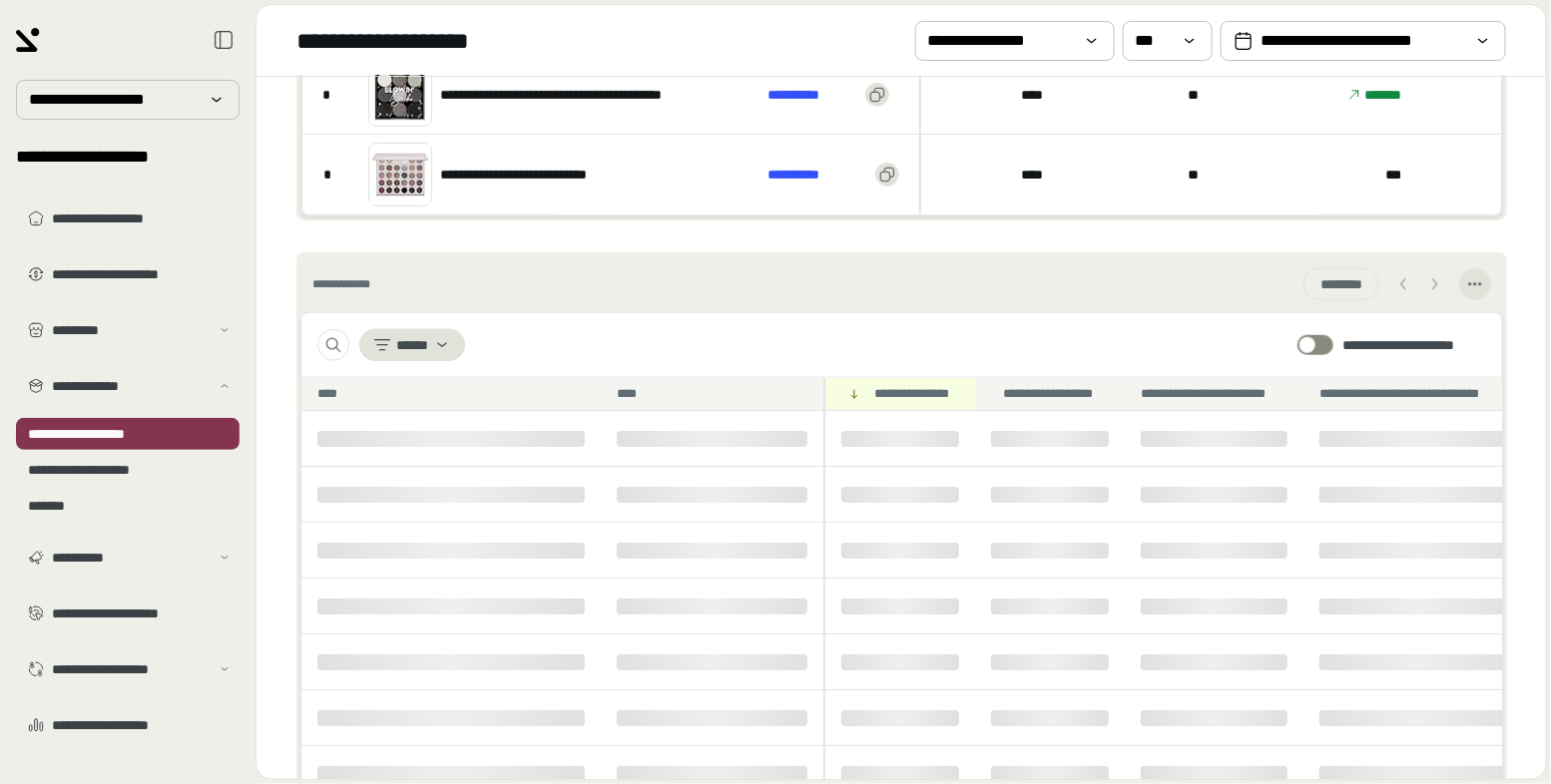 scroll, scrollTop: 678, scrollLeft: 0, axis: vertical 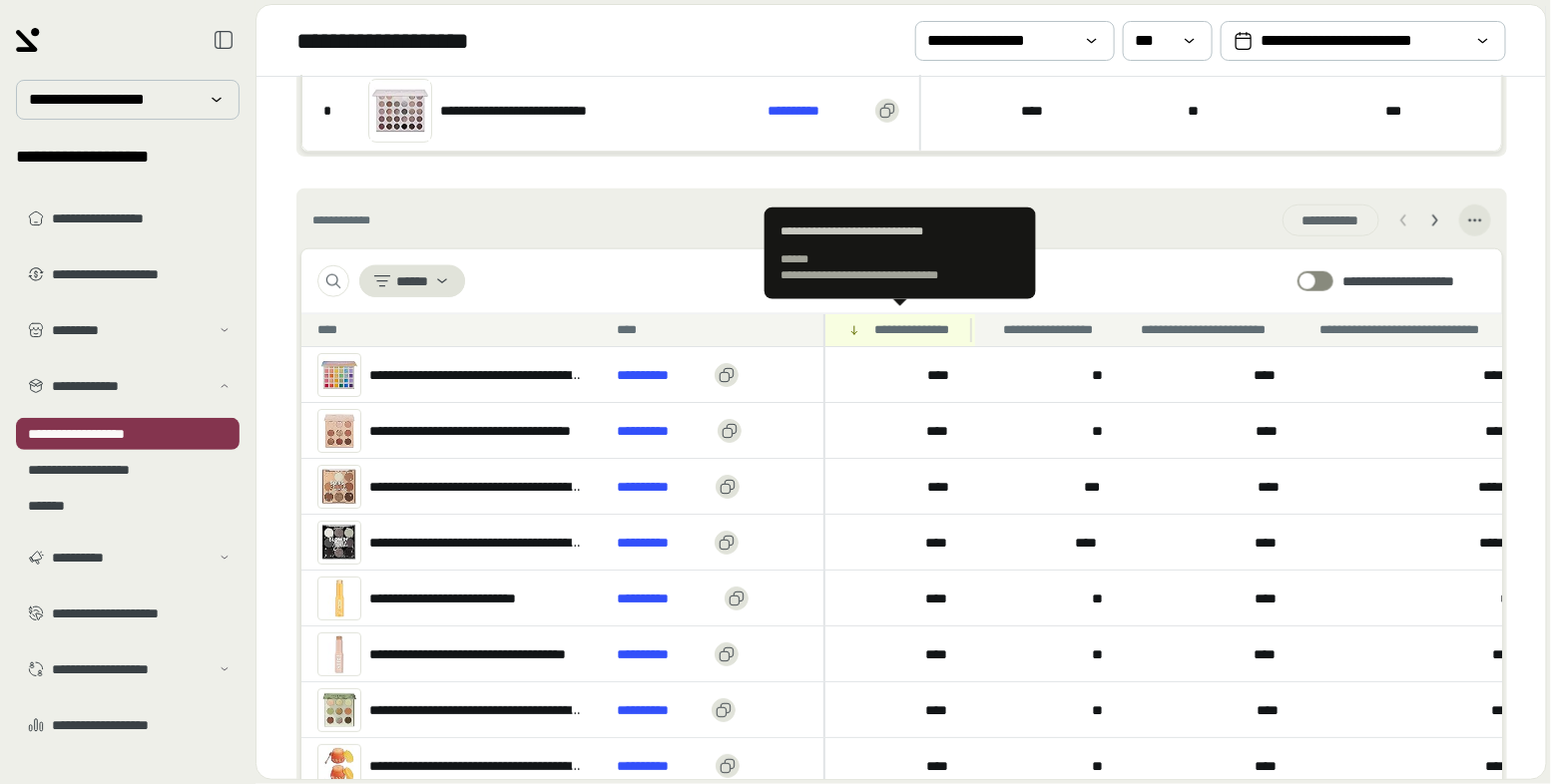 click on "**********" at bounding box center [916, 330] 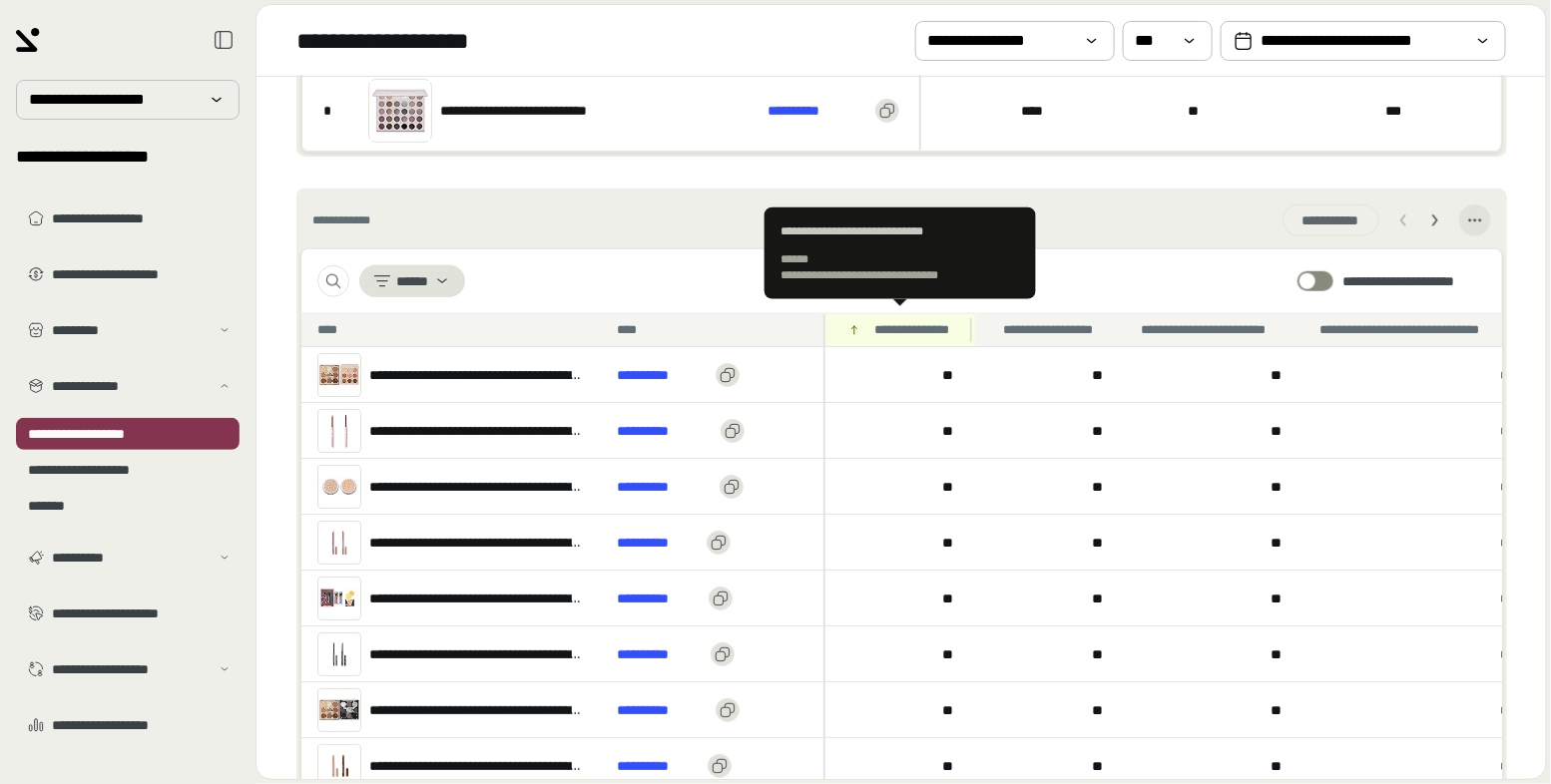 click on "**********" at bounding box center (916, 330) 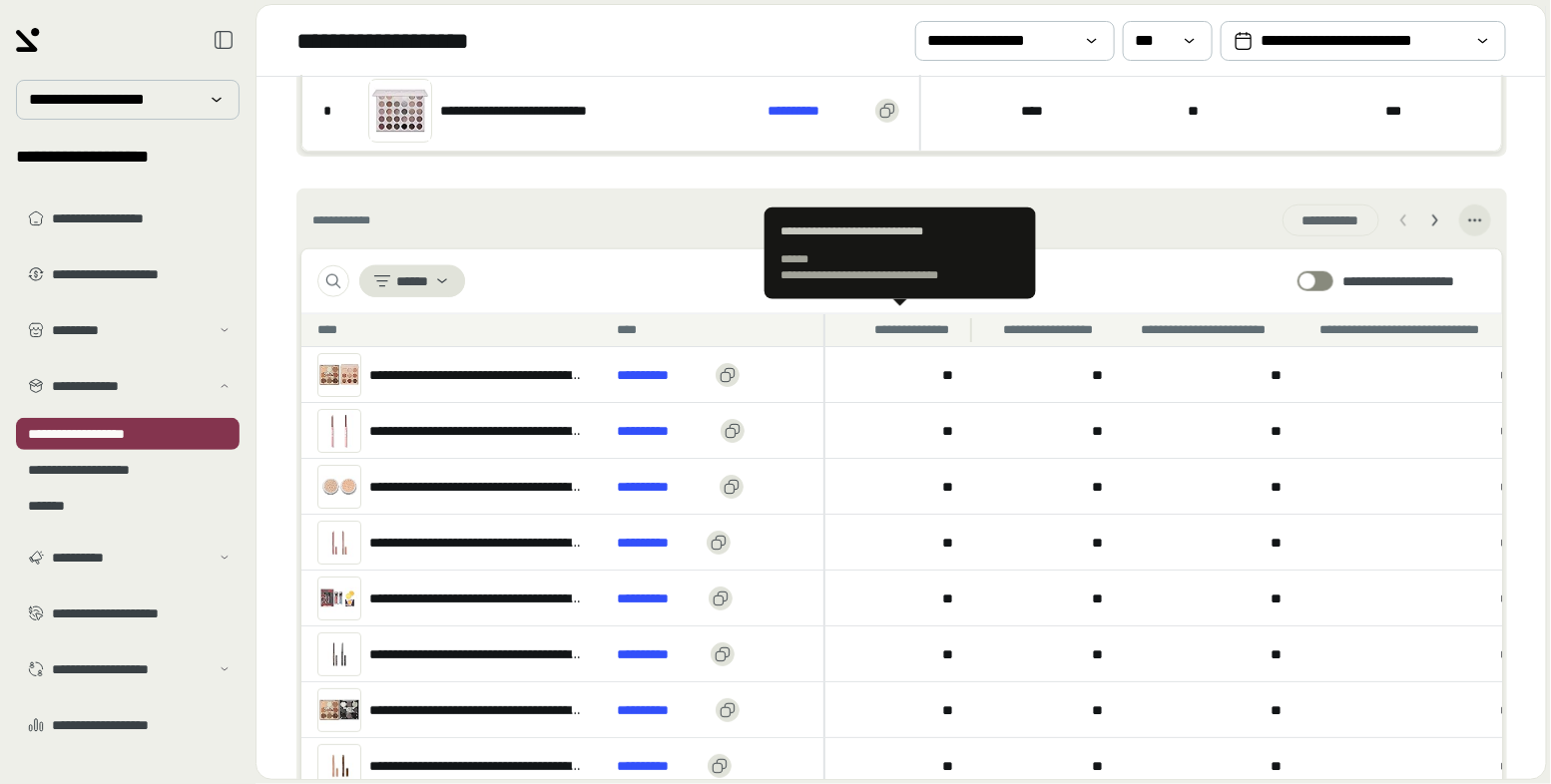click on "**********" at bounding box center (916, 330) 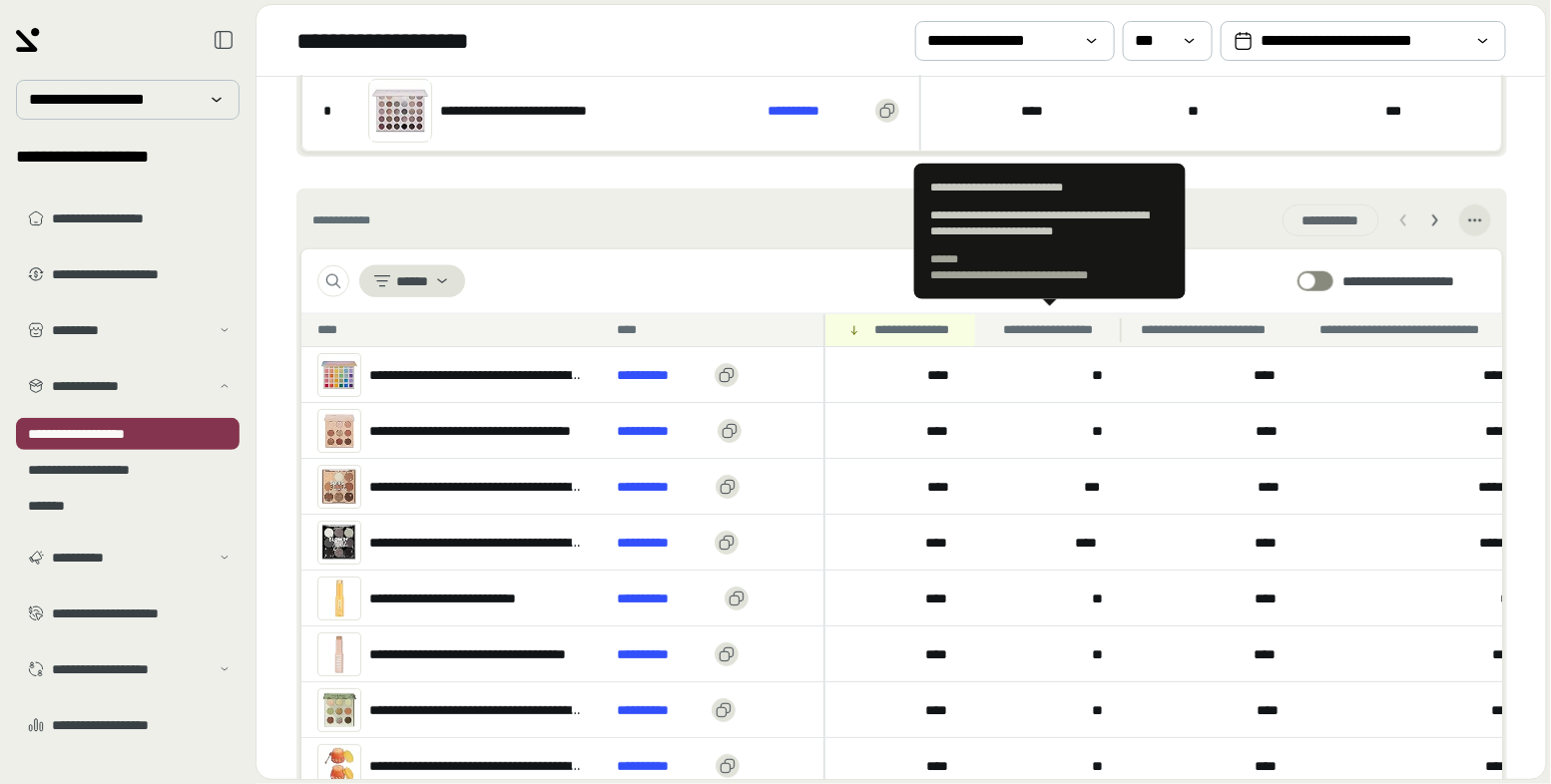 click on "**********" at bounding box center [1056, 330] 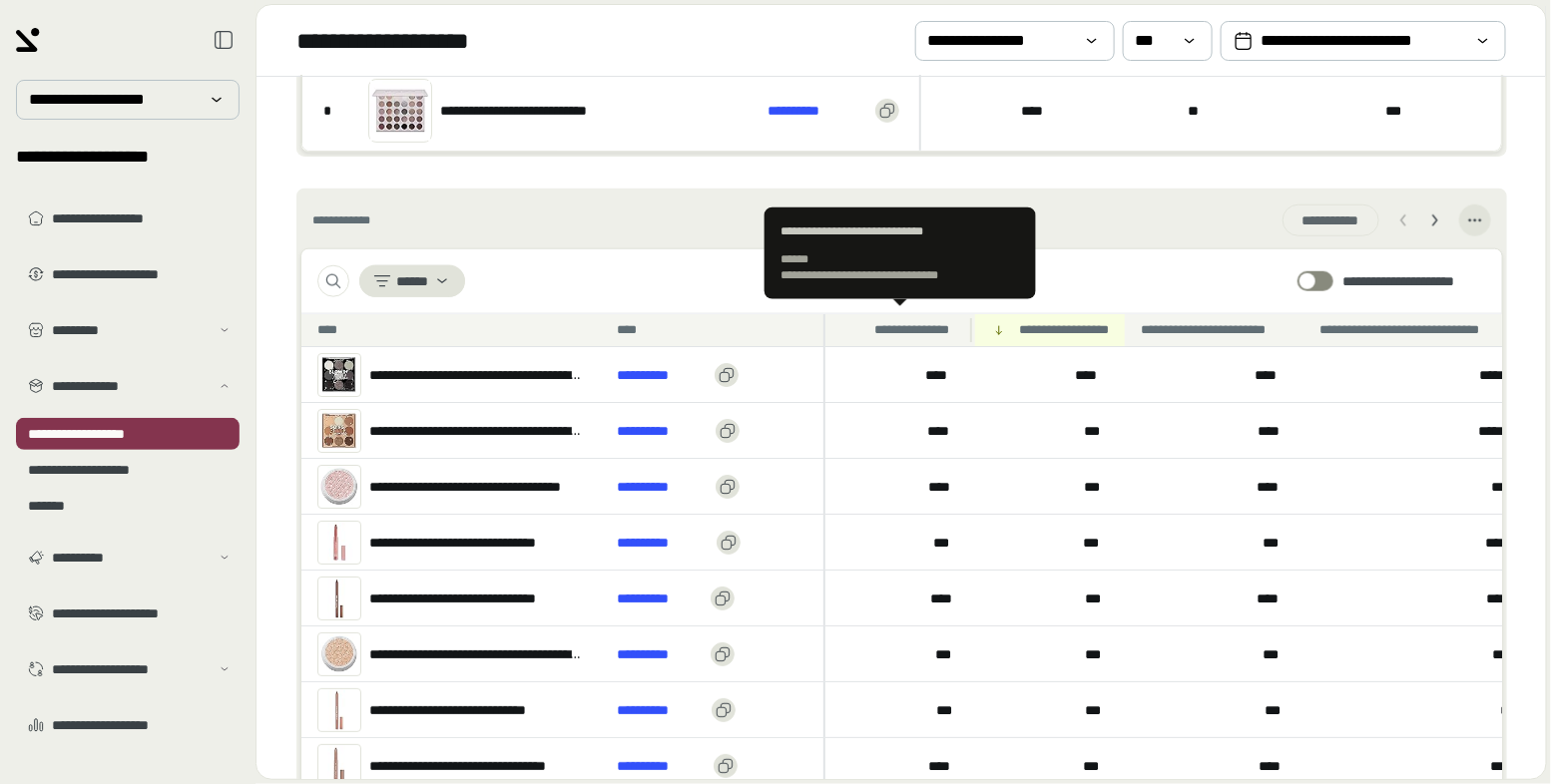 click on "**********" at bounding box center [916, 330] 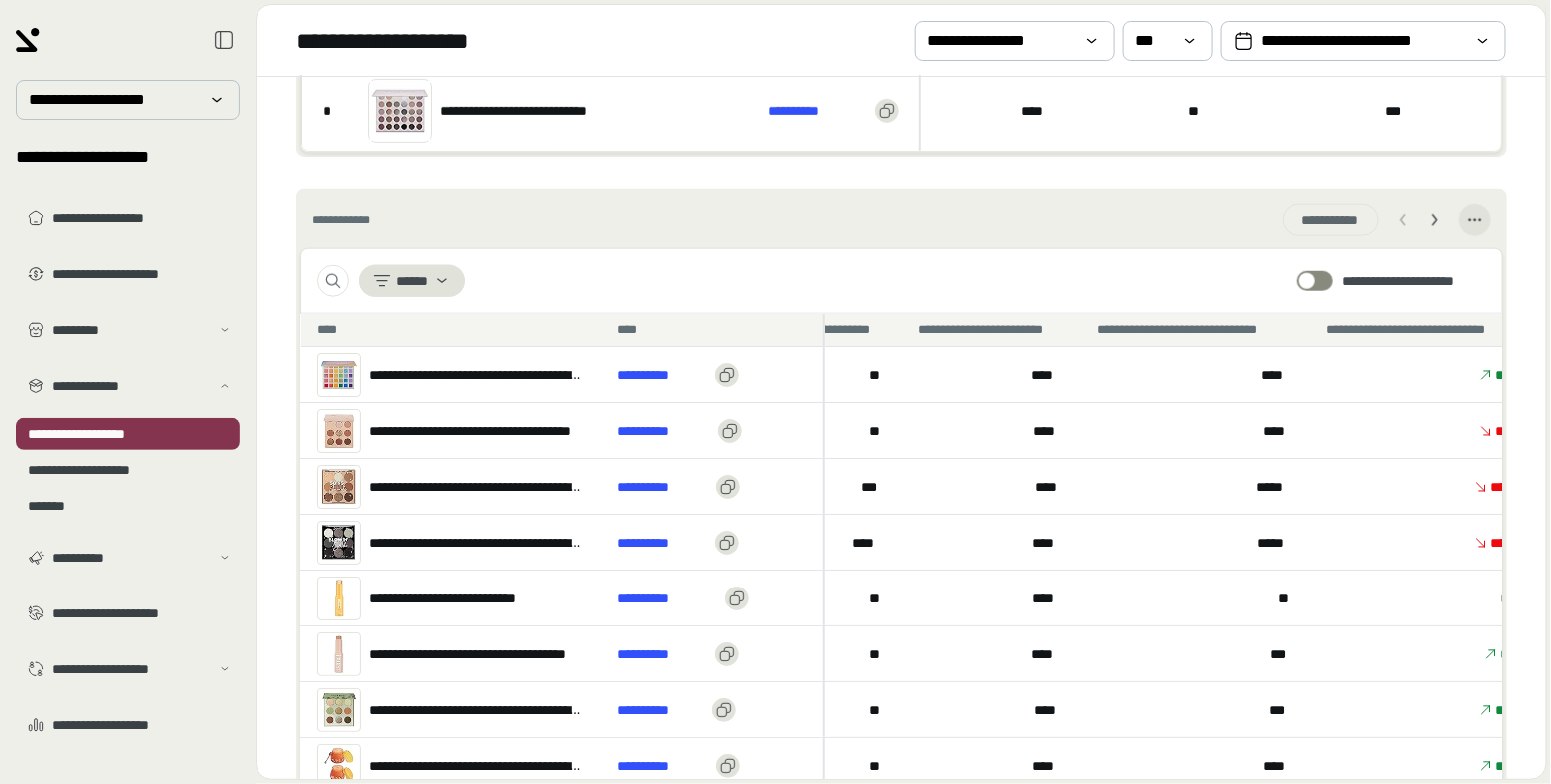 scroll, scrollTop: 0, scrollLeft: 225, axis: horizontal 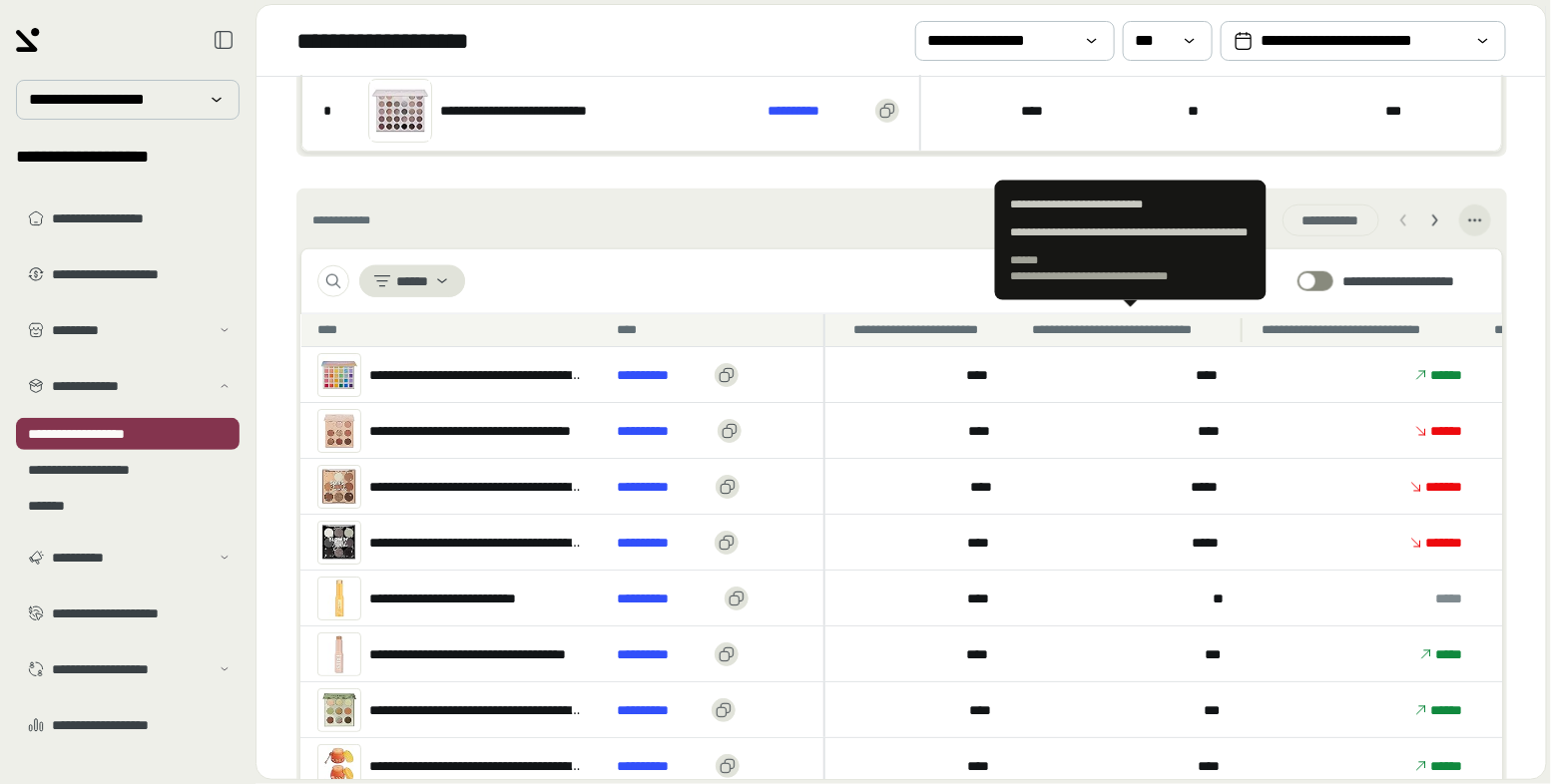 click on "**********" at bounding box center (1131, 330) 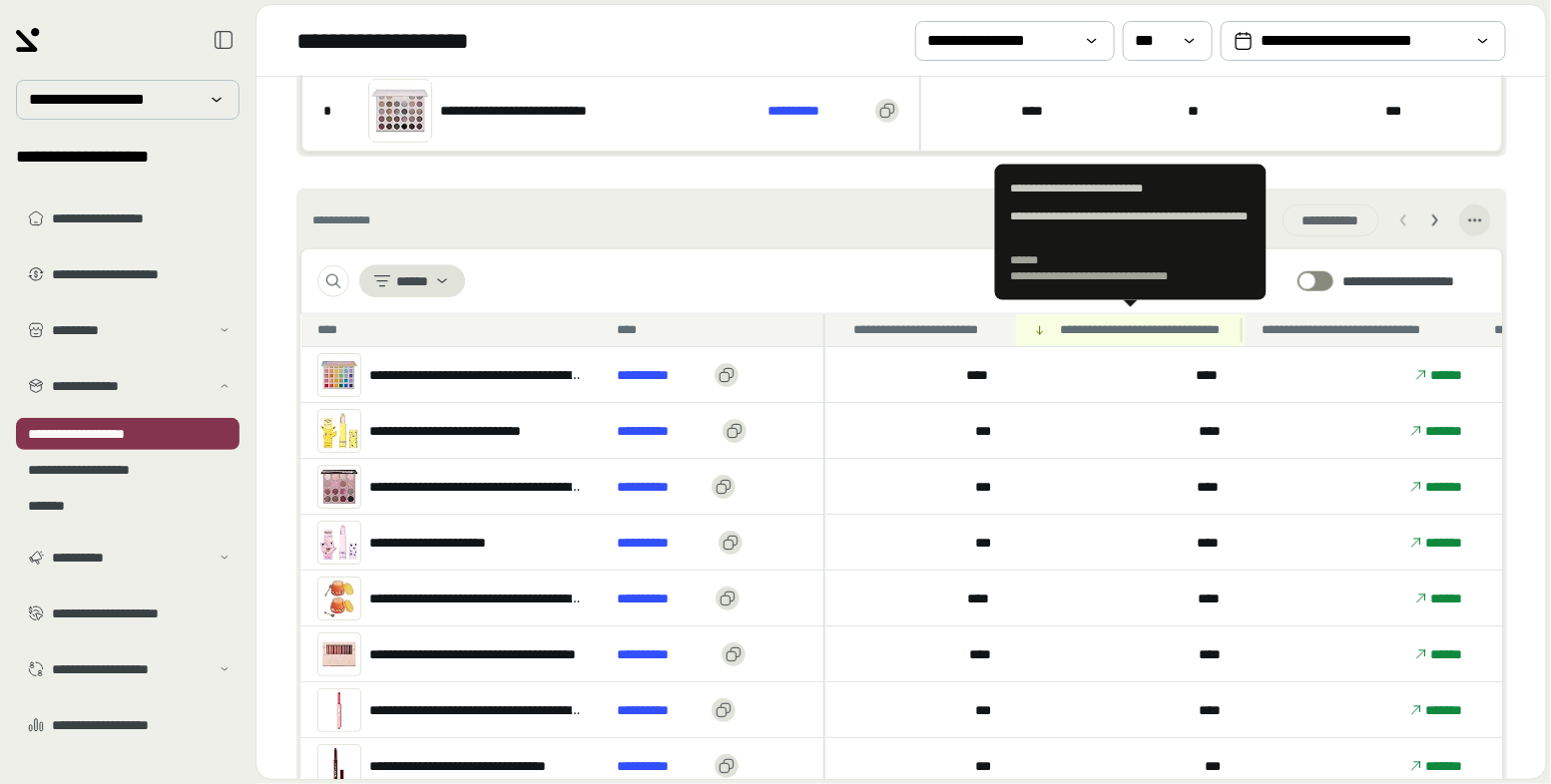 click on "**********" at bounding box center (1145, 330) 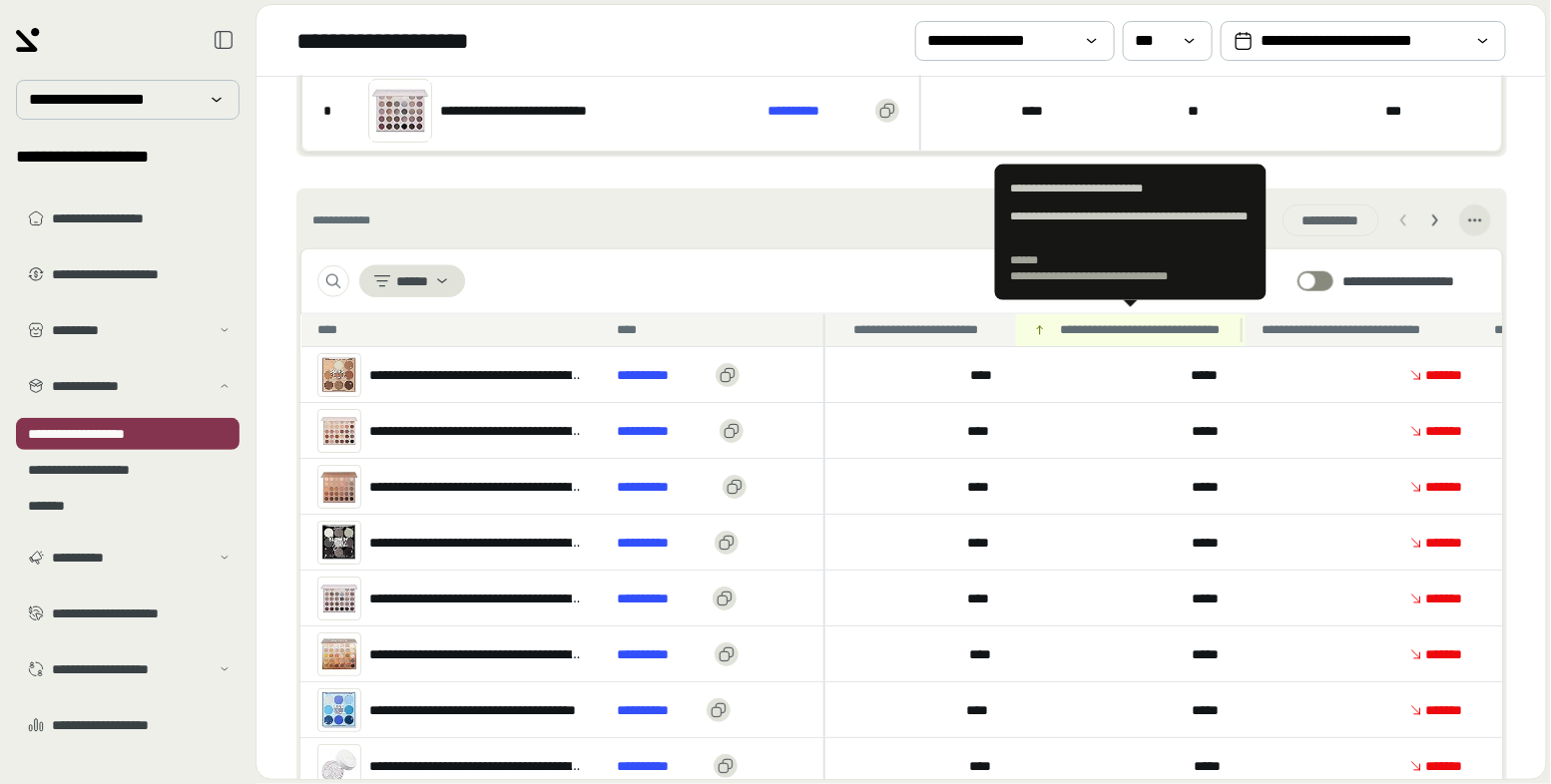 click on "**********" at bounding box center [1145, 330] 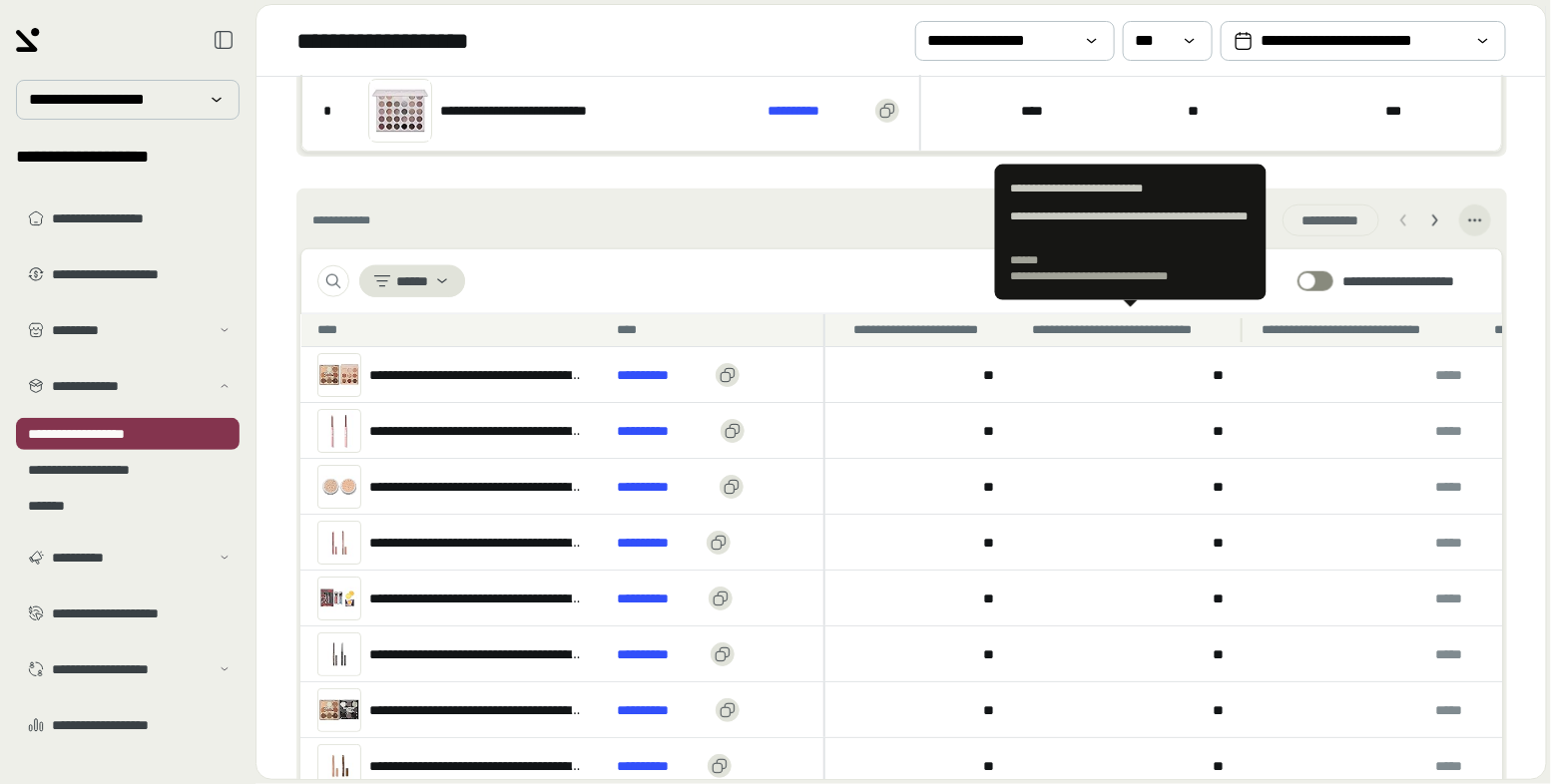 click on "**********" at bounding box center [1131, 330] 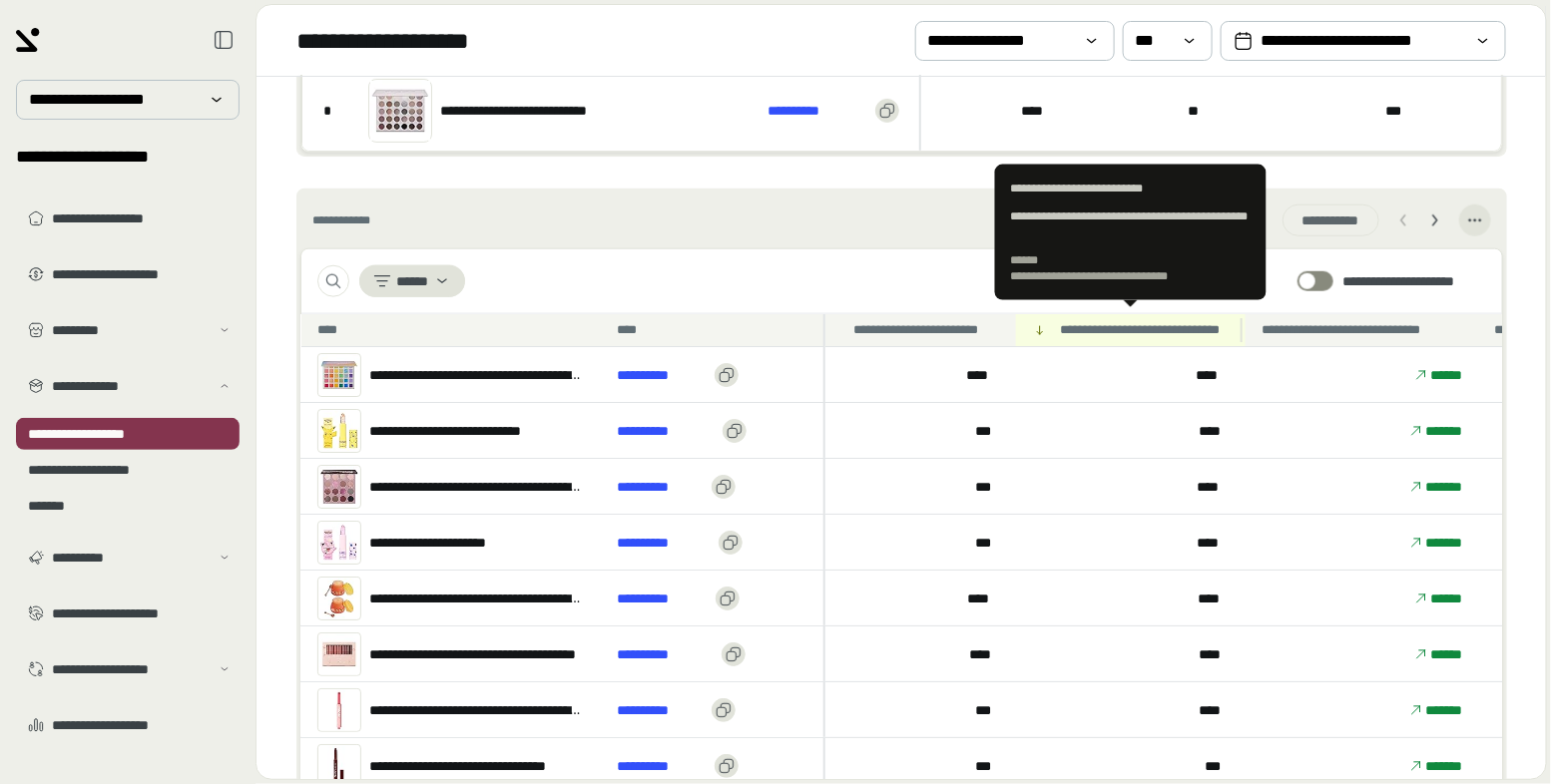 click on "**********" at bounding box center (1145, 330) 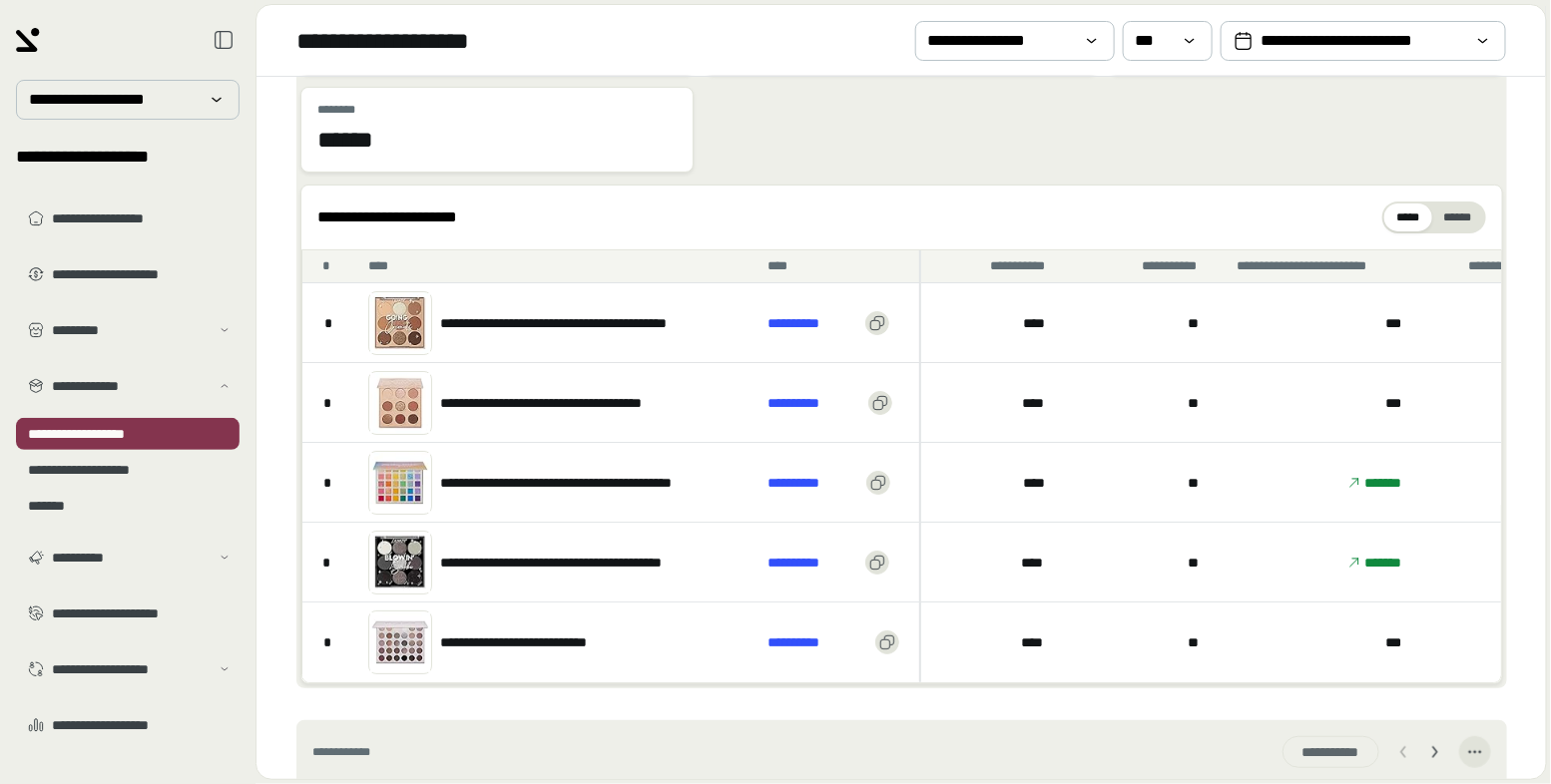 scroll, scrollTop: 141, scrollLeft: 0, axis: vertical 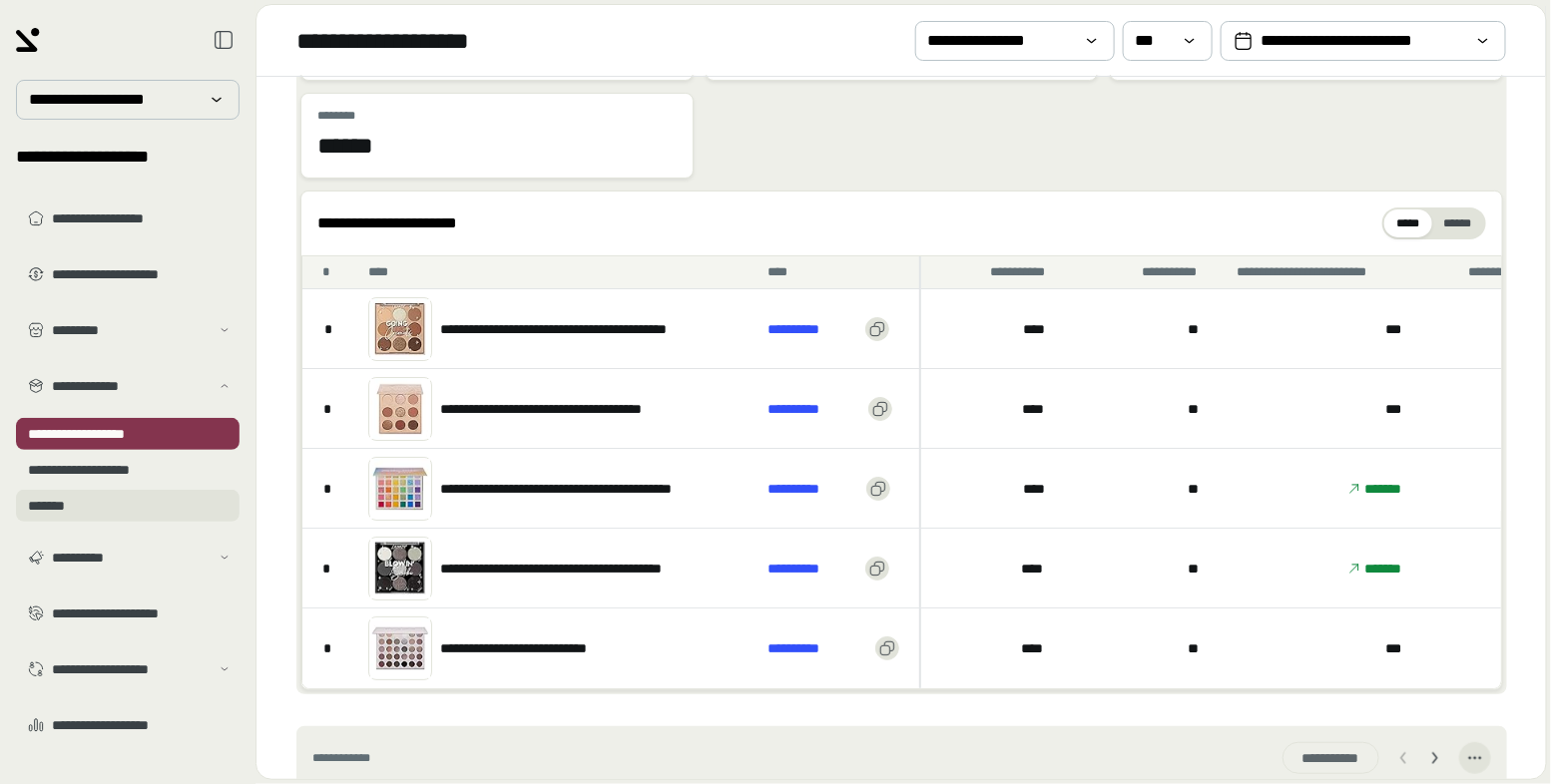 click on "*******" at bounding box center (128, 506) 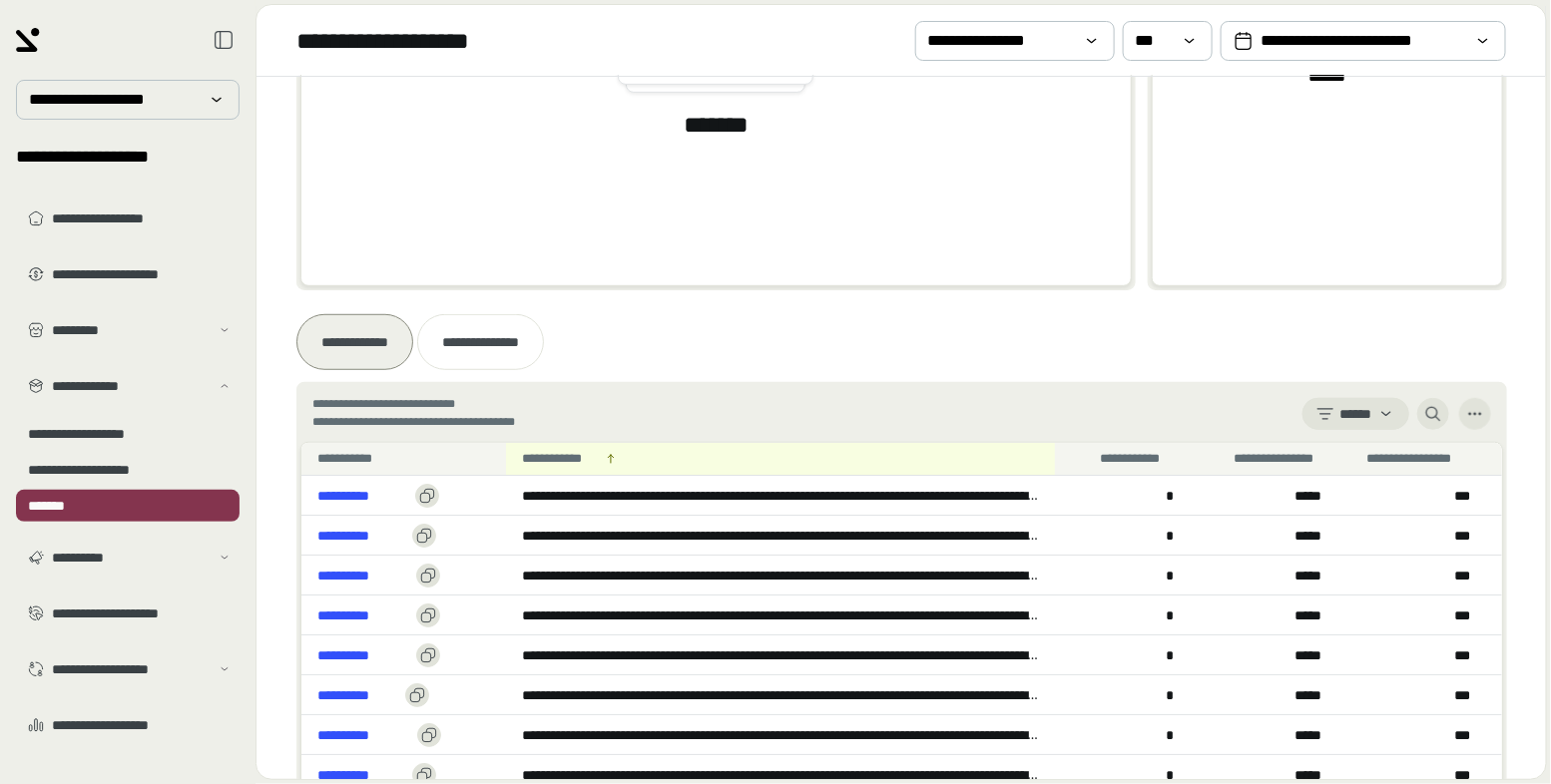 scroll, scrollTop: 561, scrollLeft: 0, axis: vertical 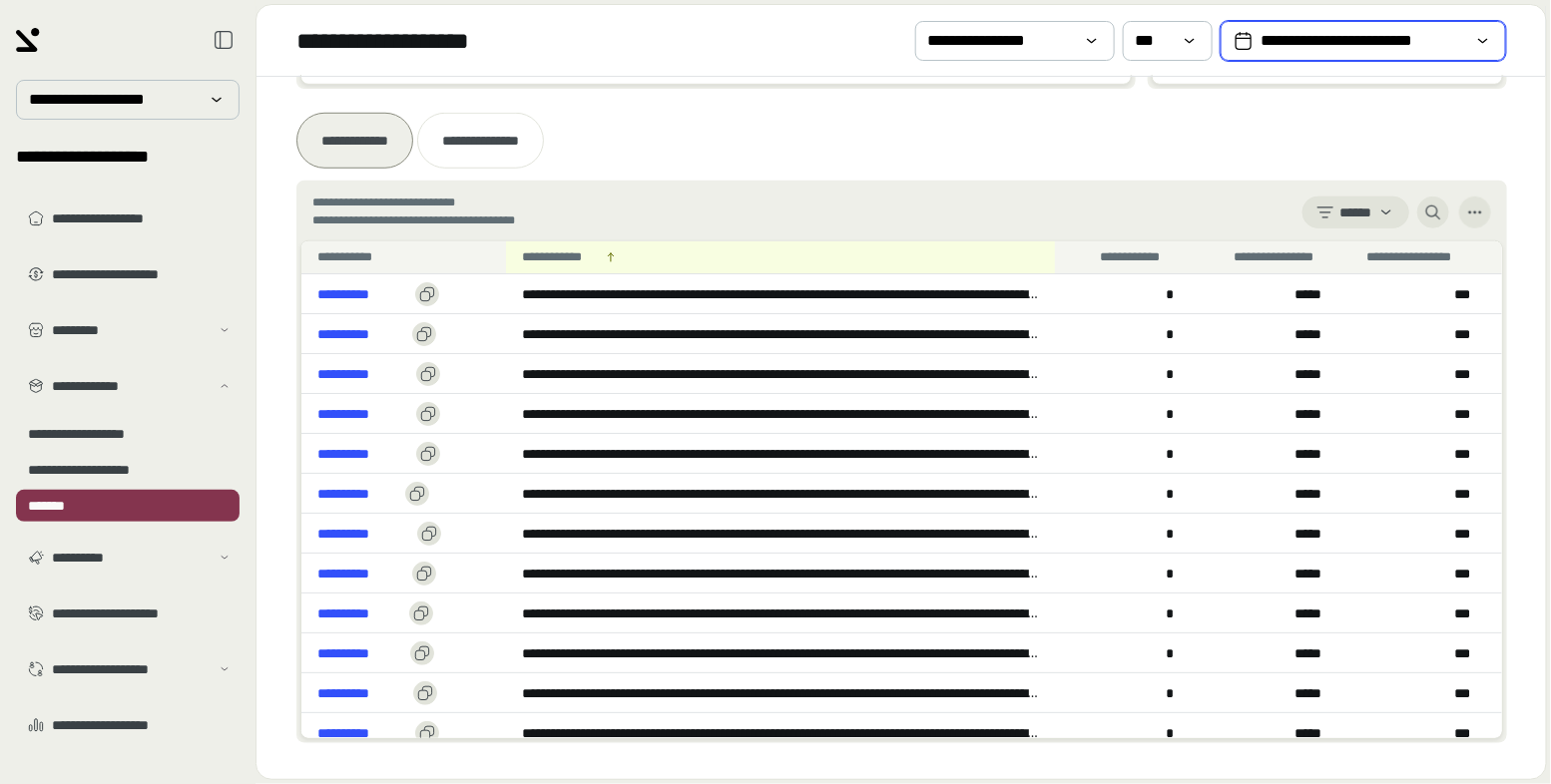 click on "**********" at bounding box center [1363, 41] 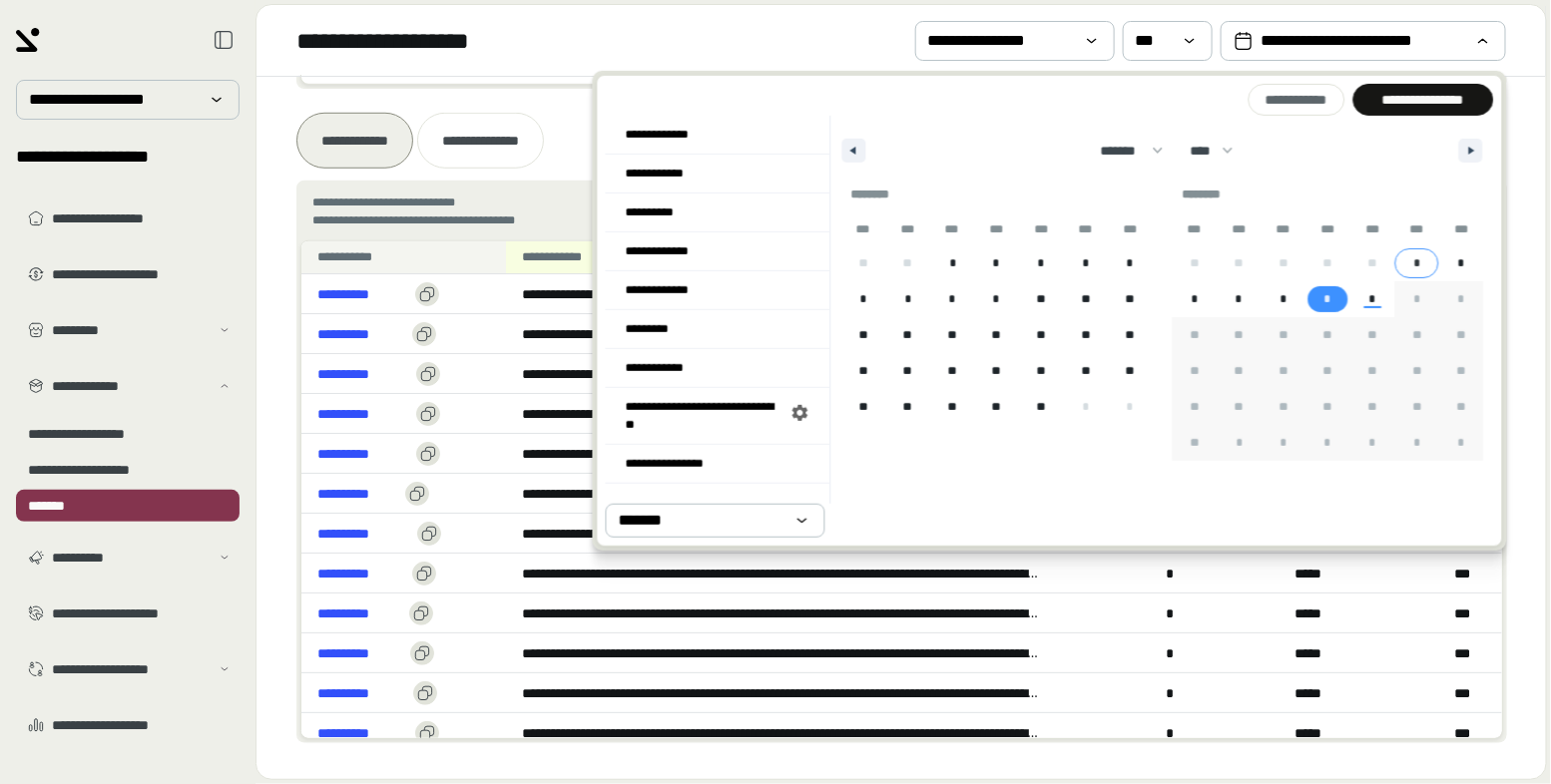 click on "*" at bounding box center [1417, 263] 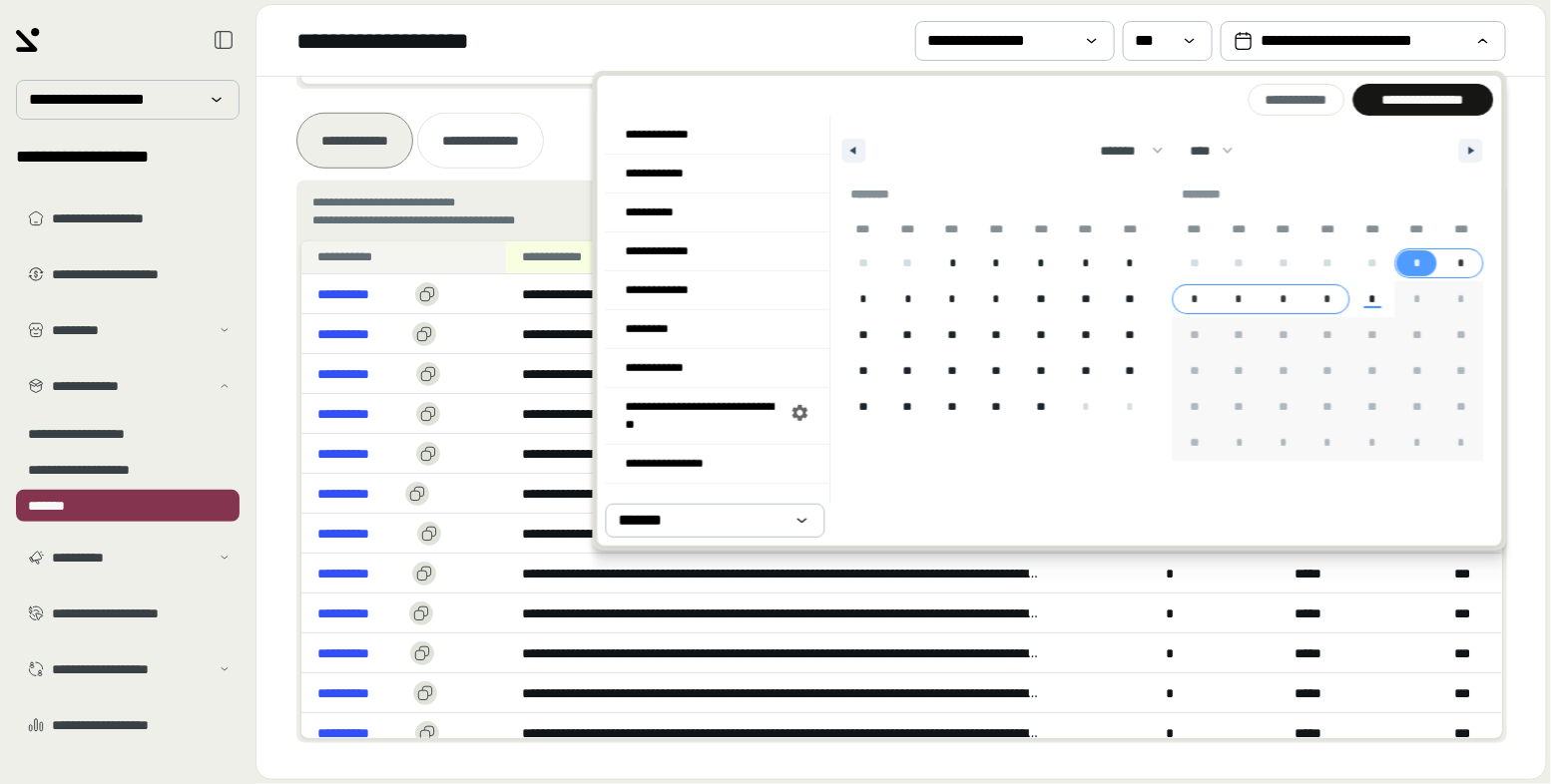 click on "*" at bounding box center [1327, 299] 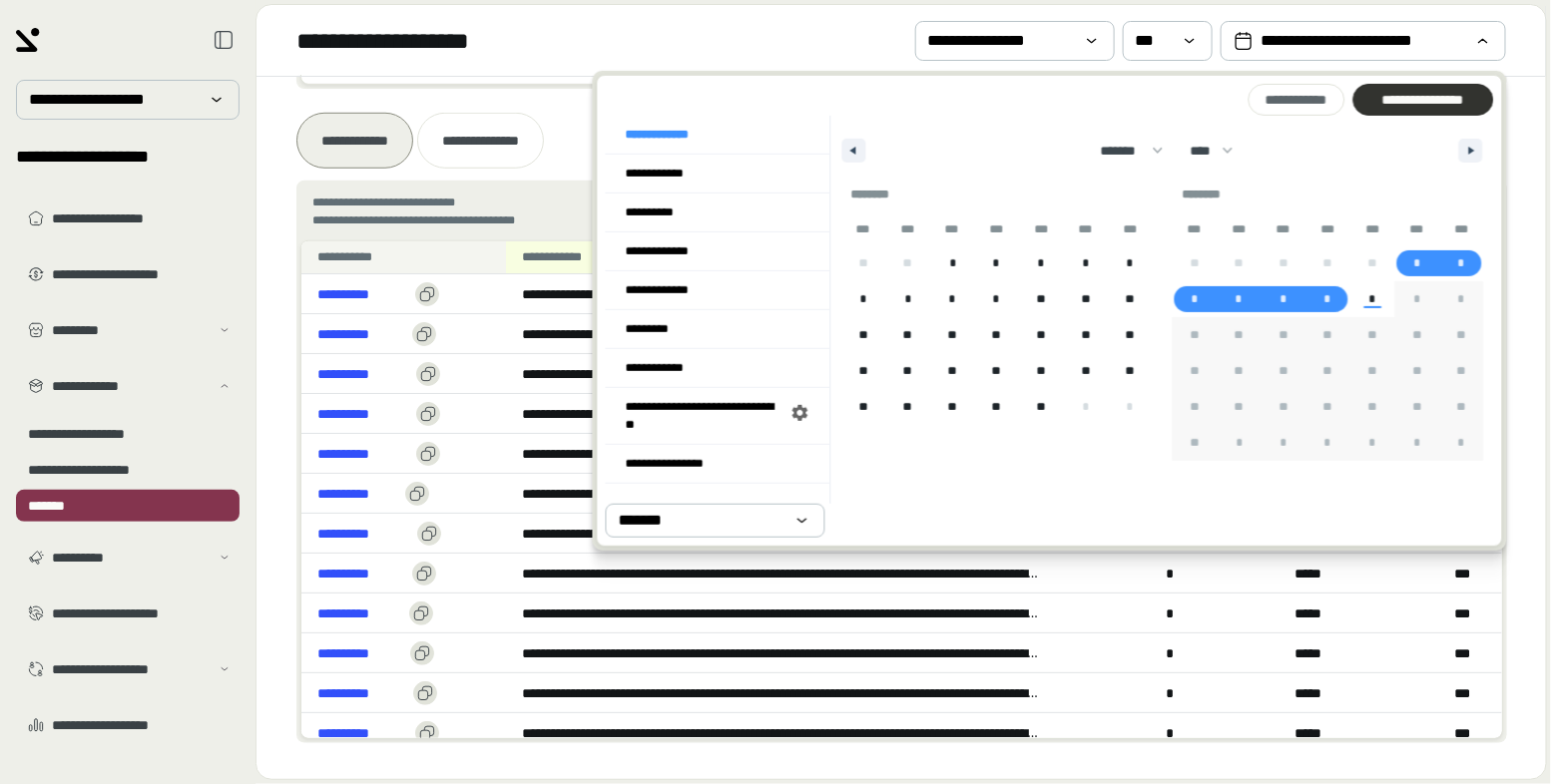 click on "**********" at bounding box center [1422, 100] 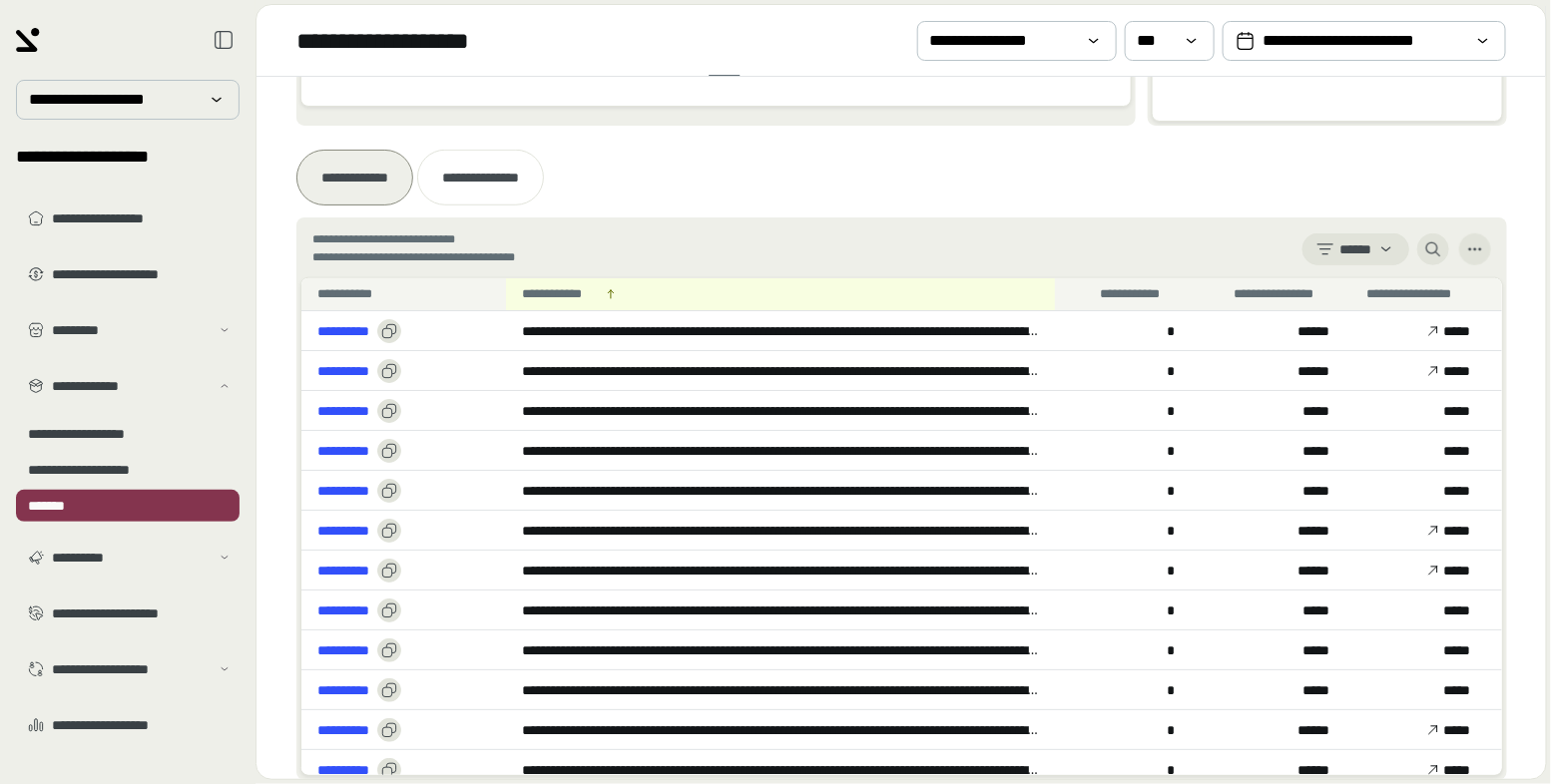 scroll, scrollTop: 561, scrollLeft: 0, axis: vertical 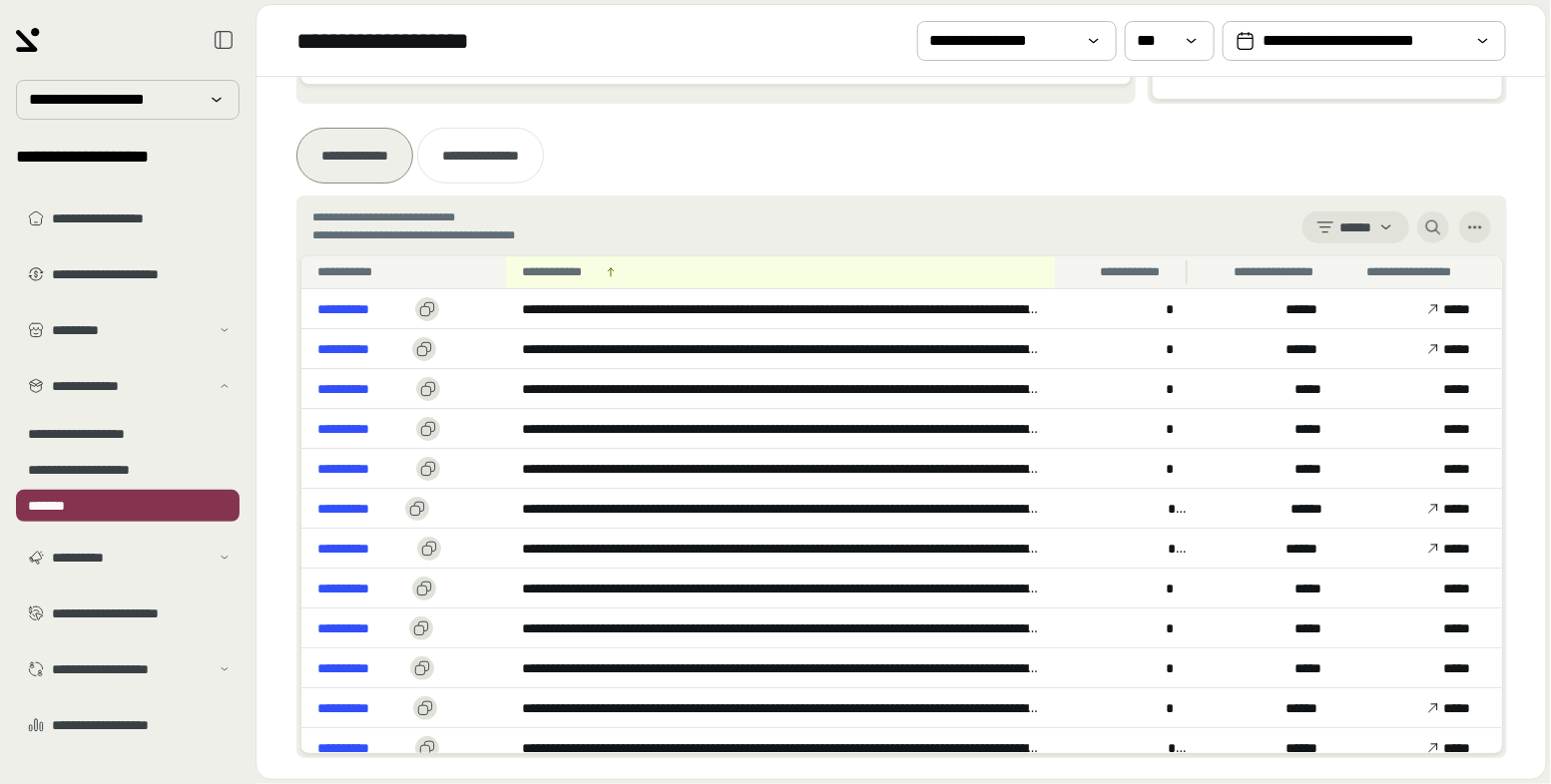 click on "**********" at bounding box center (1122, 272) 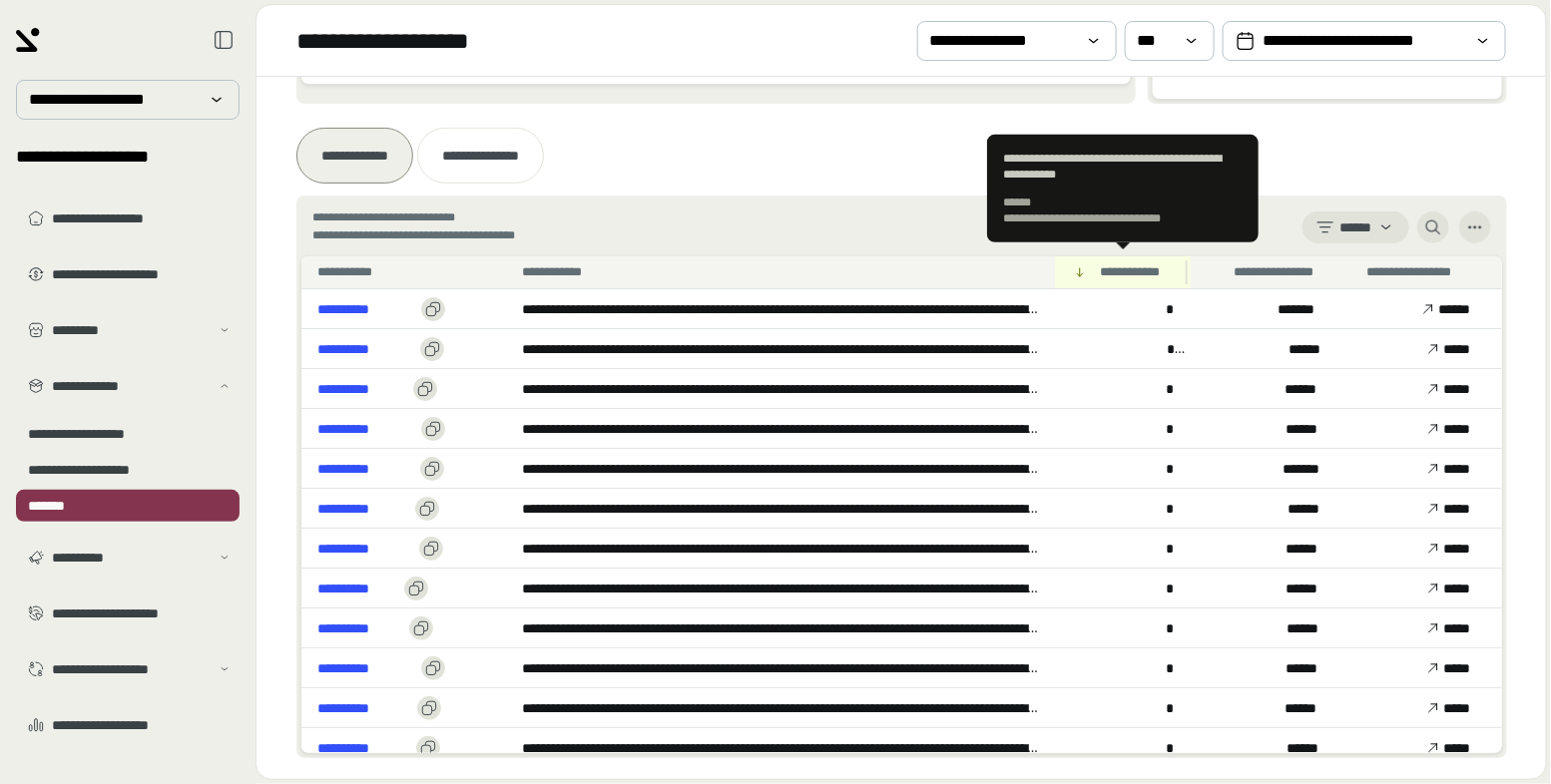 click on "**********" at bounding box center [1122, 272] 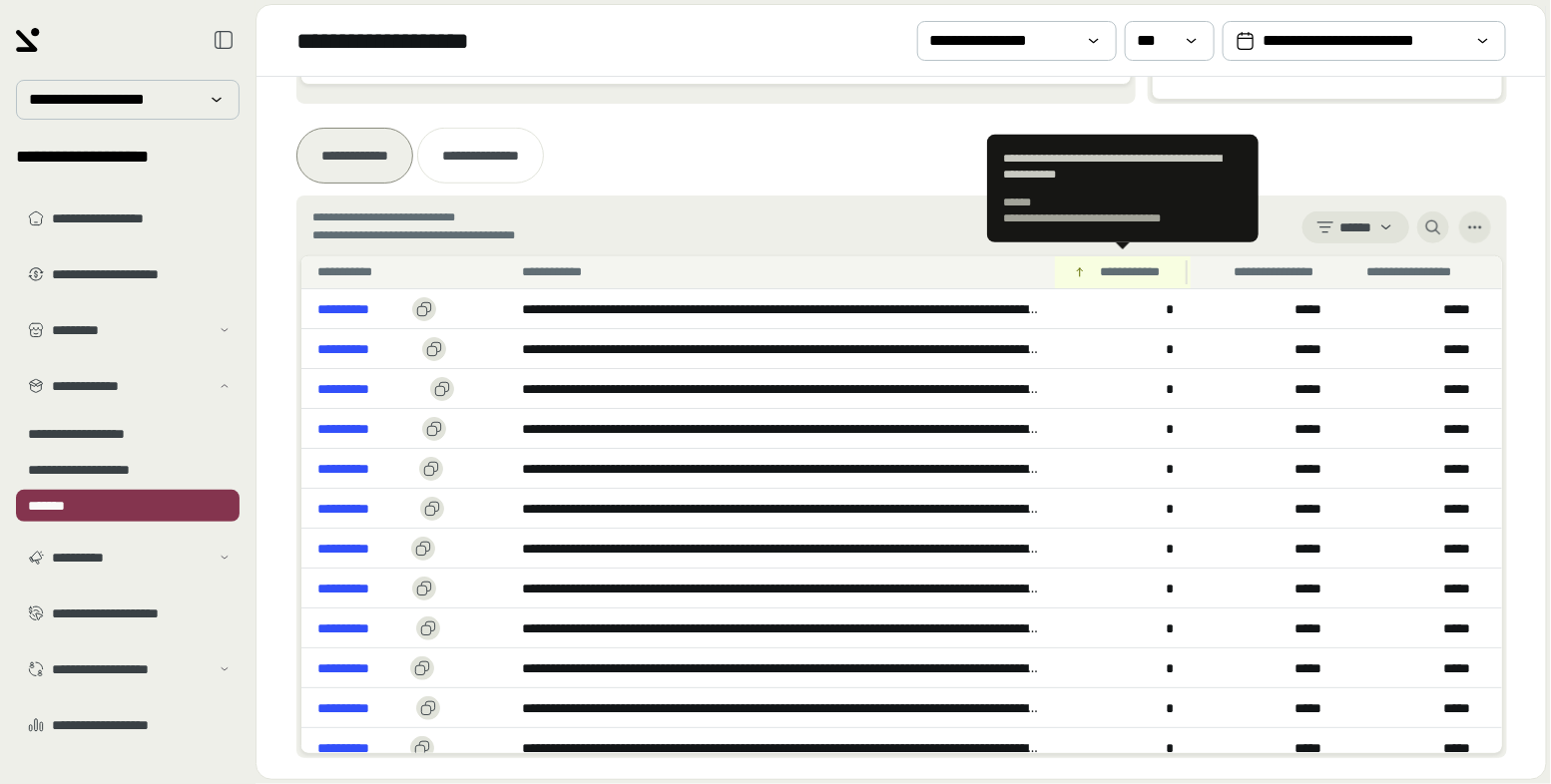 click on "**********" at bounding box center [1122, 272] 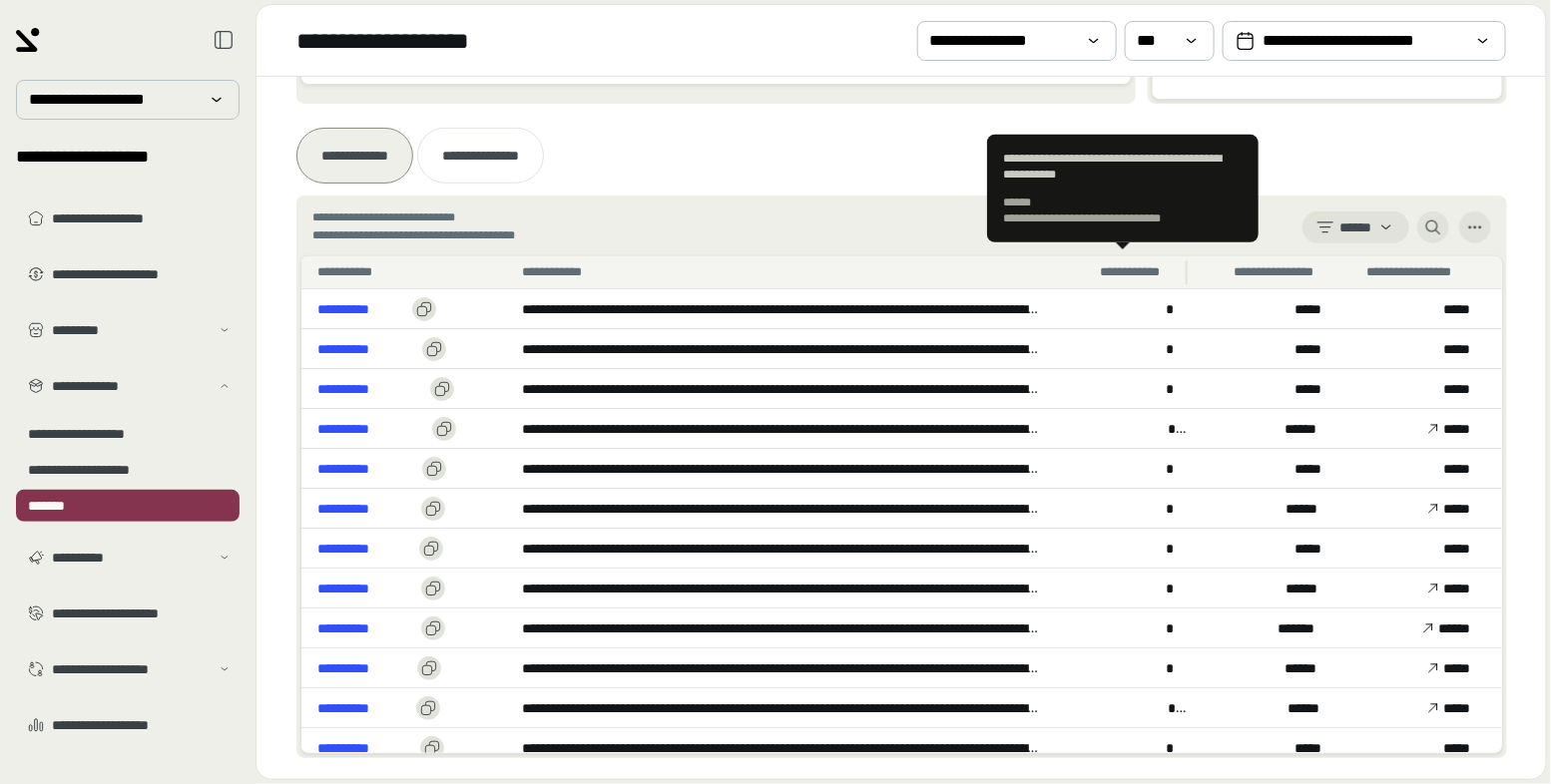 click on "**********" at bounding box center [1122, 272] 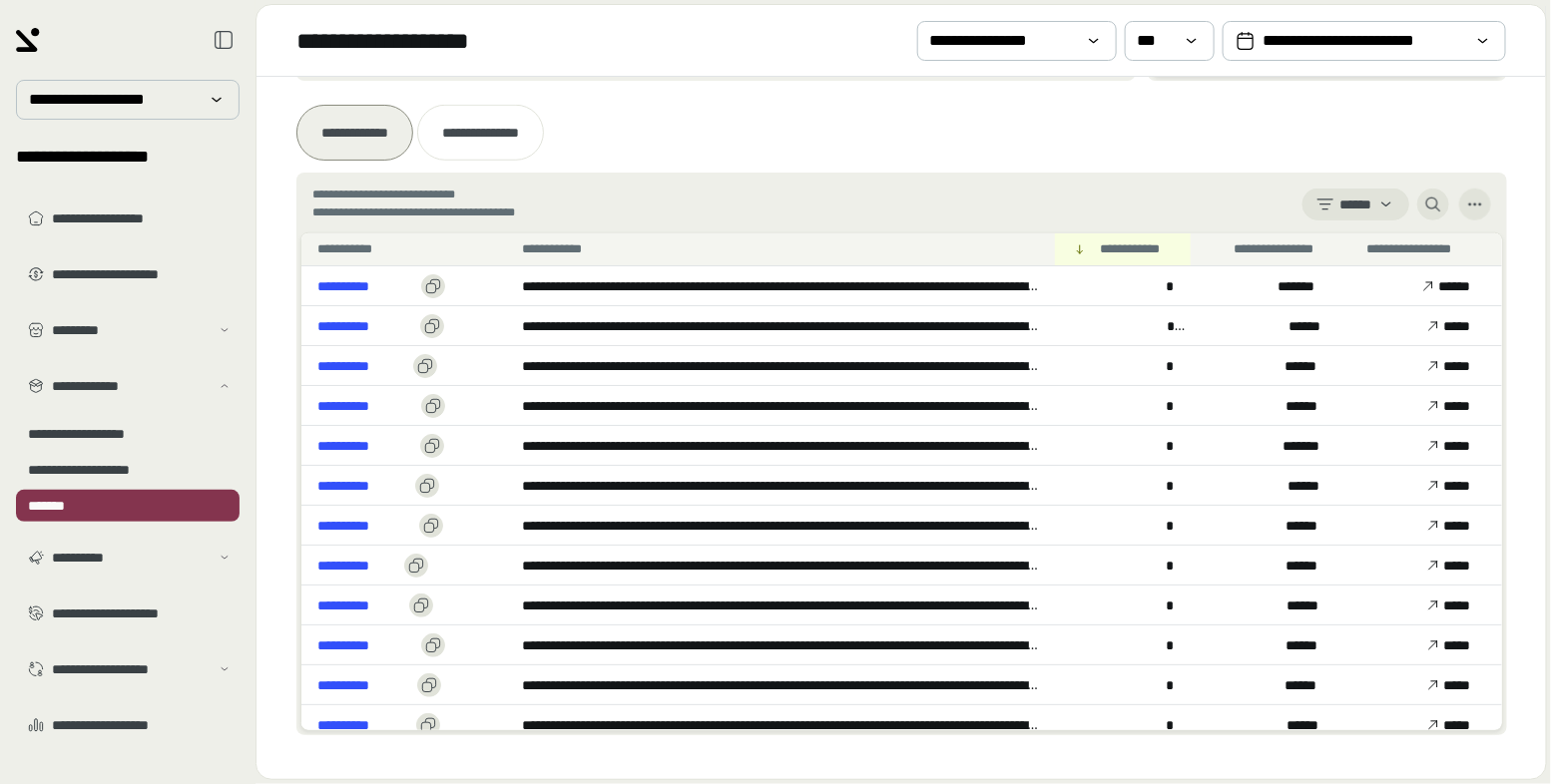 scroll, scrollTop: 588, scrollLeft: 0, axis: vertical 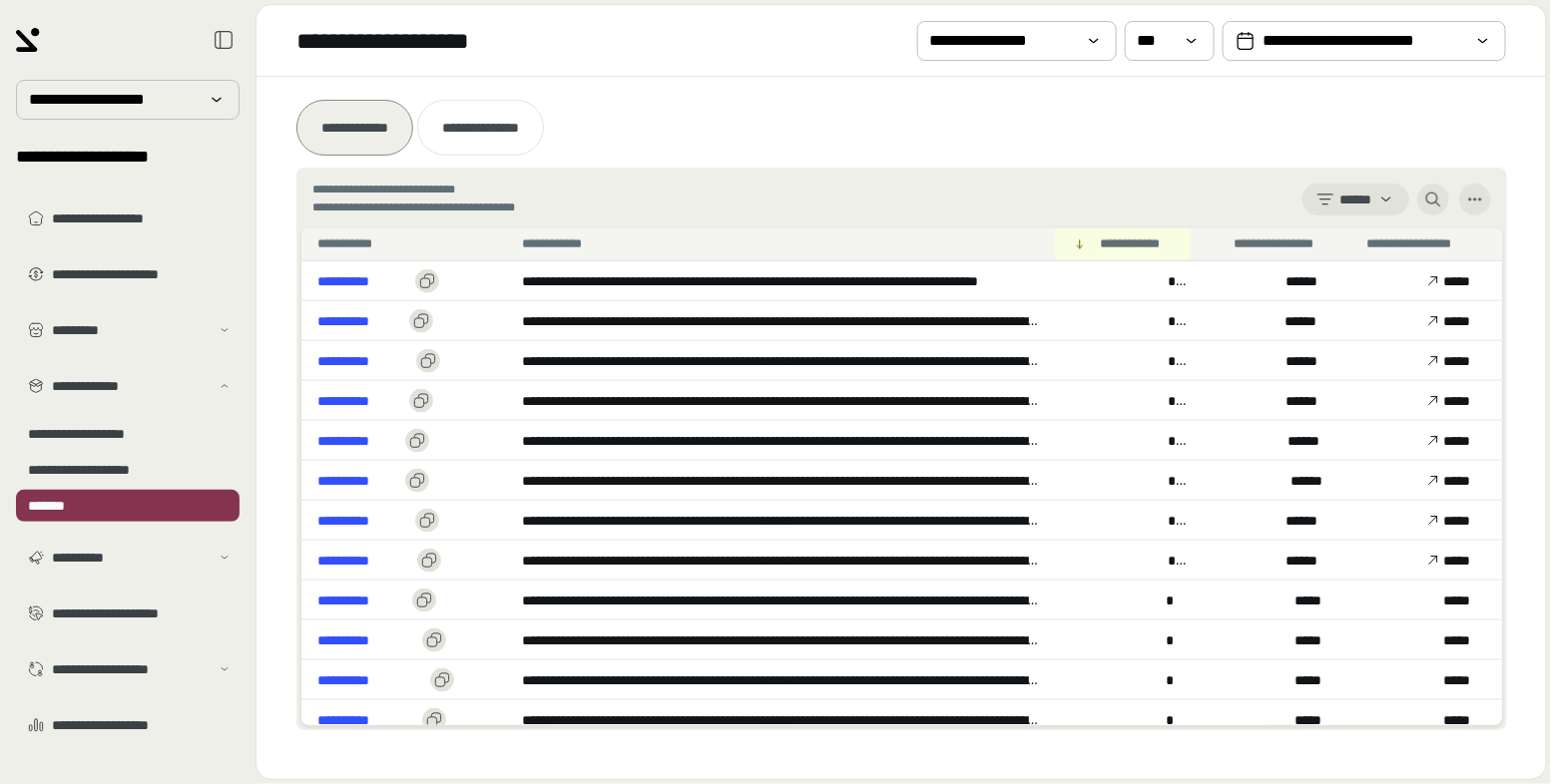 click on "*" at bounding box center [1122, 560] 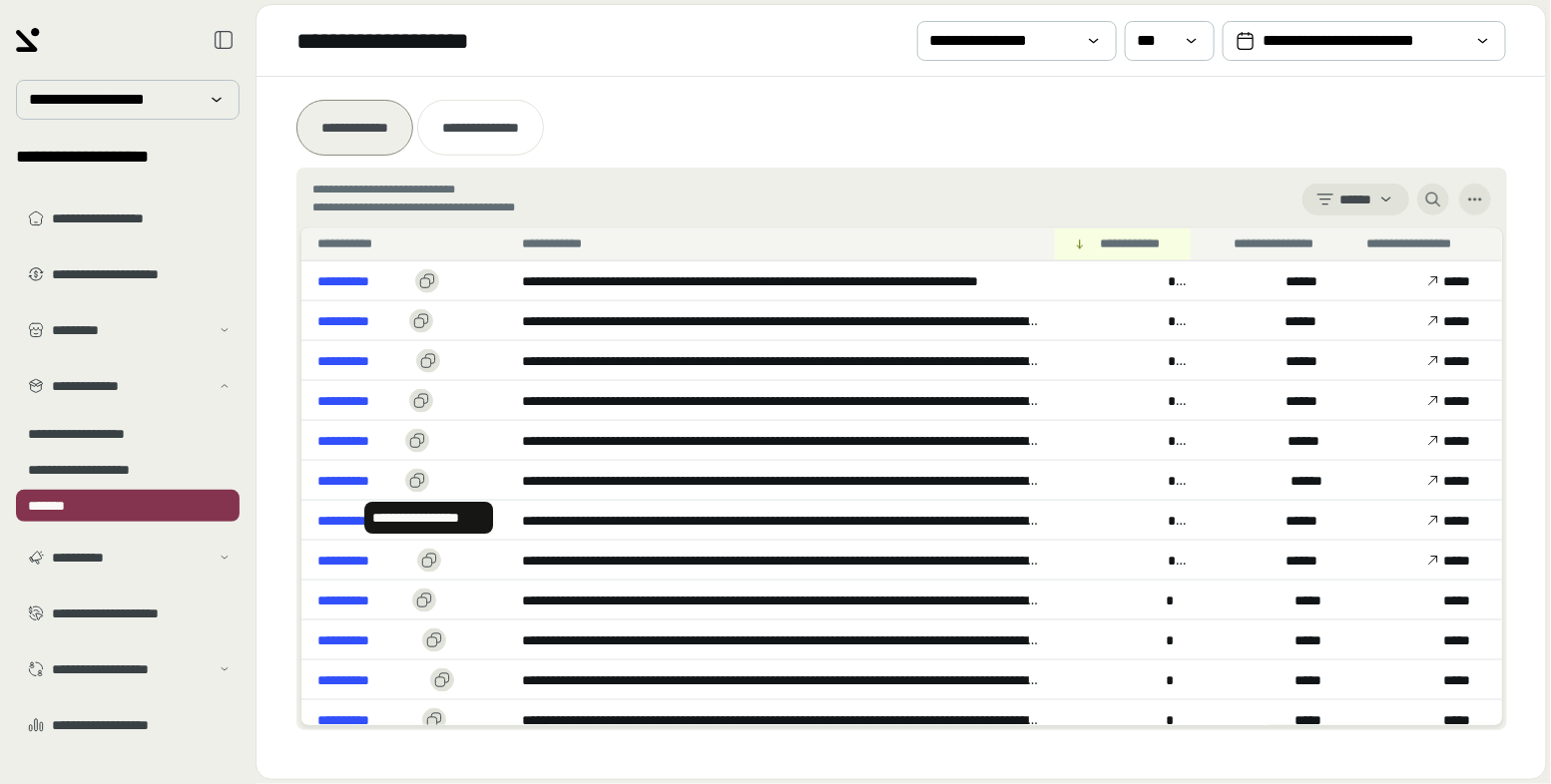 click on "**********" at bounding box center [379, 561] 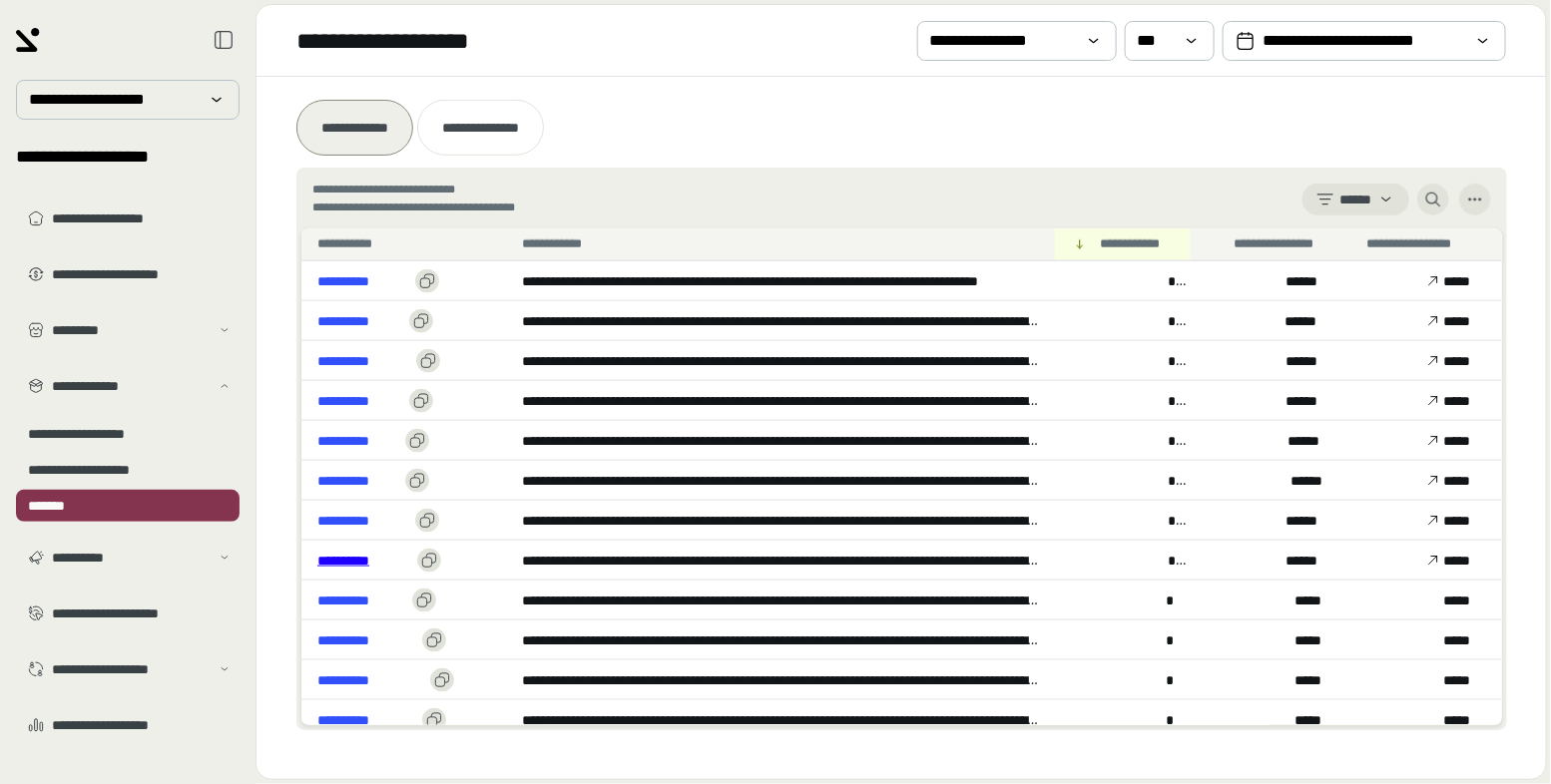 click on "**********" at bounding box center (363, 561) 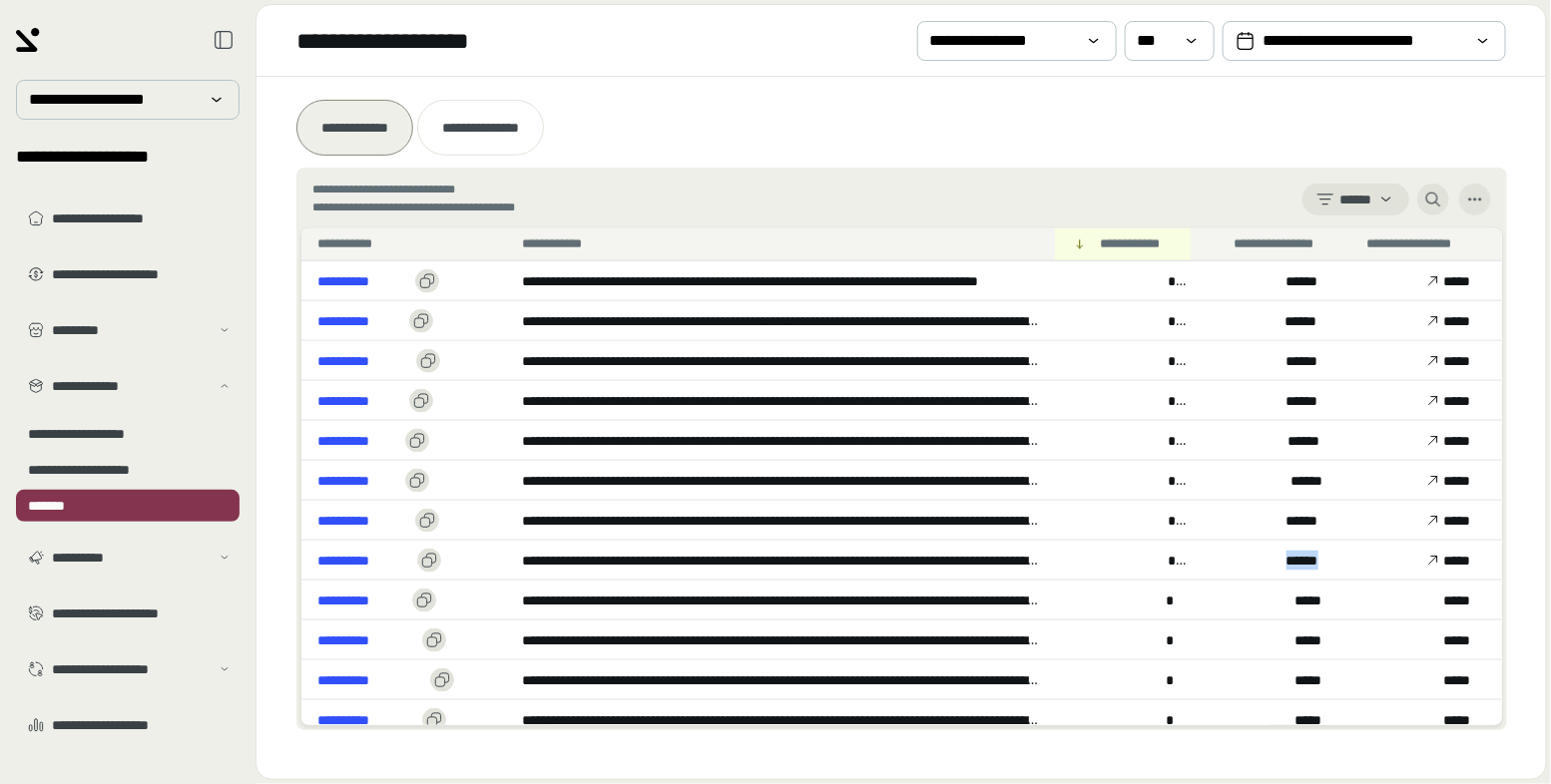 drag, startPoint x: 1333, startPoint y: 557, endPoint x: 1282, endPoint y: 557, distance: 51 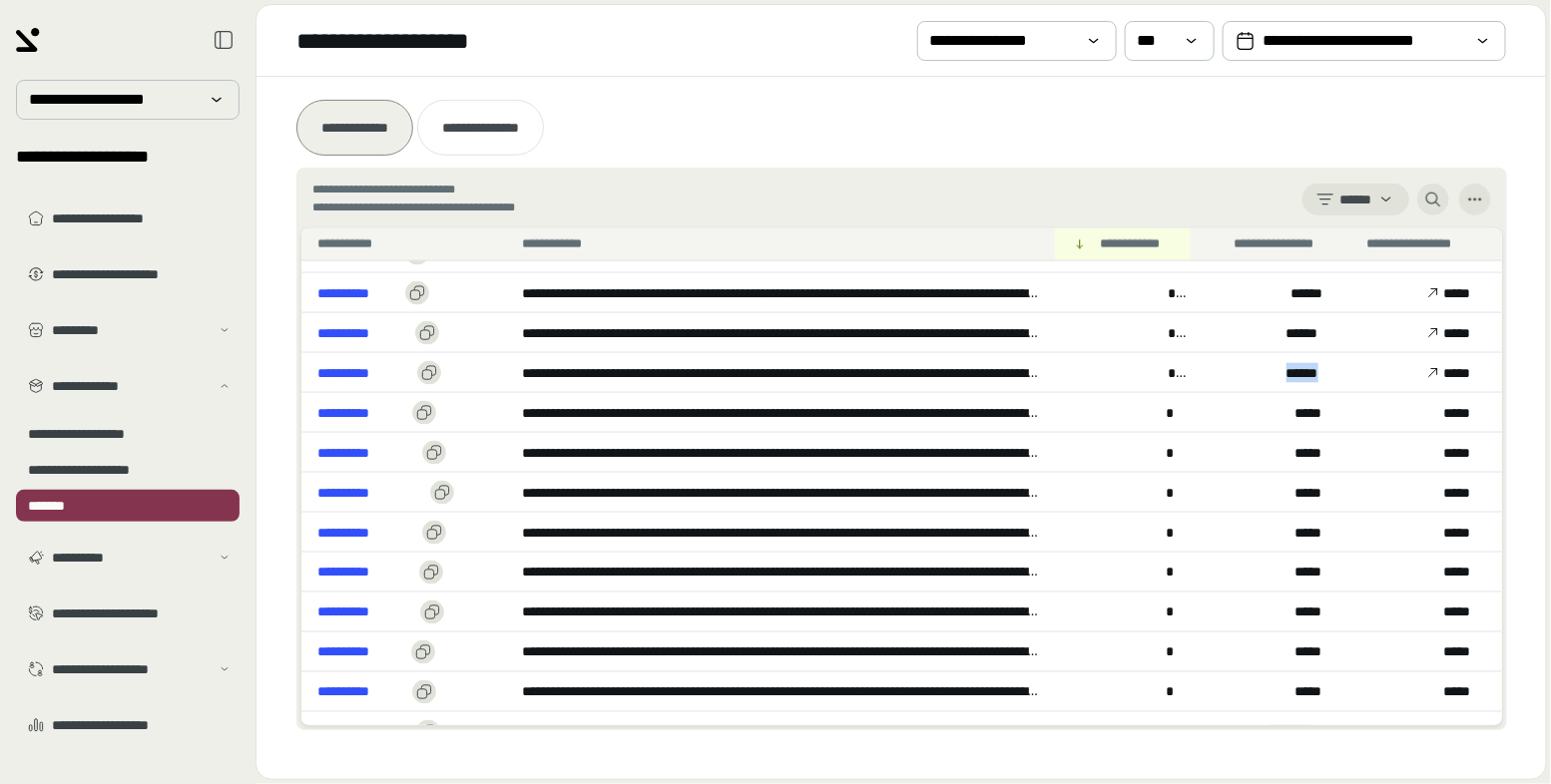 scroll, scrollTop: 1097, scrollLeft: 0, axis: vertical 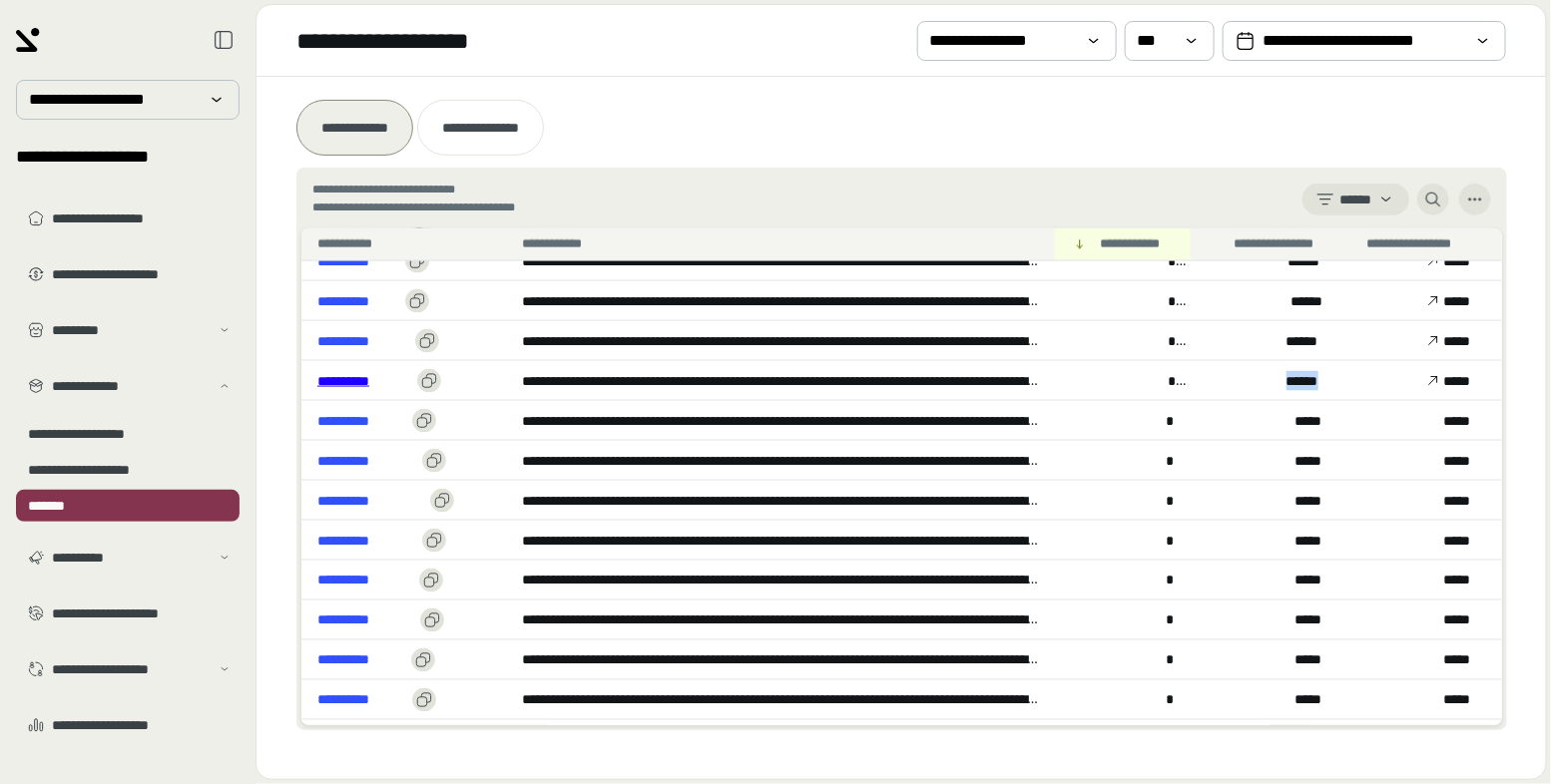click on "**********" at bounding box center [363, 381] 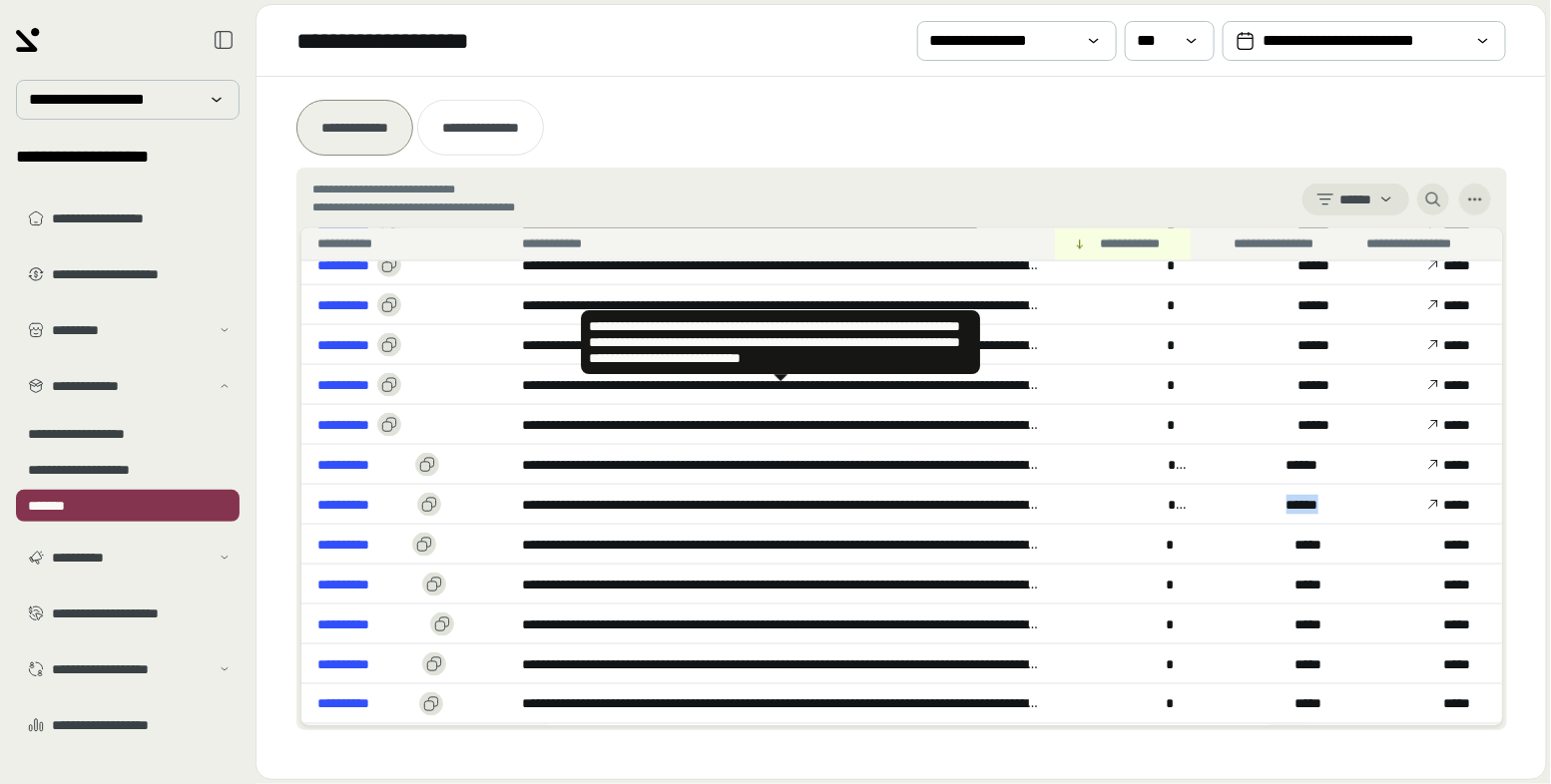 scroll, scrollTop: 919, scrollLeft: 0, axis: vertical 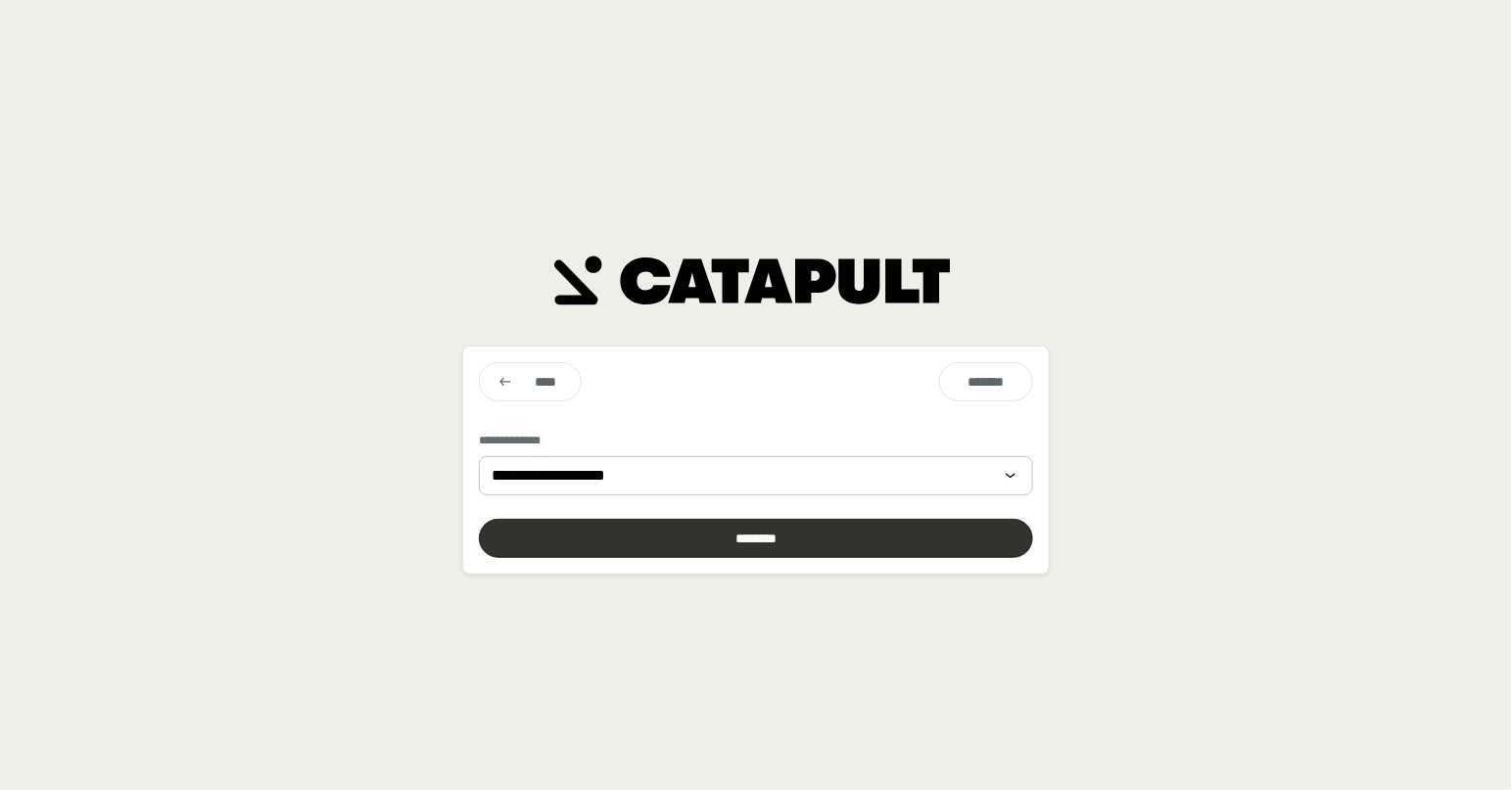 click on "********" at bounding box center (756, 538) 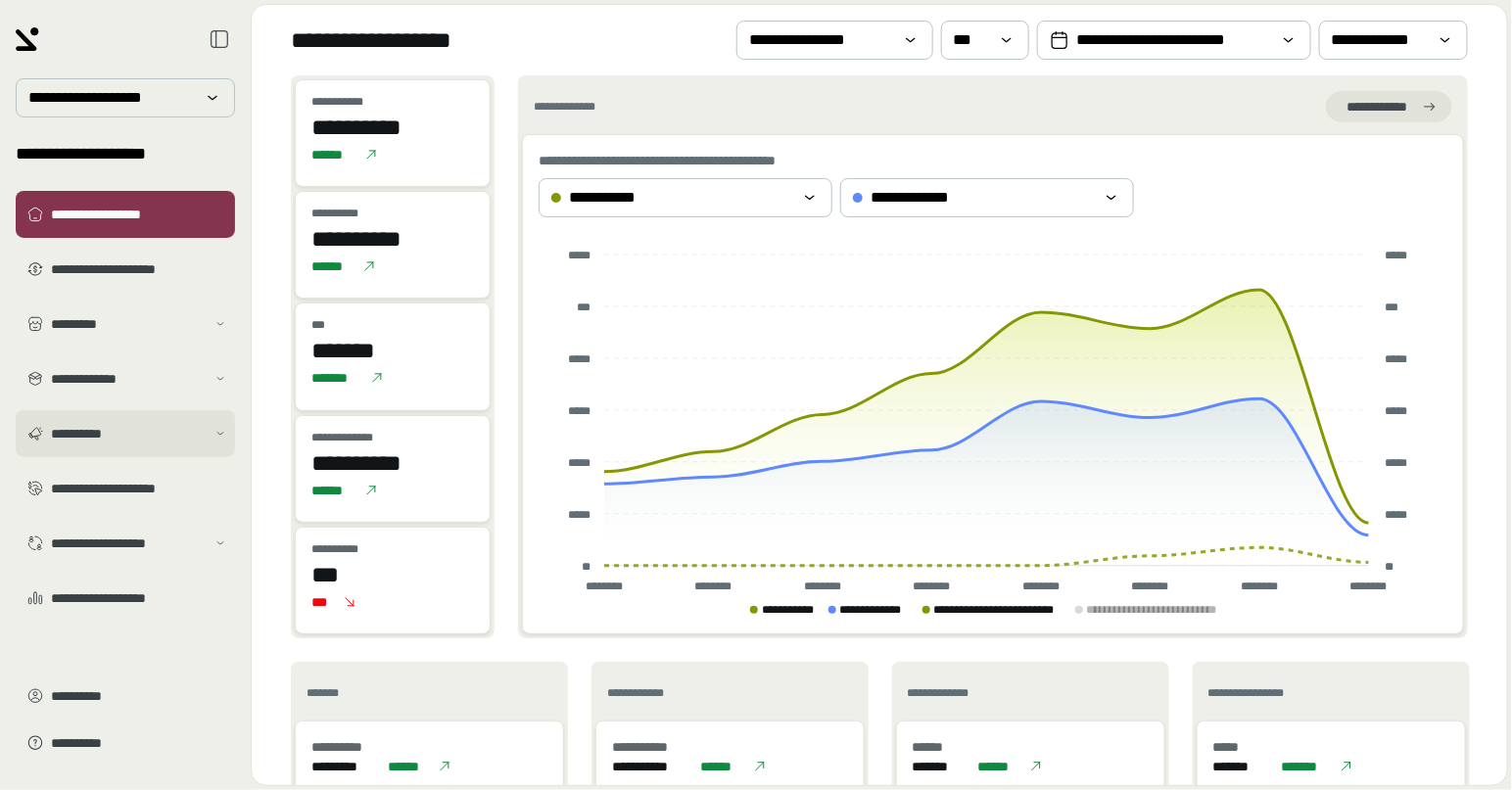 click on "**********" at bounding box center [128, 434] 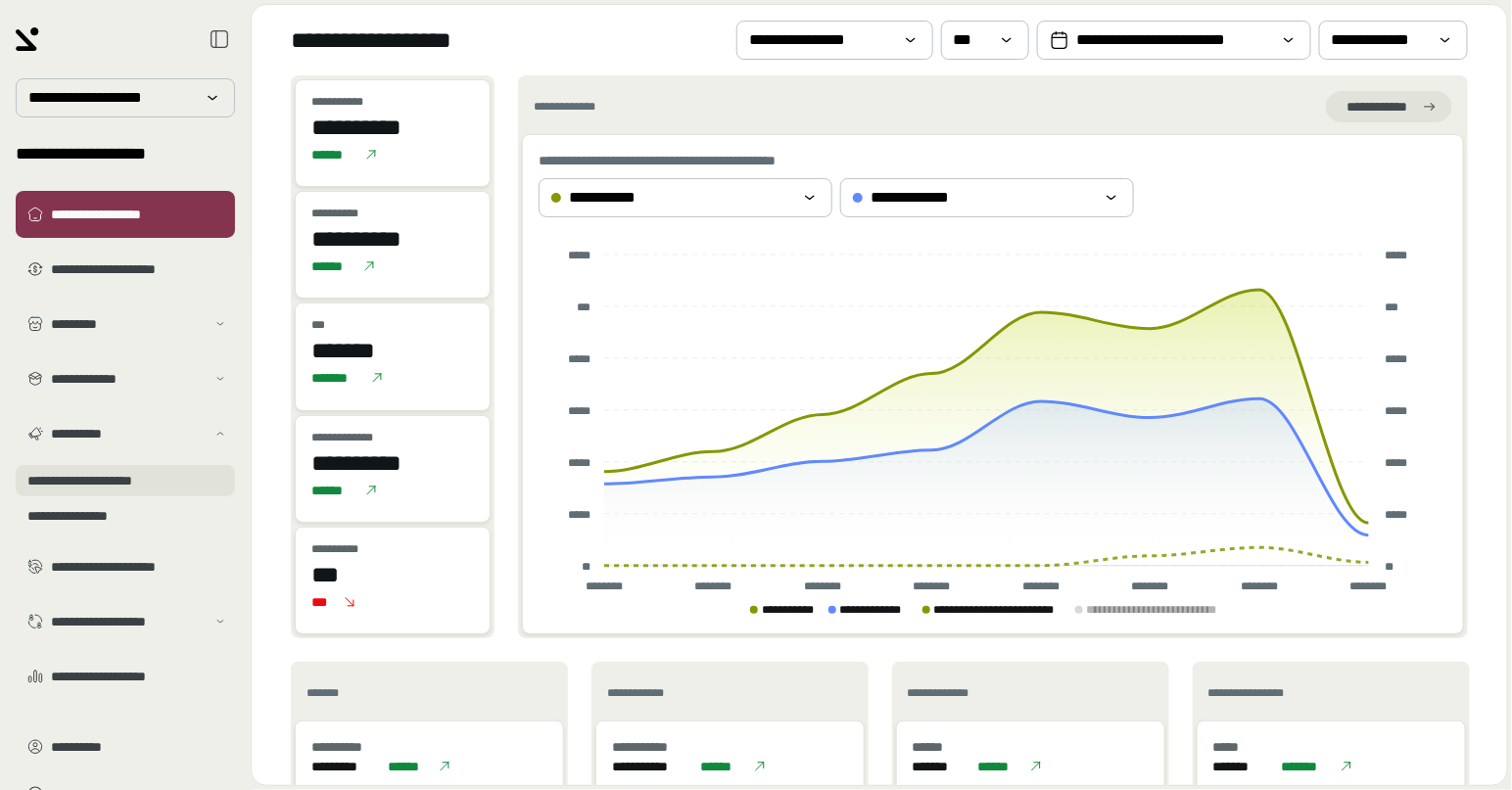 click on "**********" at bounding box center [125, 481] 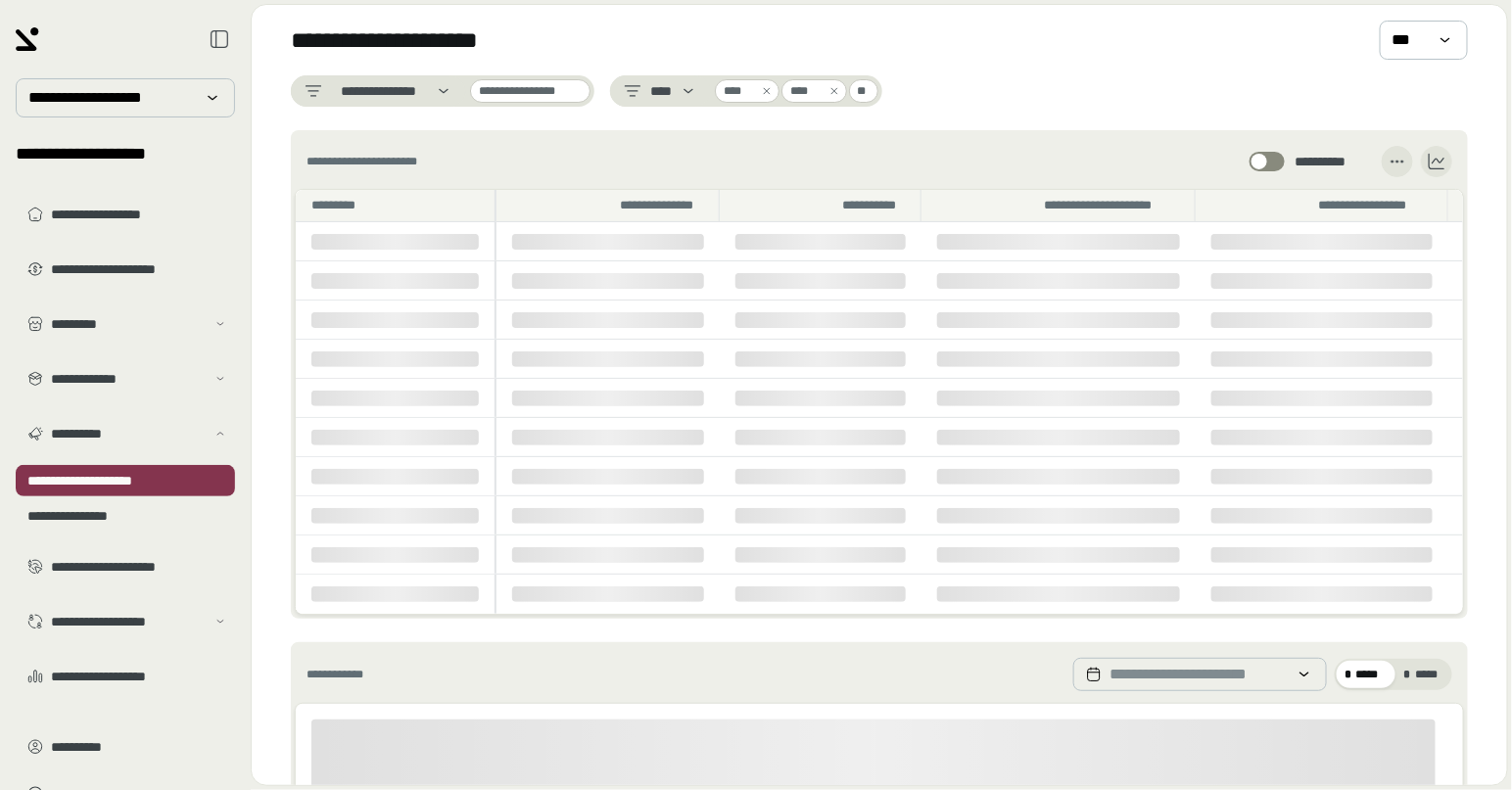 click 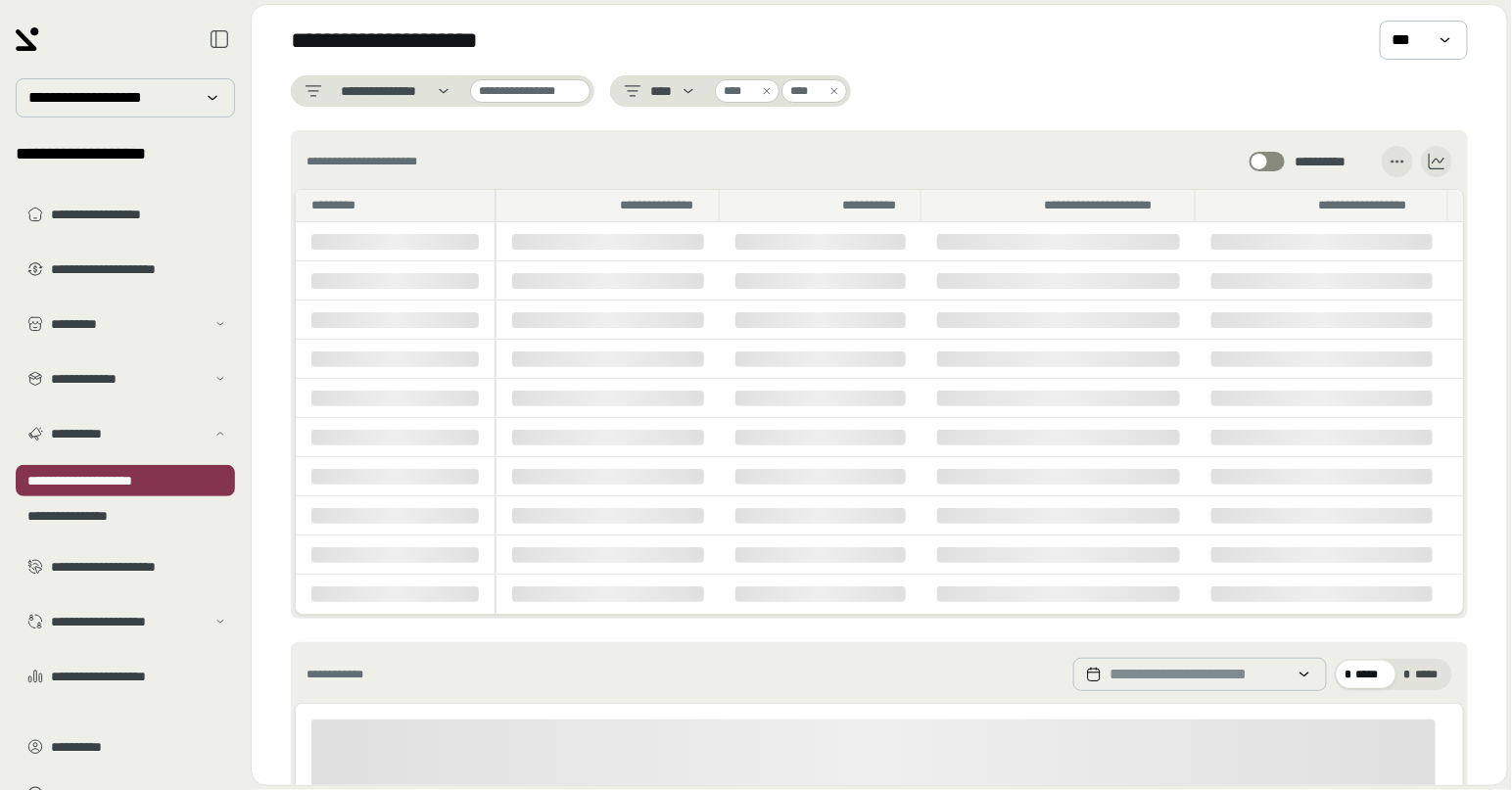 click 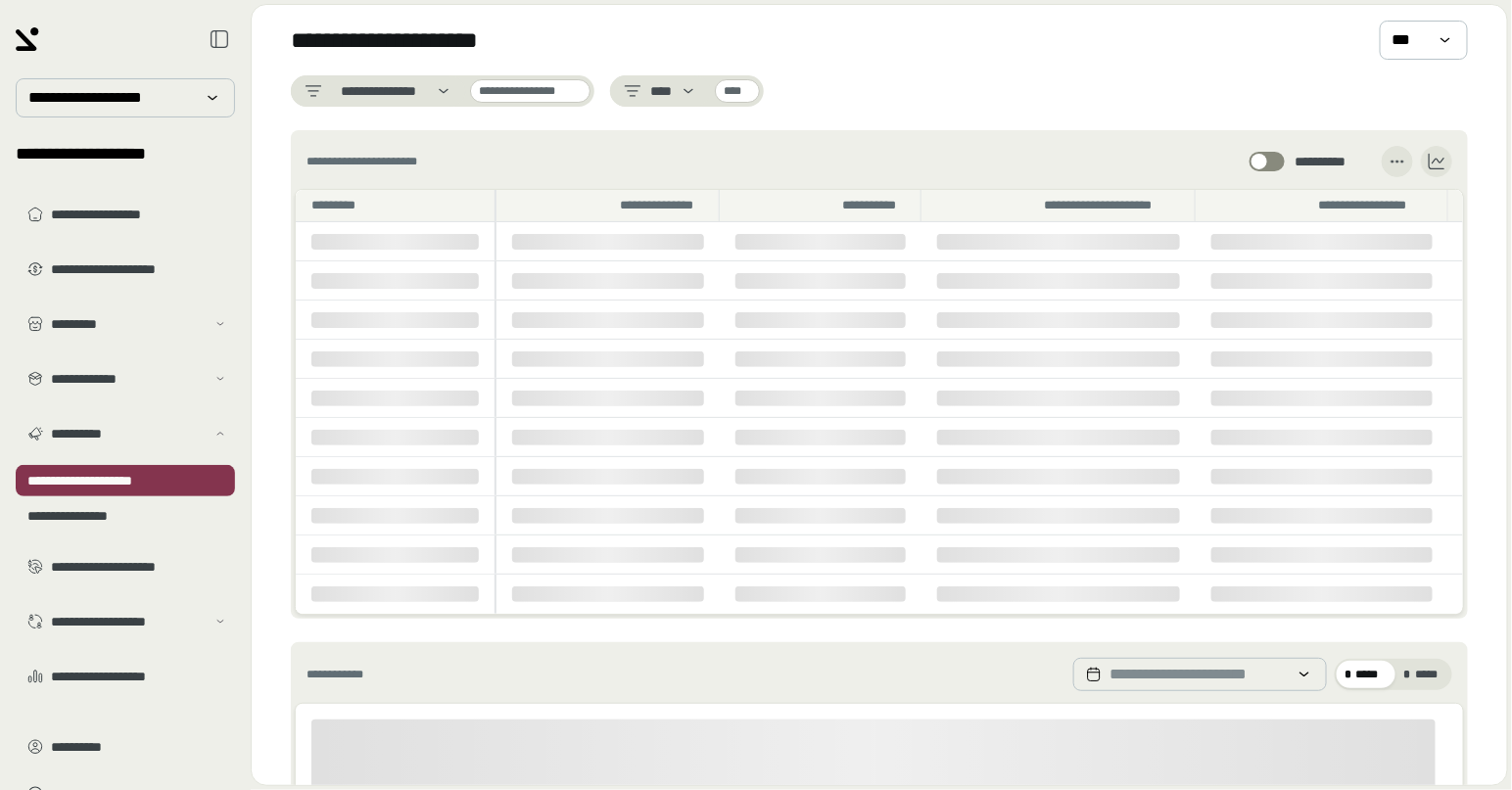 click on "**********" at bounding box center [879, 91] 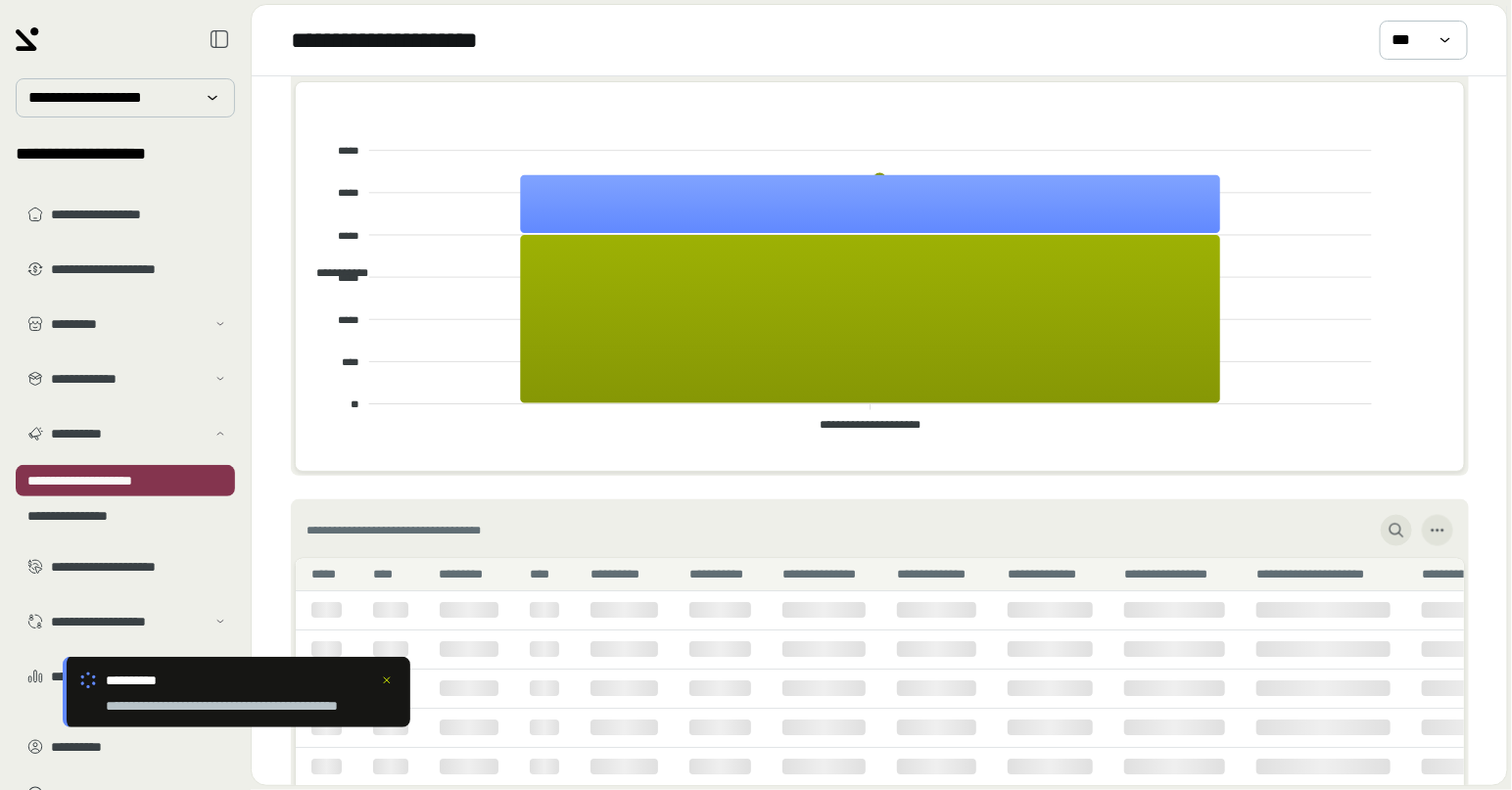 scroll, scrollTop: 866, scrollLeft: 0, axis: vertical 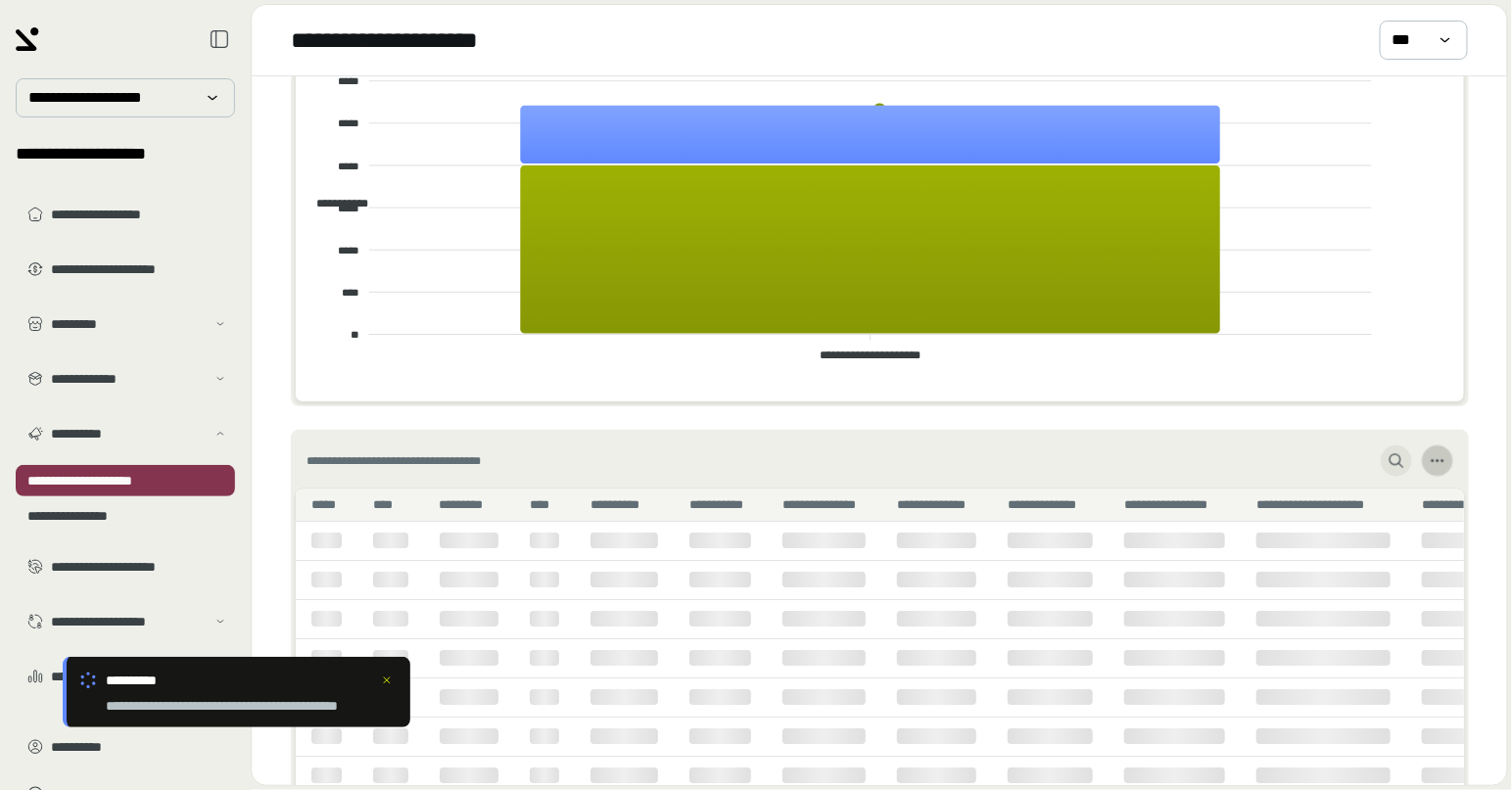 click 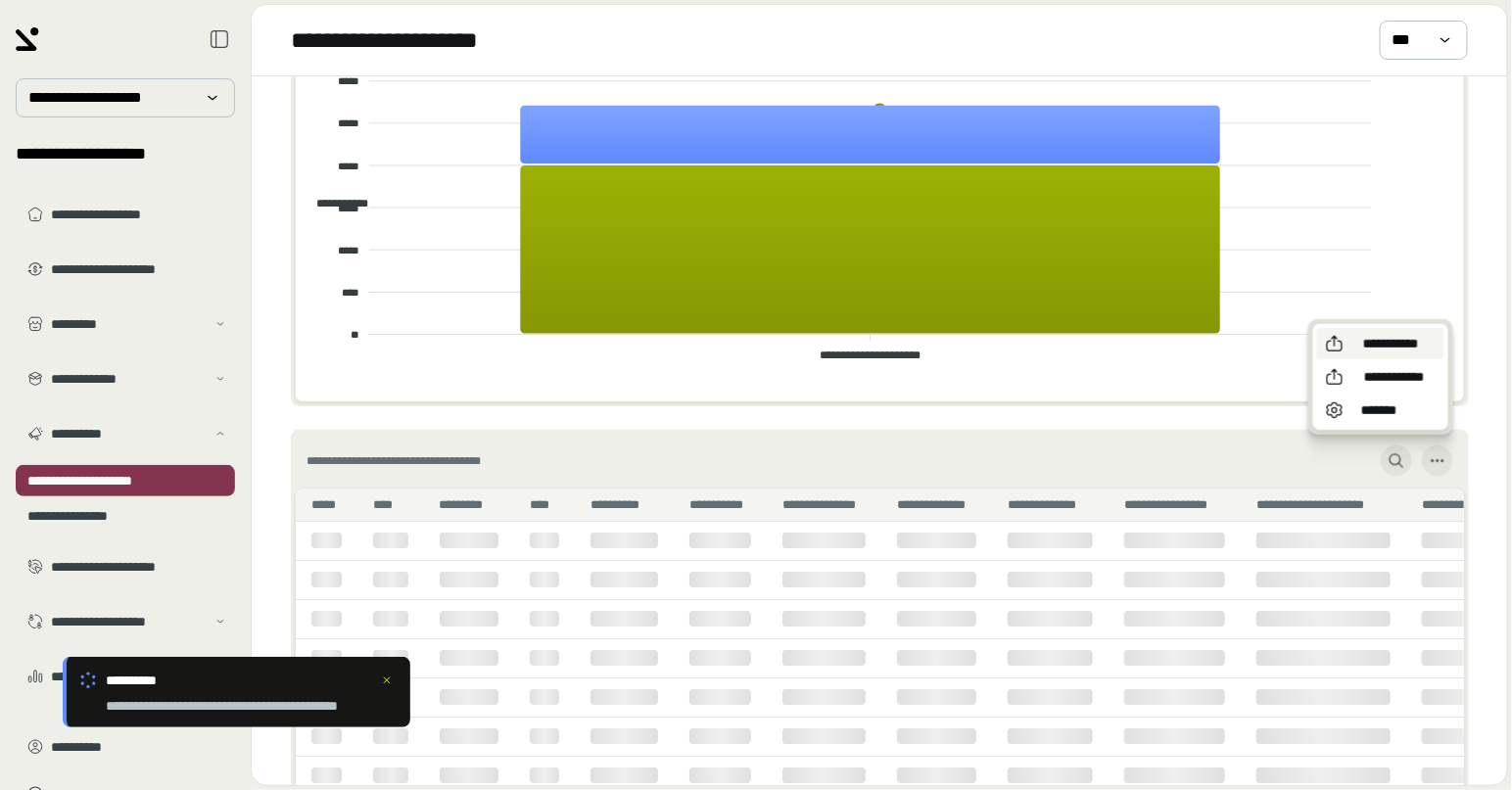 click on "**********" at bounding box center (1391, 344) 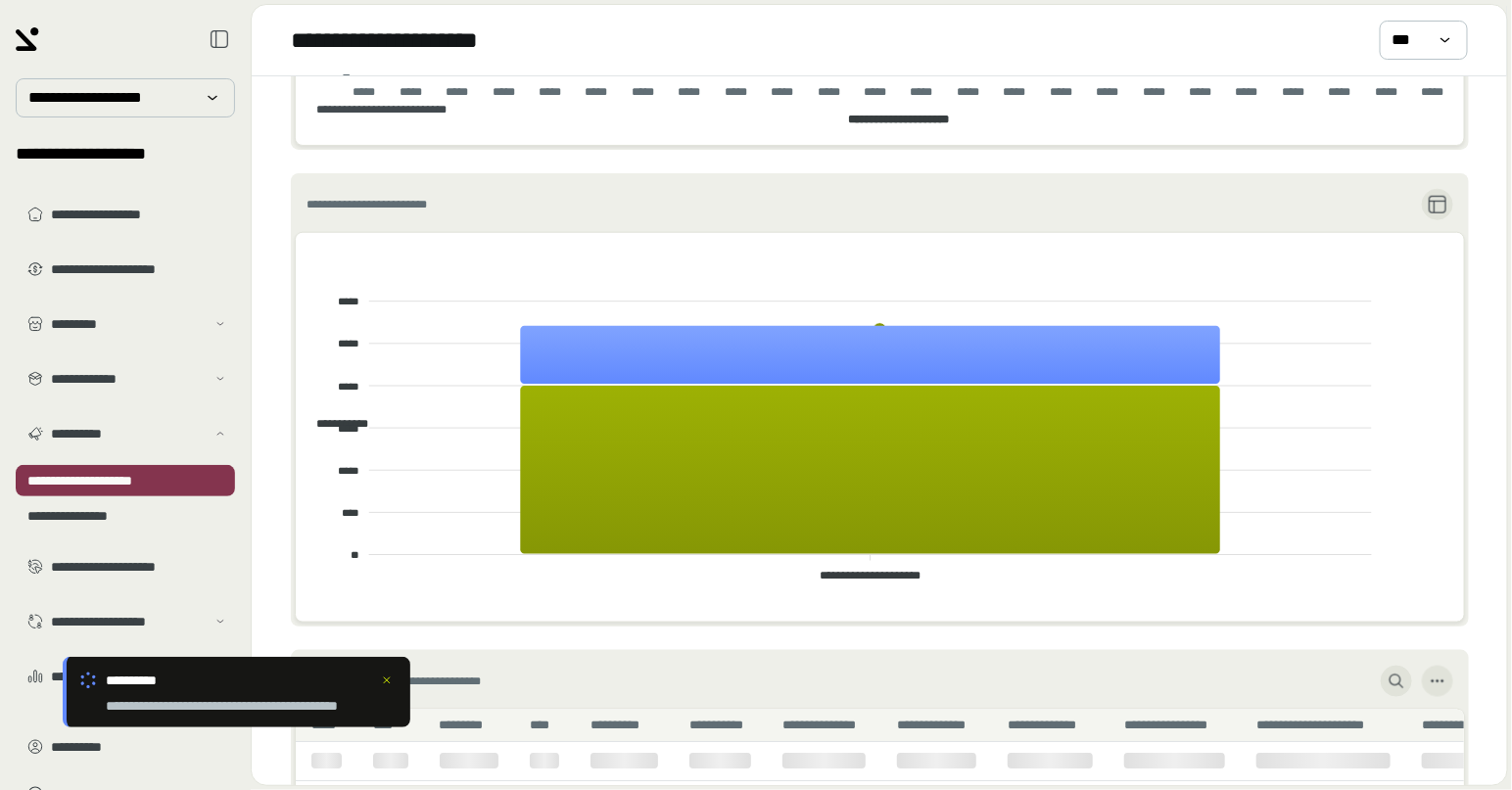 scroll, scrollTop: 646, scrollLeft: 0, axis: vertical 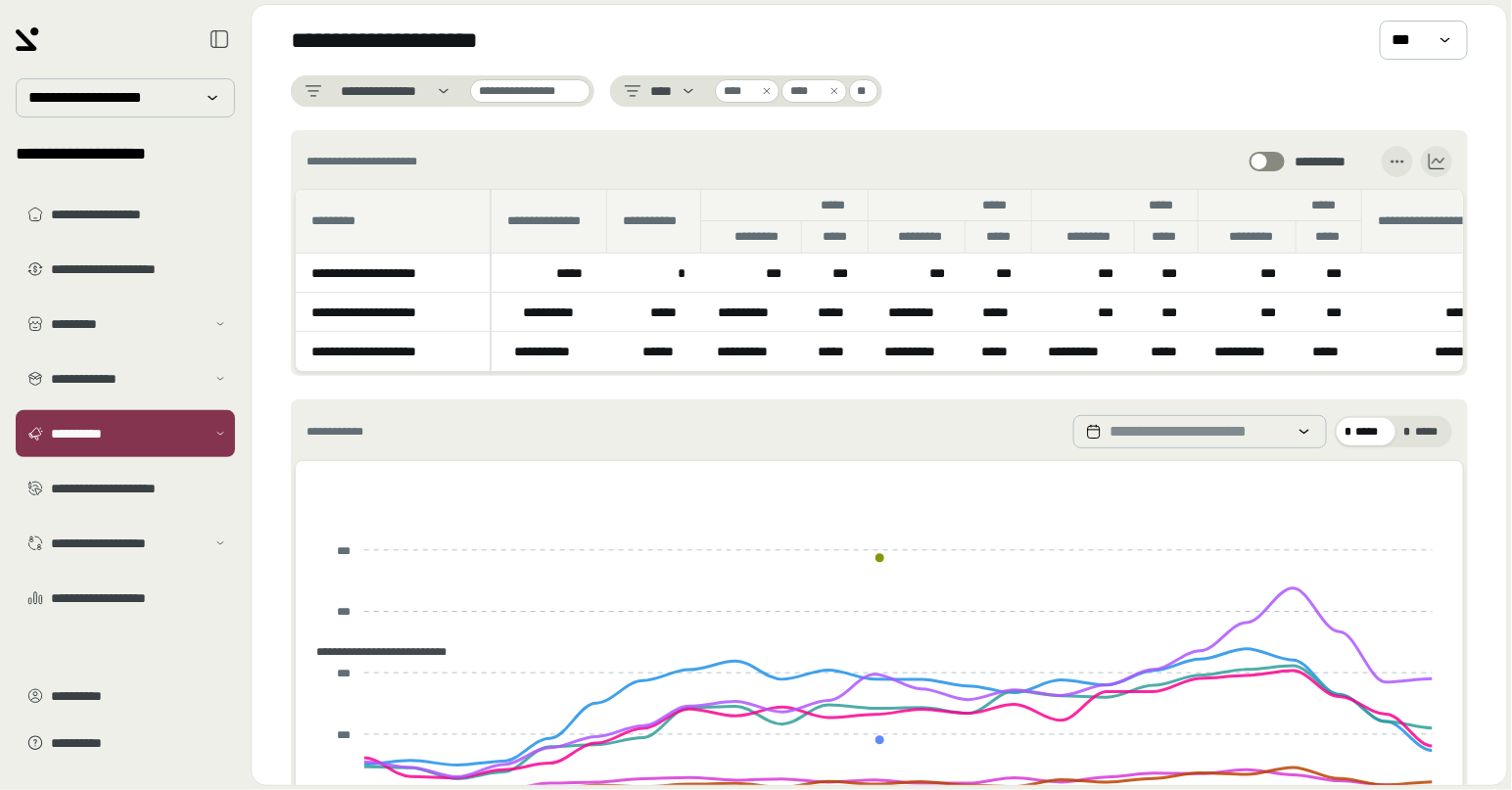 click 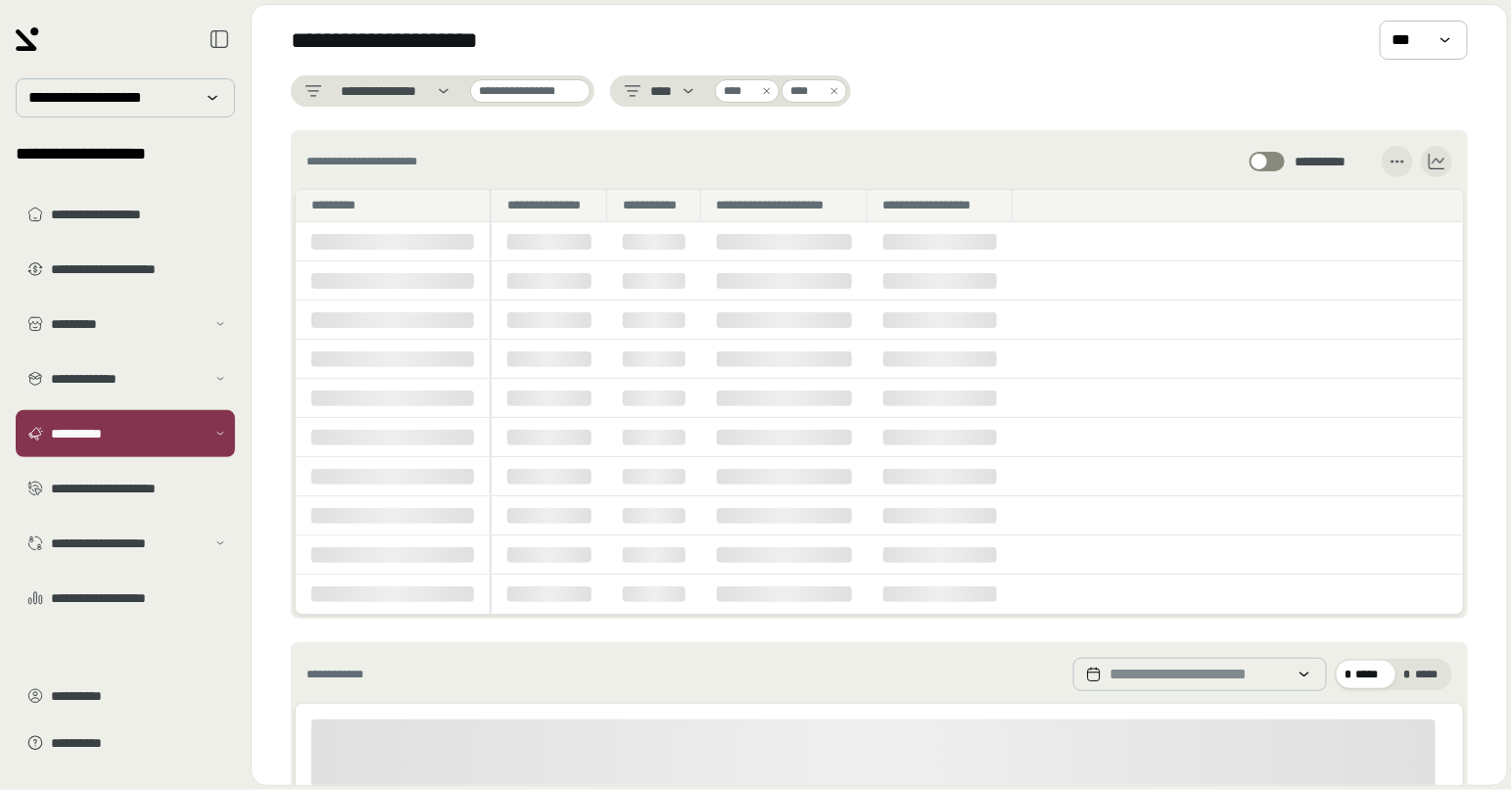 click 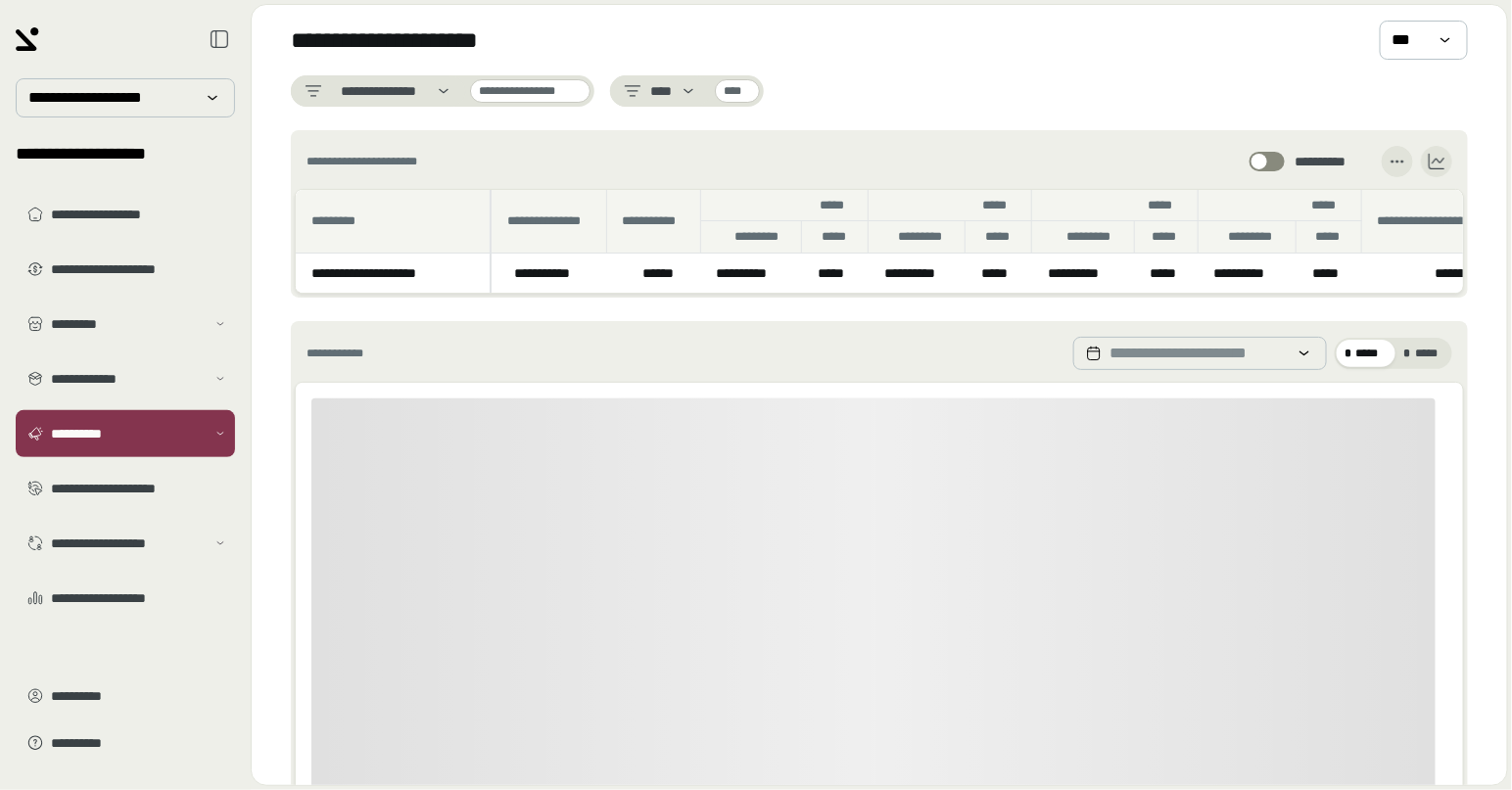 click on "**********" at bounding box center (879, 937) 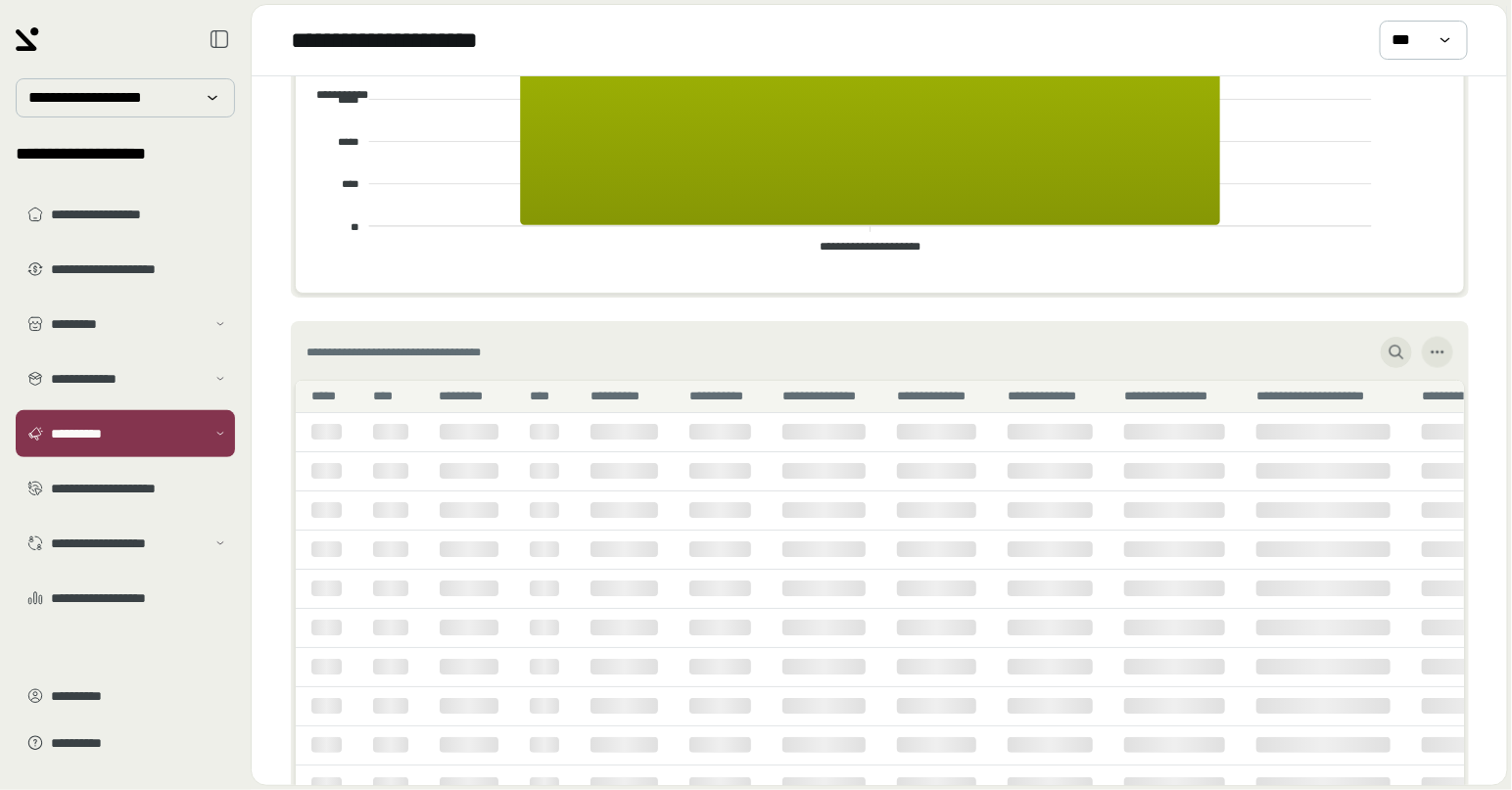 scroll, scrollTop: 979, scrollLeft: 0, axis: vertical 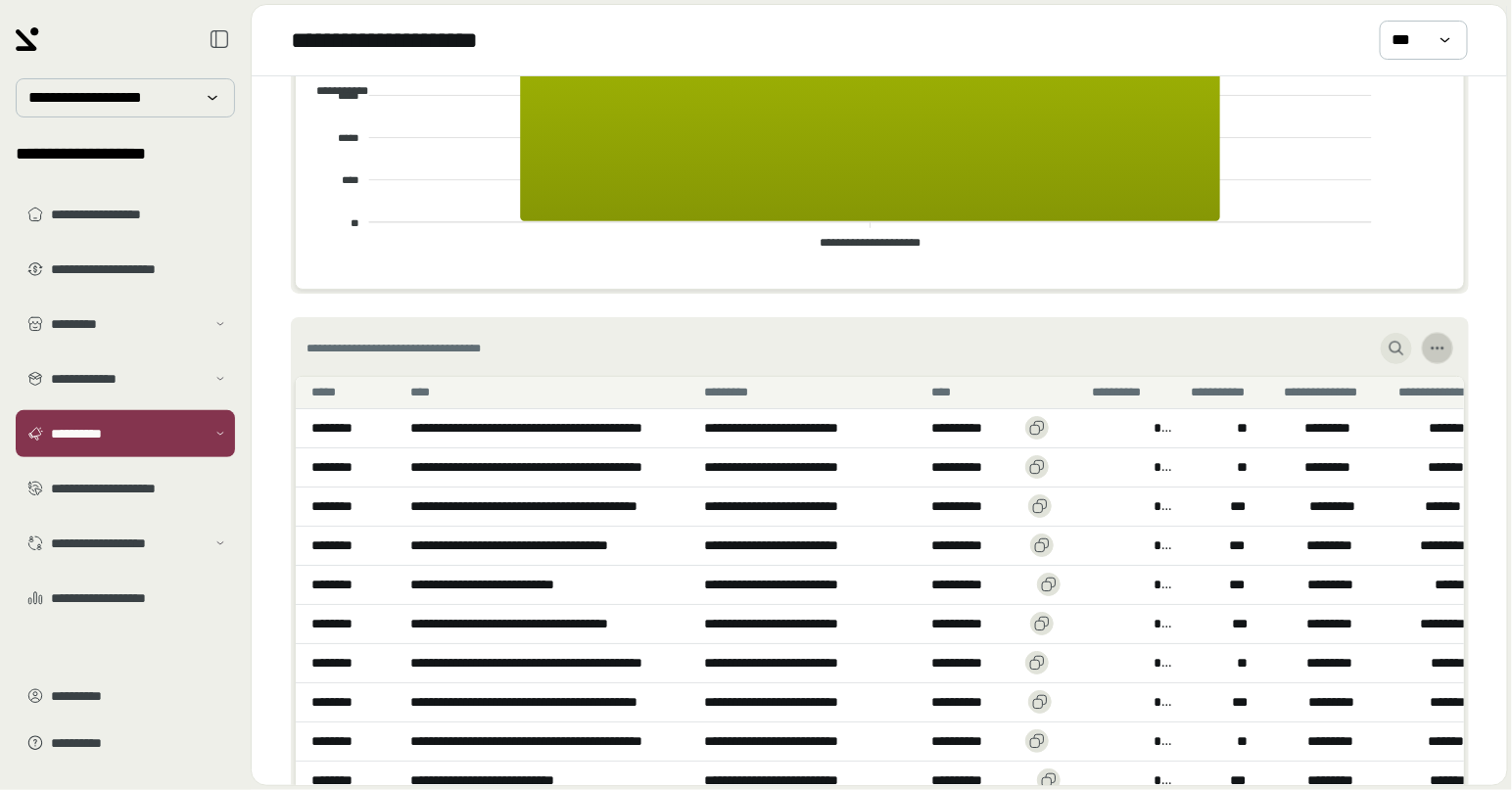 click at bounding box center [1438, 349] 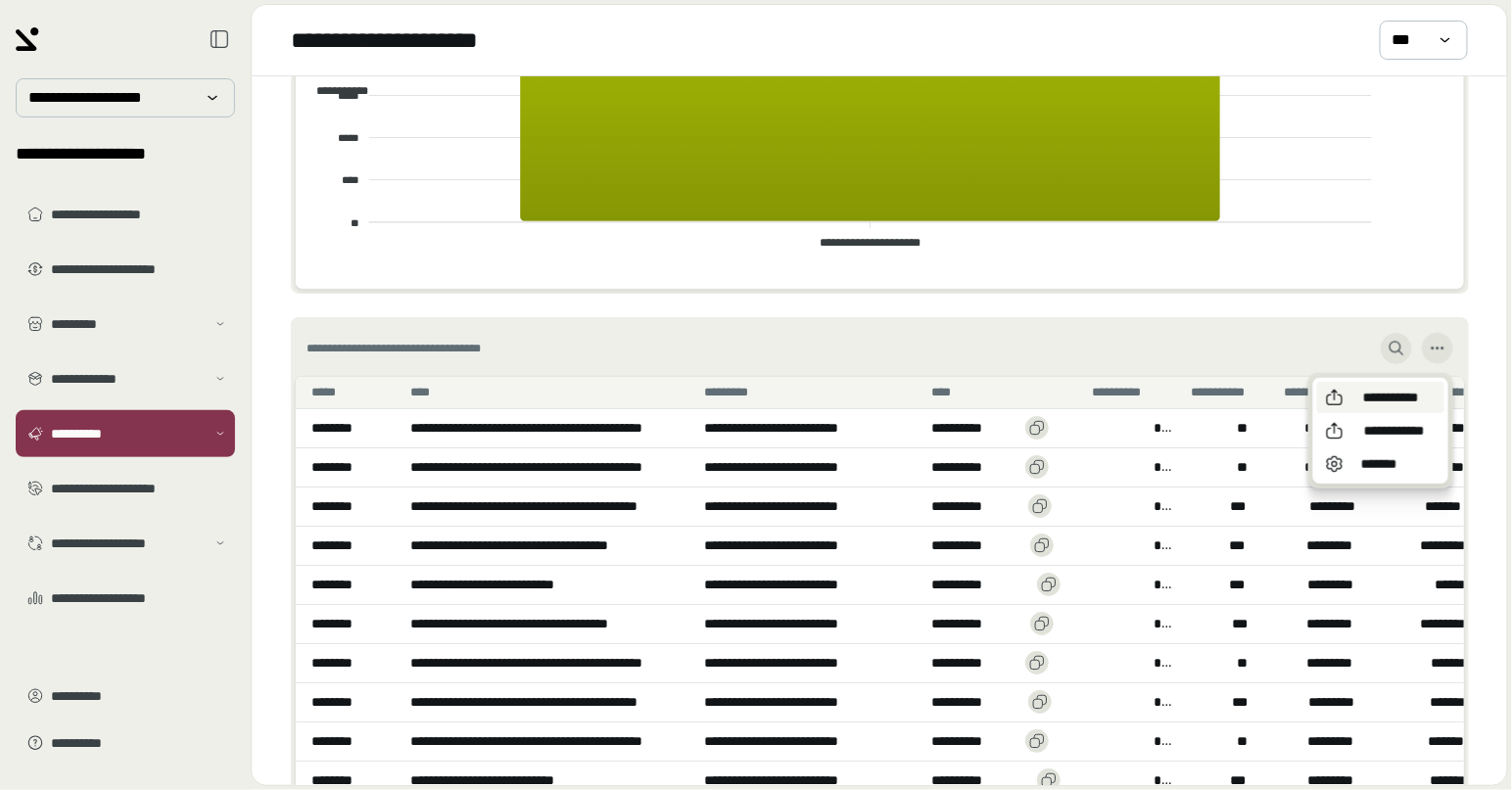 click on "**********" at bounding box center [1391, 397] 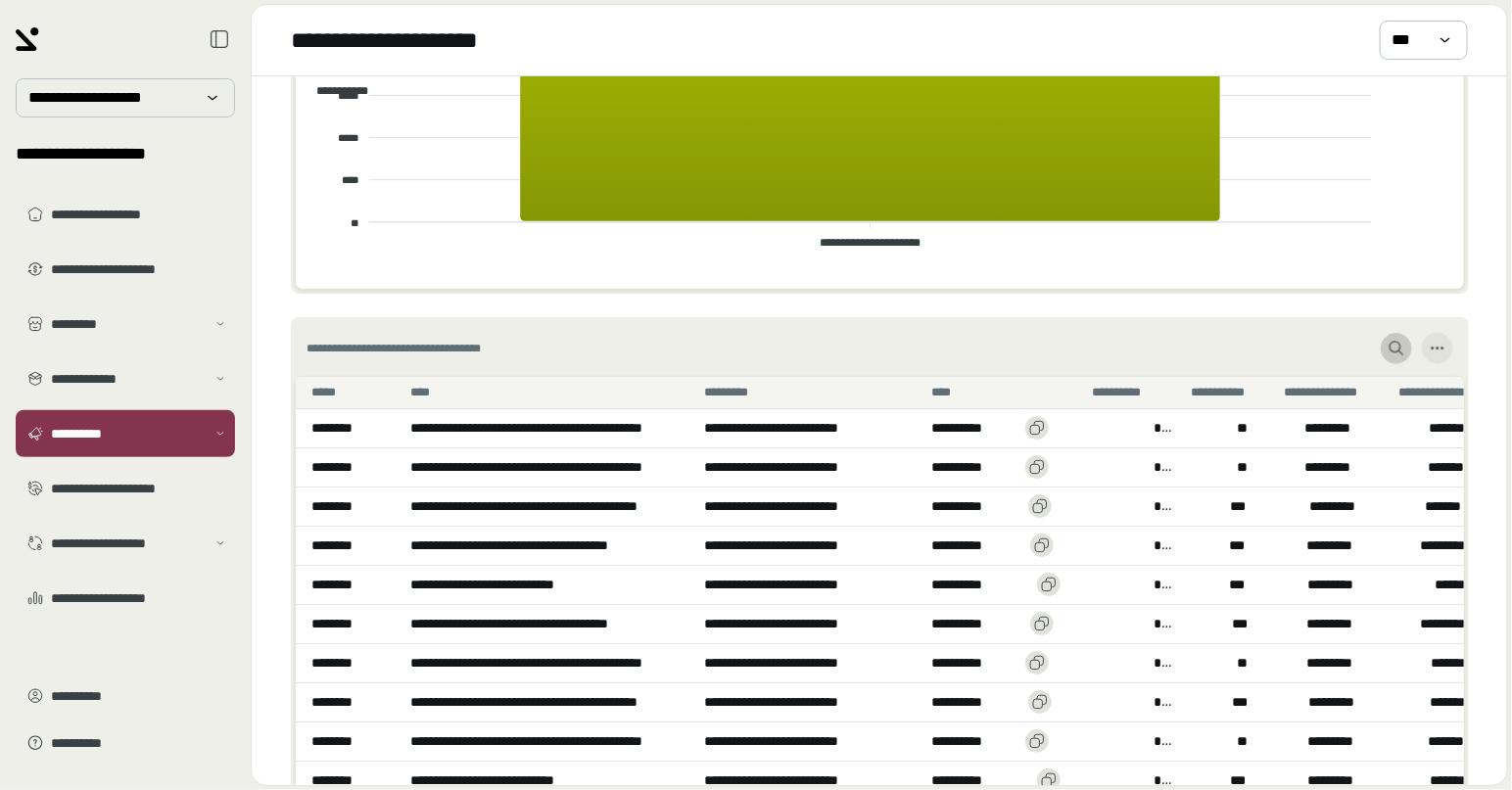 click 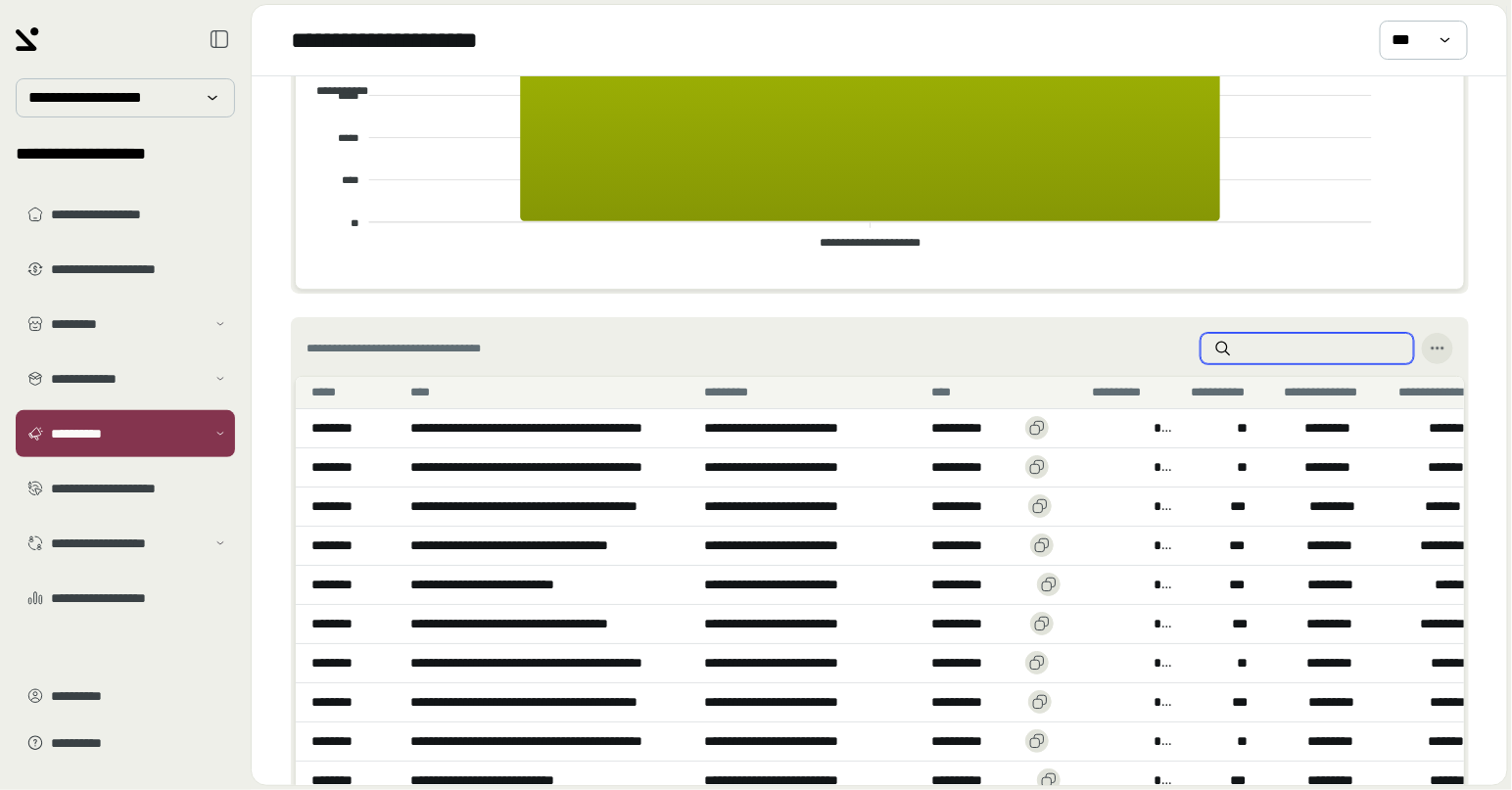 paste on "**********" 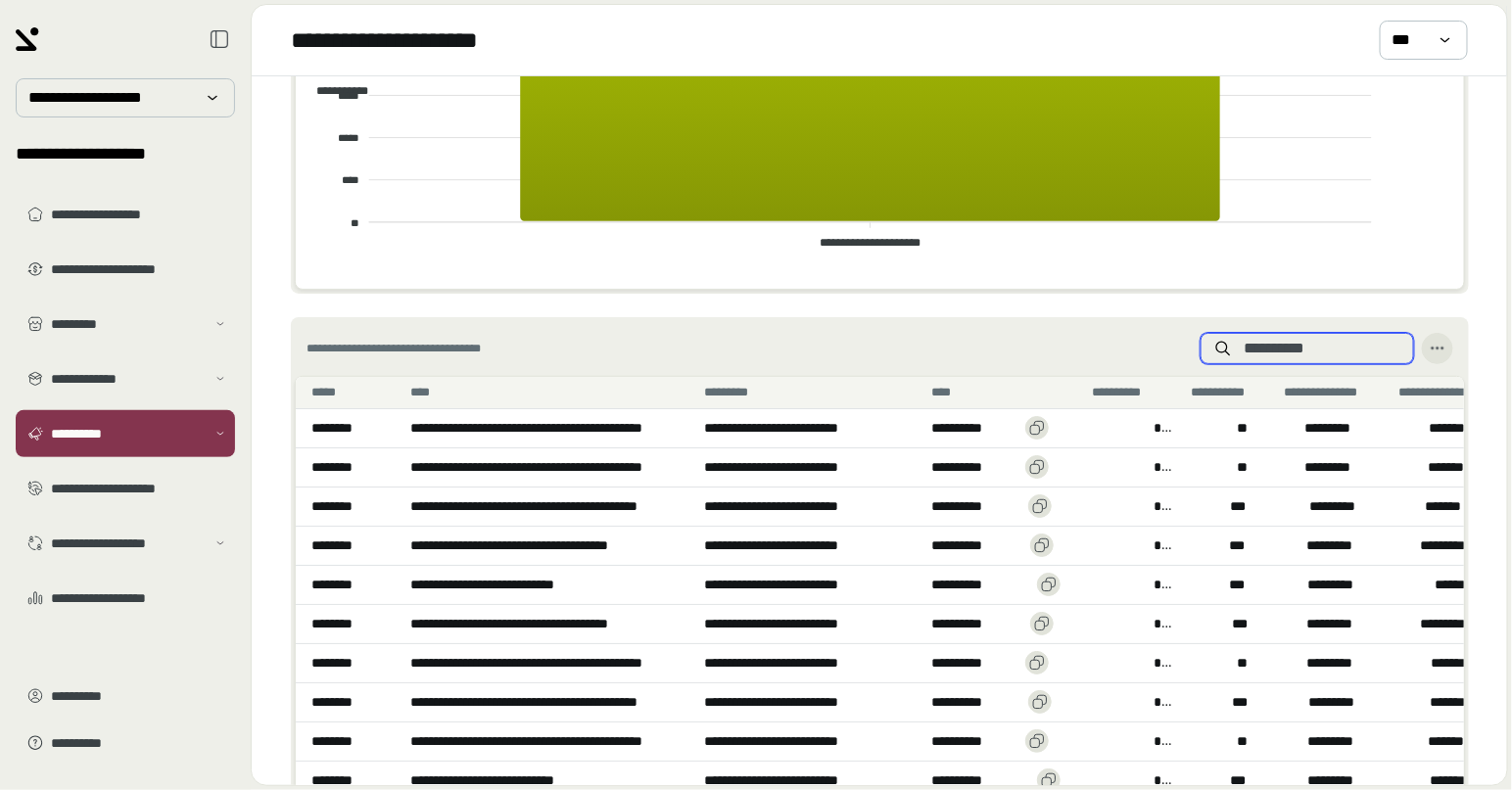 type on "**********" 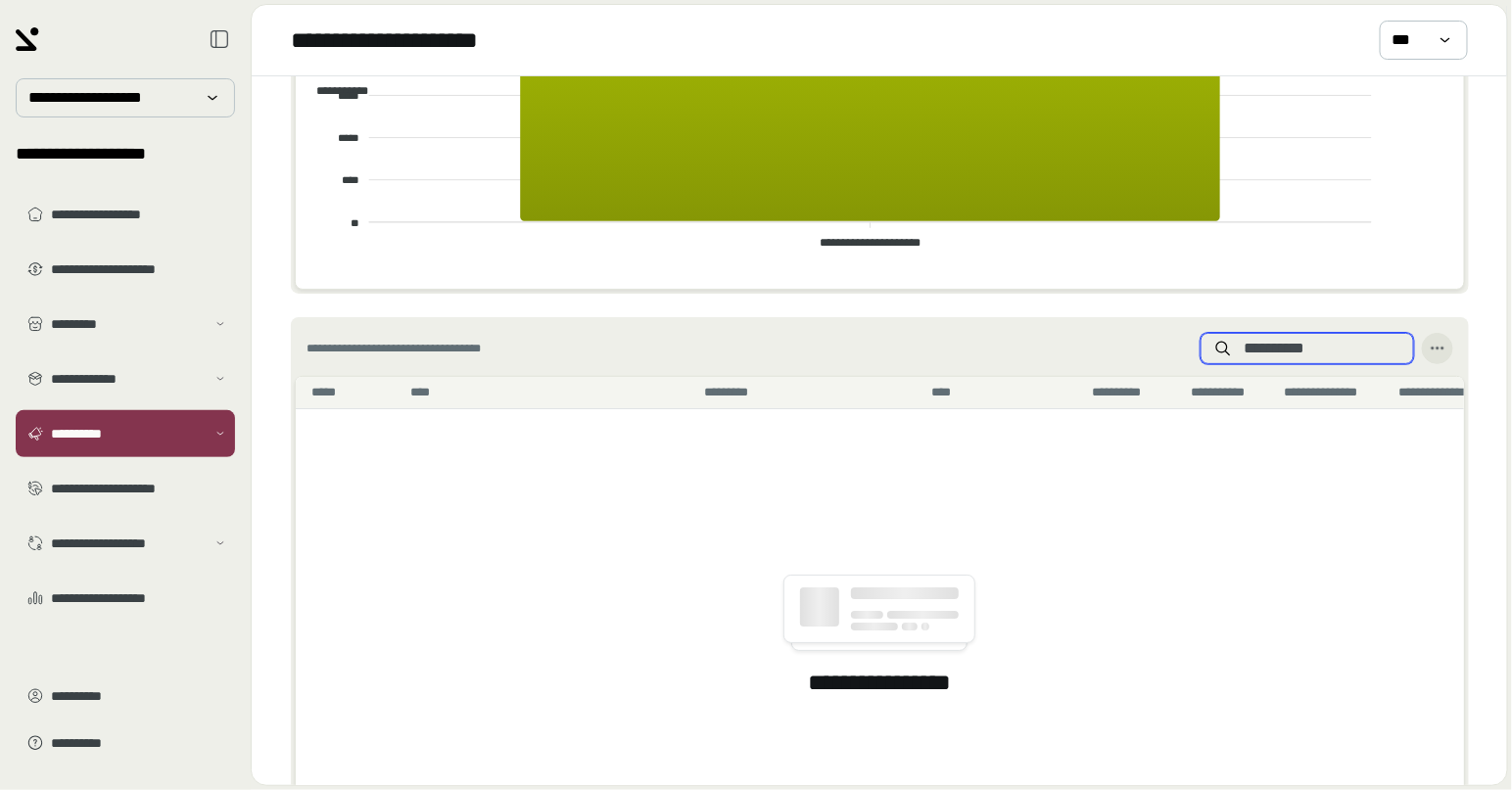 click on "**********" at bounding box center (1323, 349) 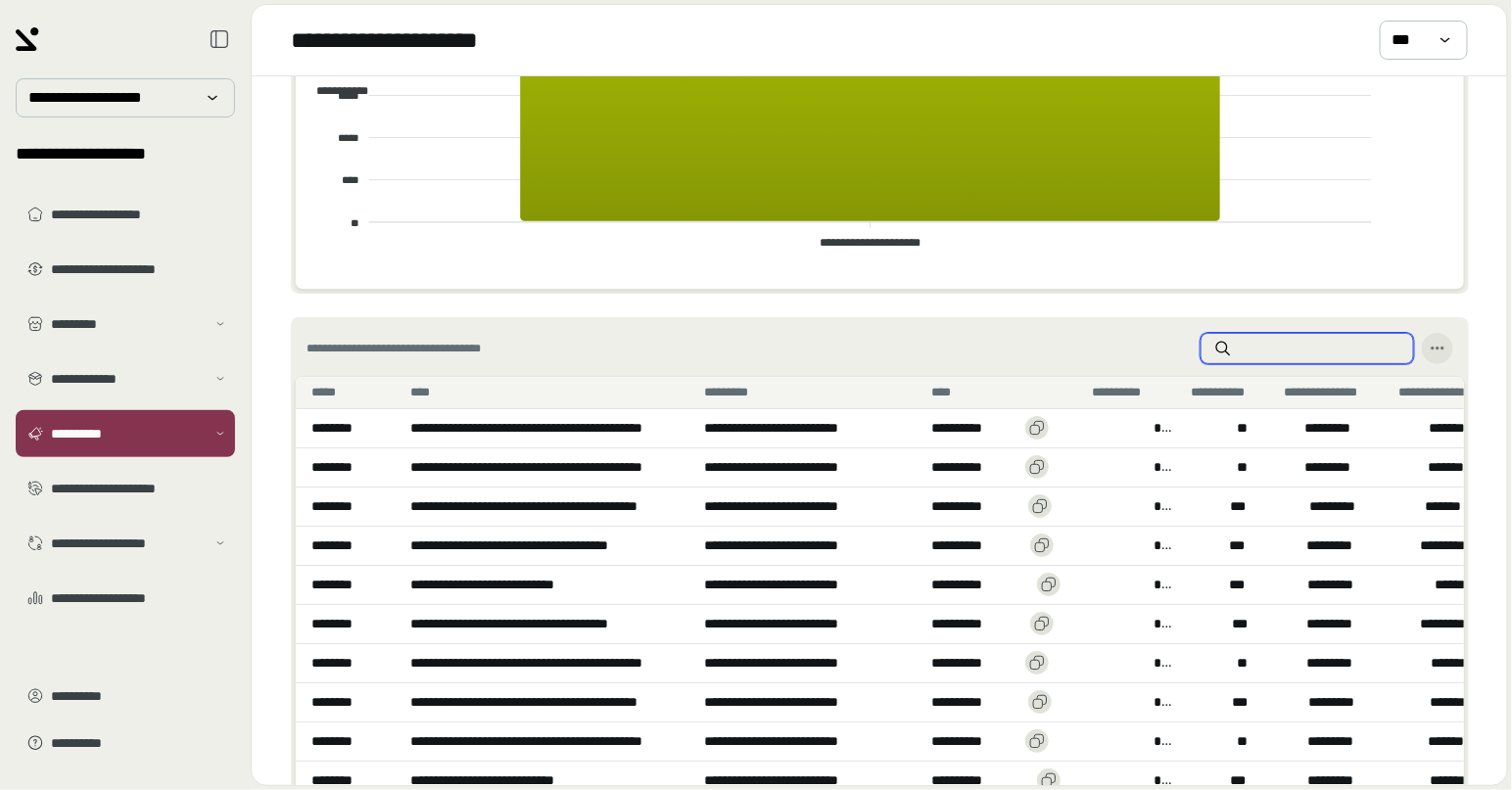 type 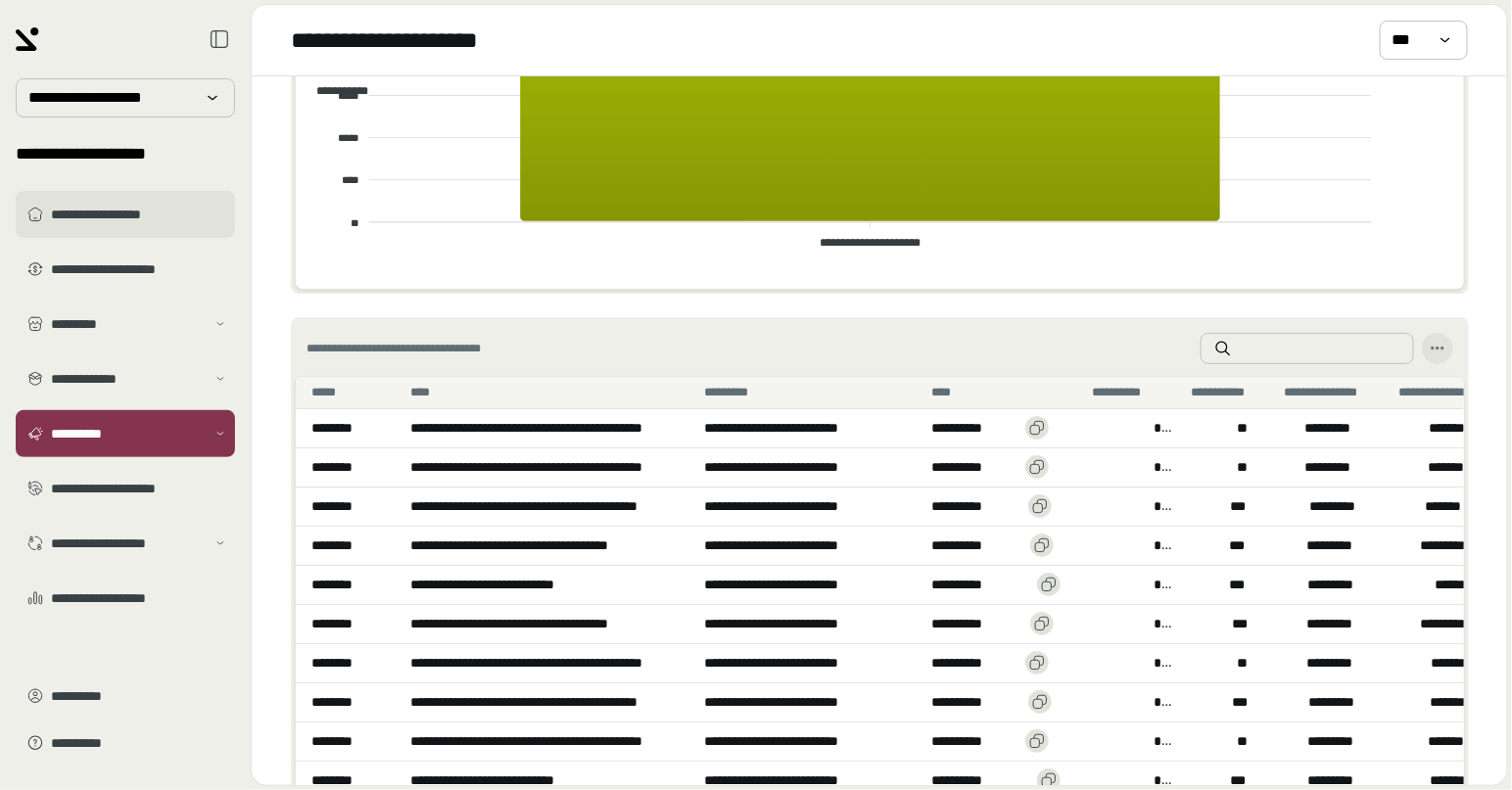 click on "**********" at bounding box center (139, 214) 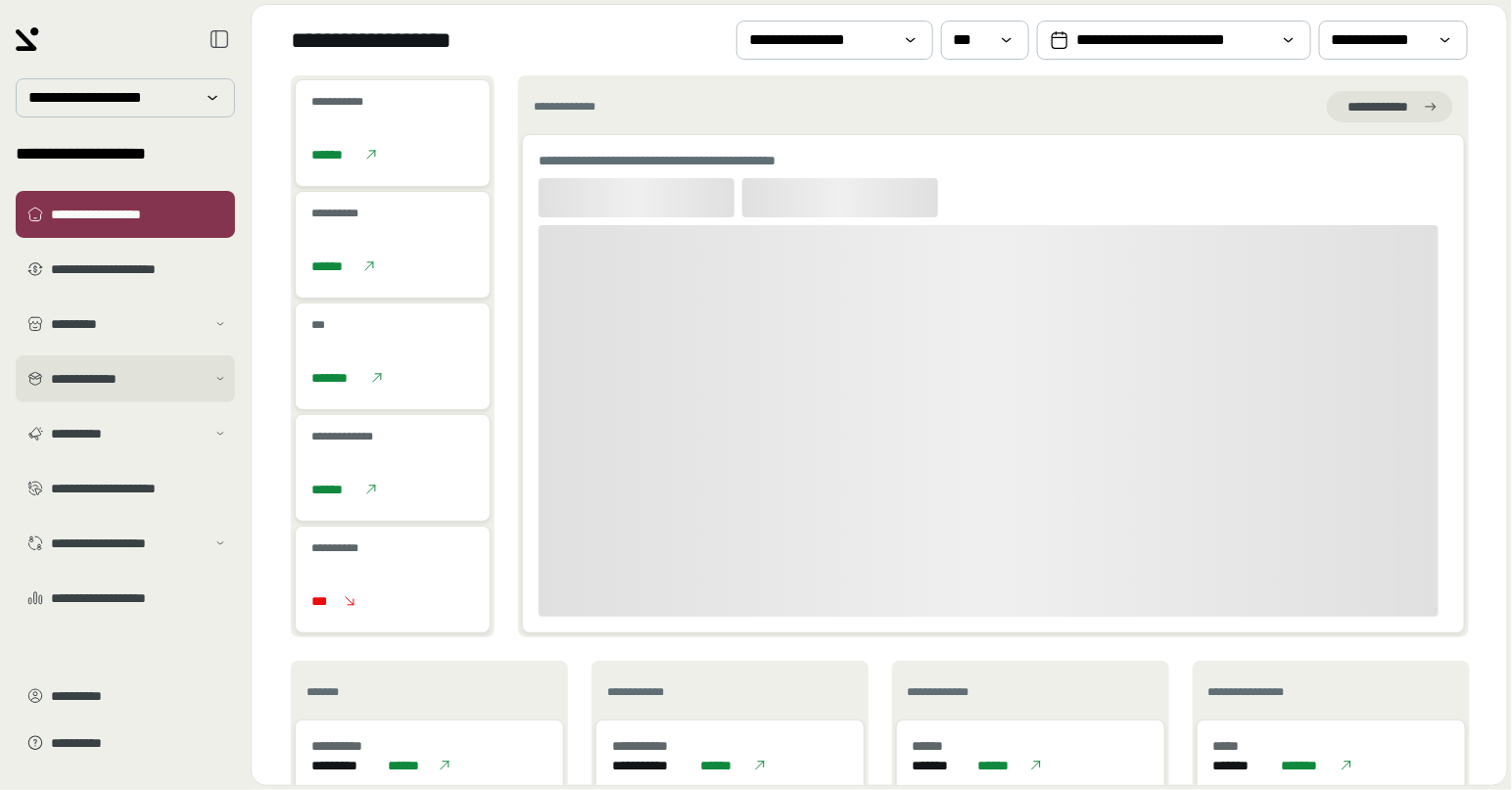 click on "**********" at bounding box center [128, 379] 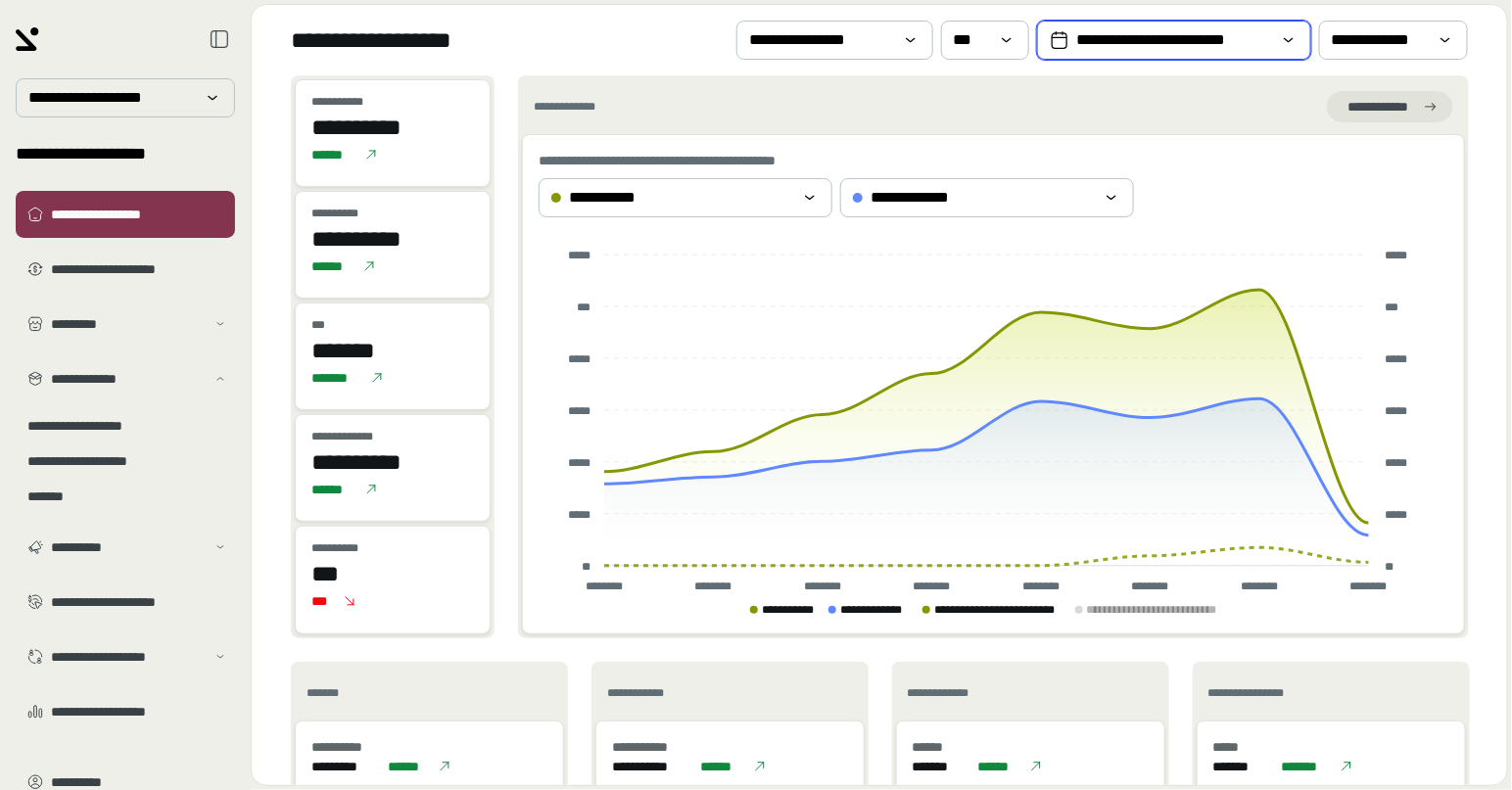 click on "**********" at bounding box center (1174, 40) 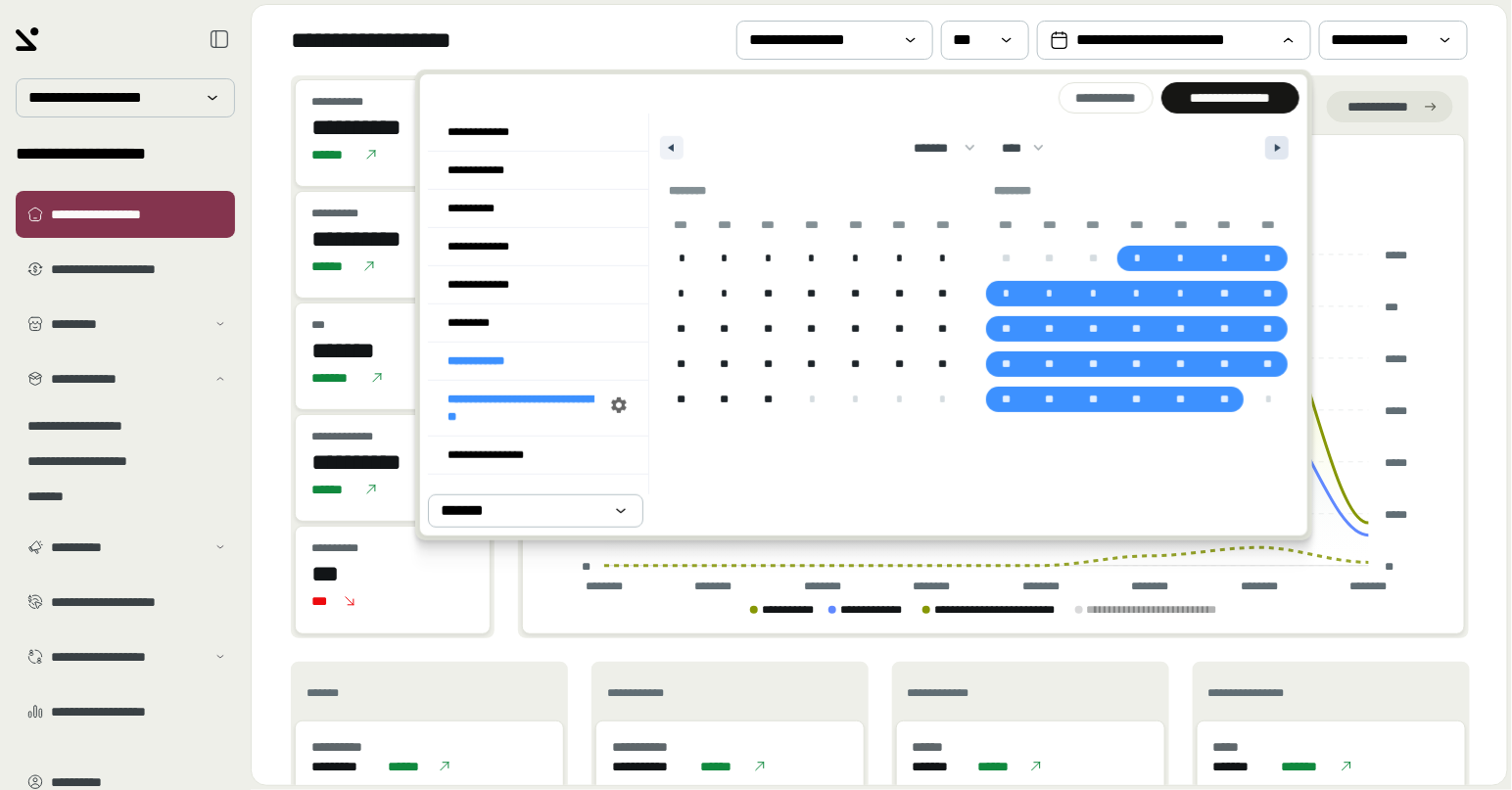 click at bounding box center (1277, 148) 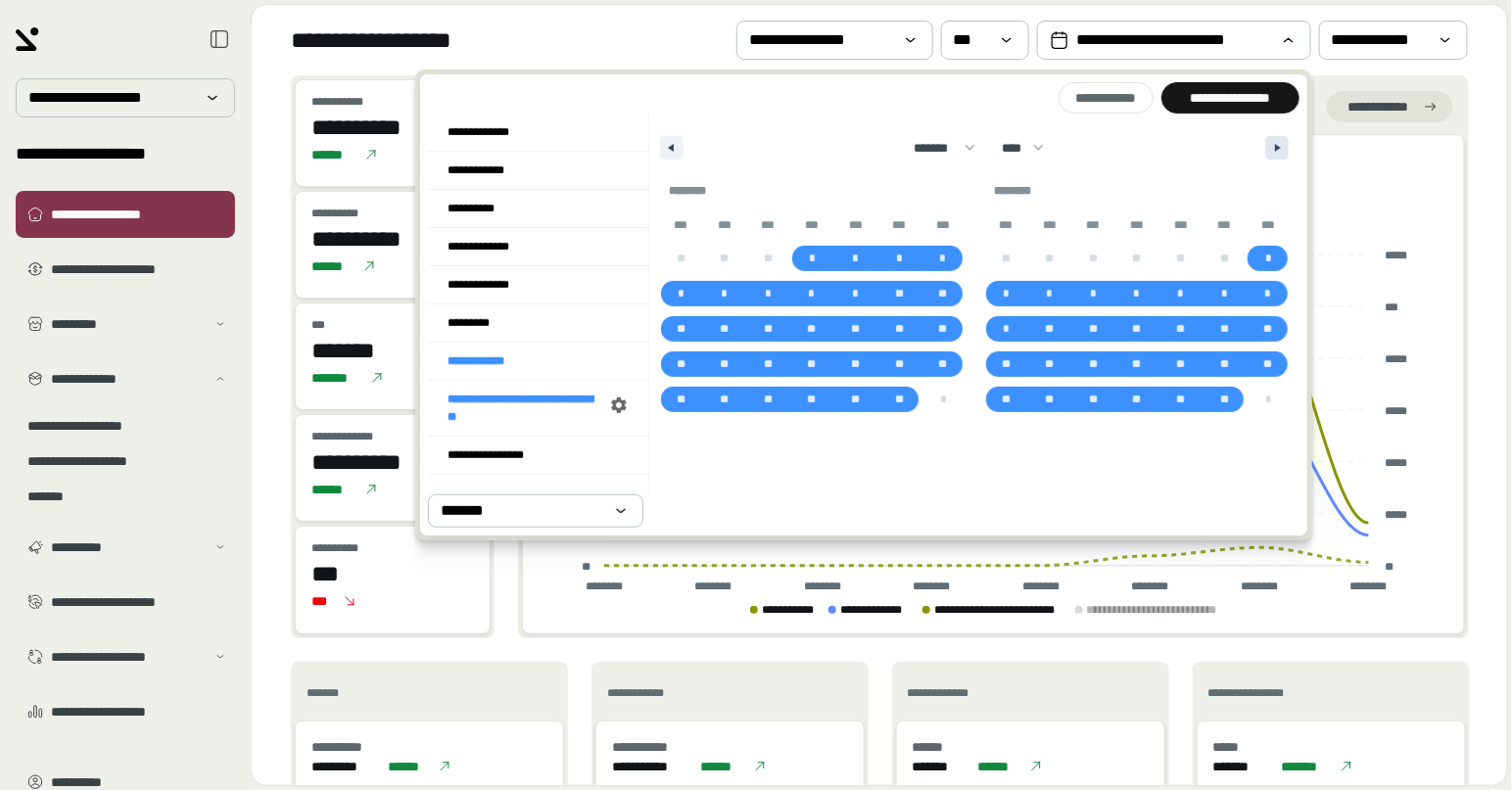 click at bounding box center (1277, 148) 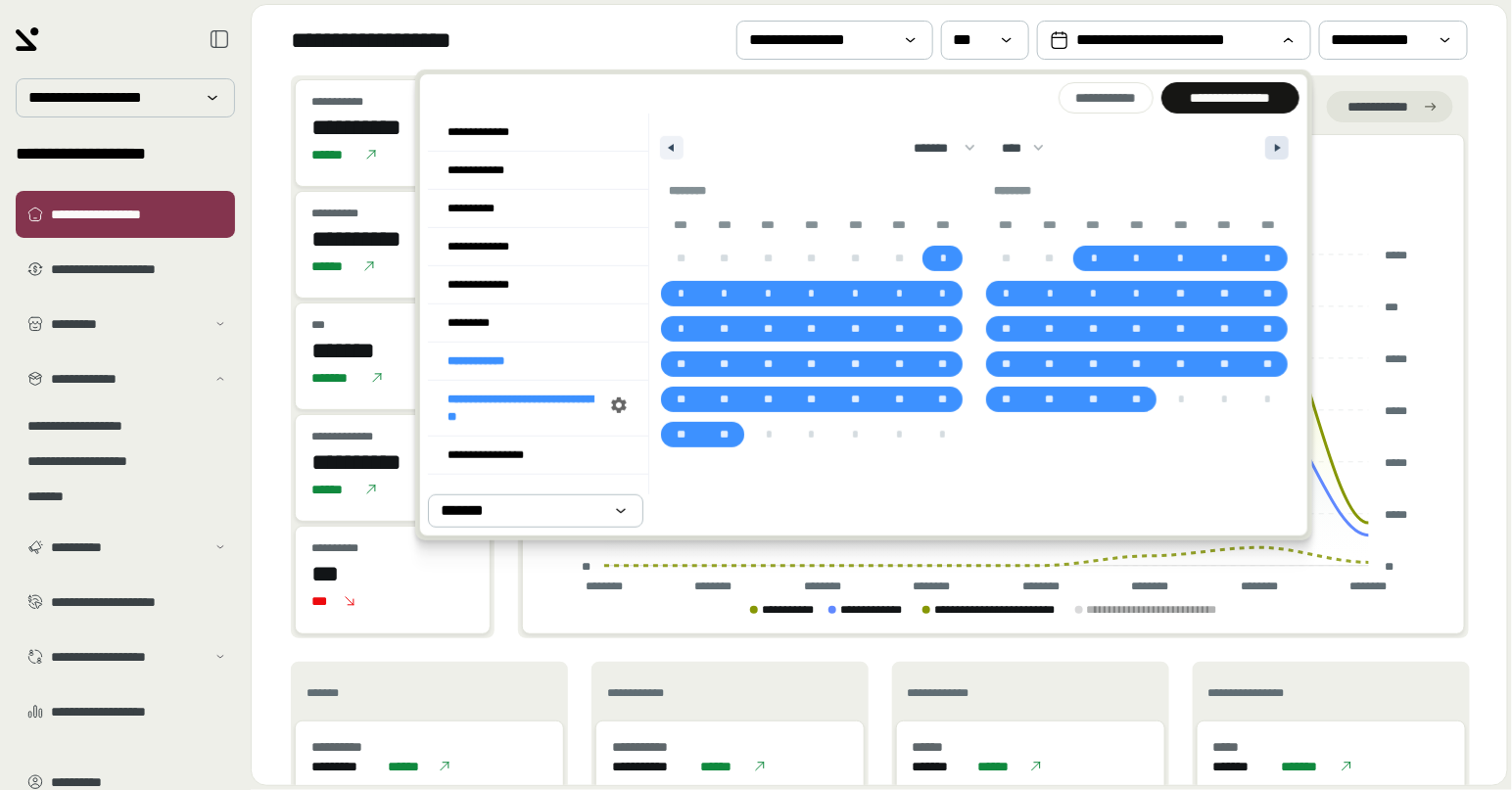 click at bounding box center [1277, 148] 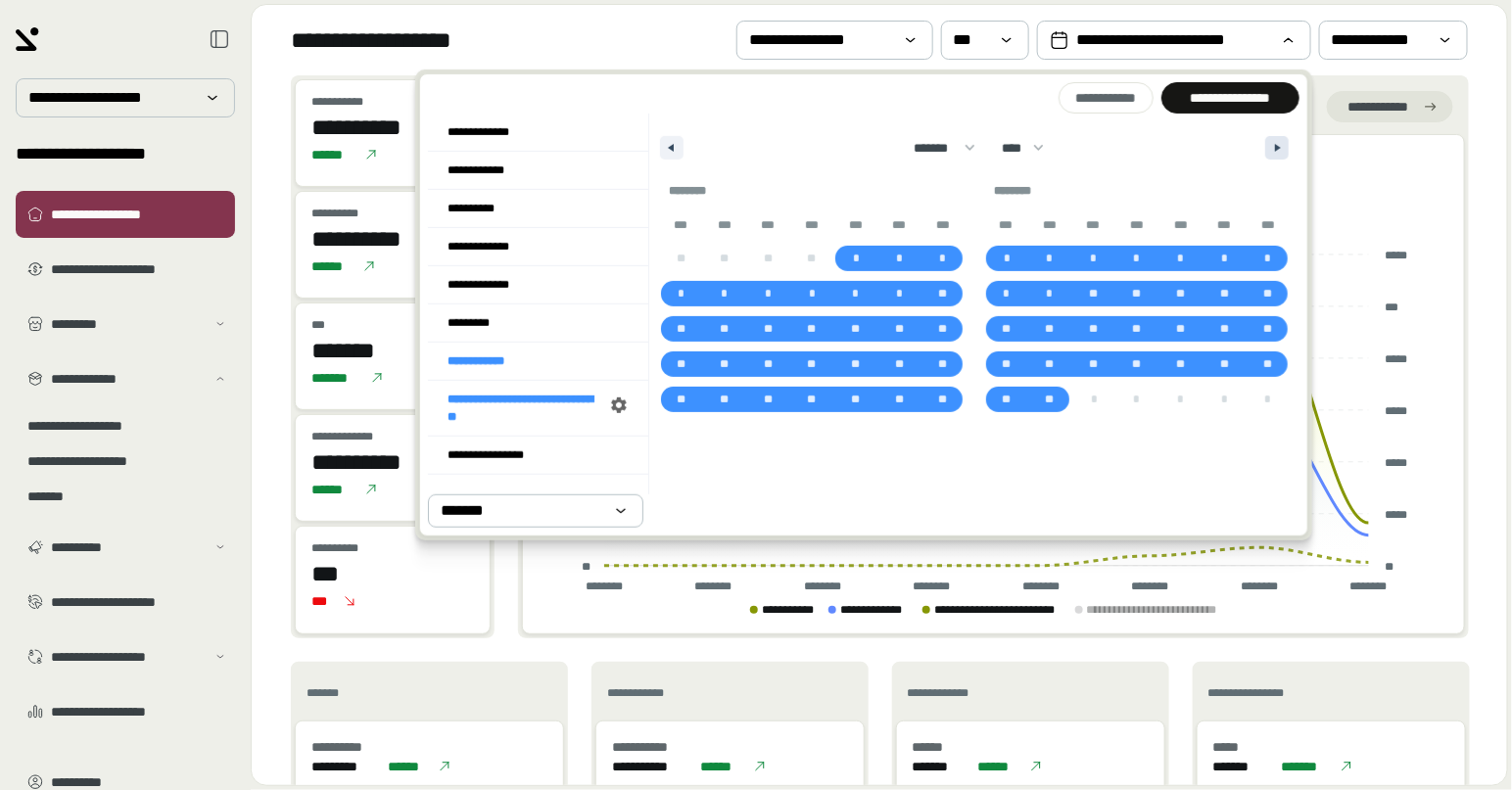 click at bounding box center (1277, 148) 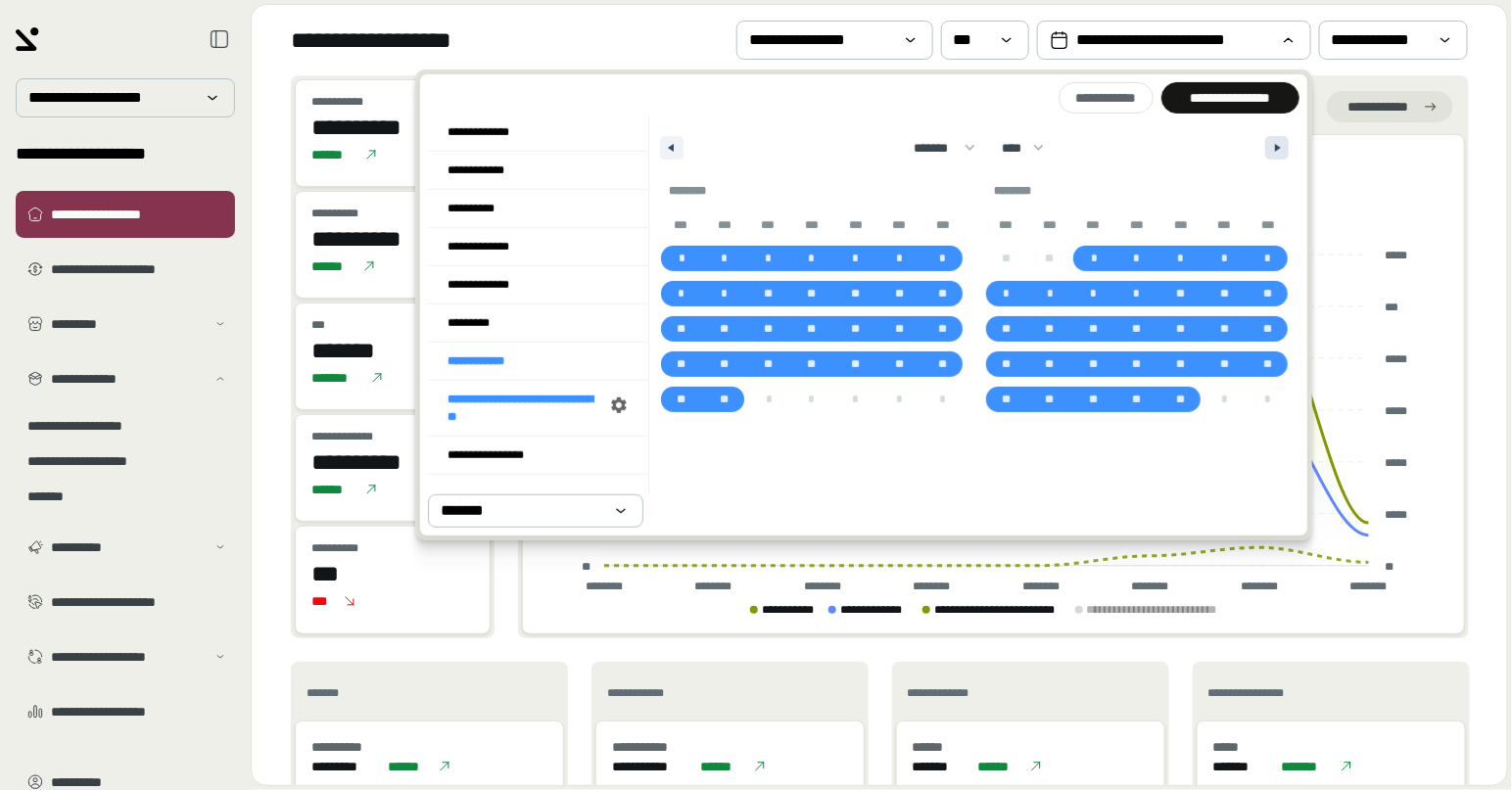 click at bounding box center [1277, 148] 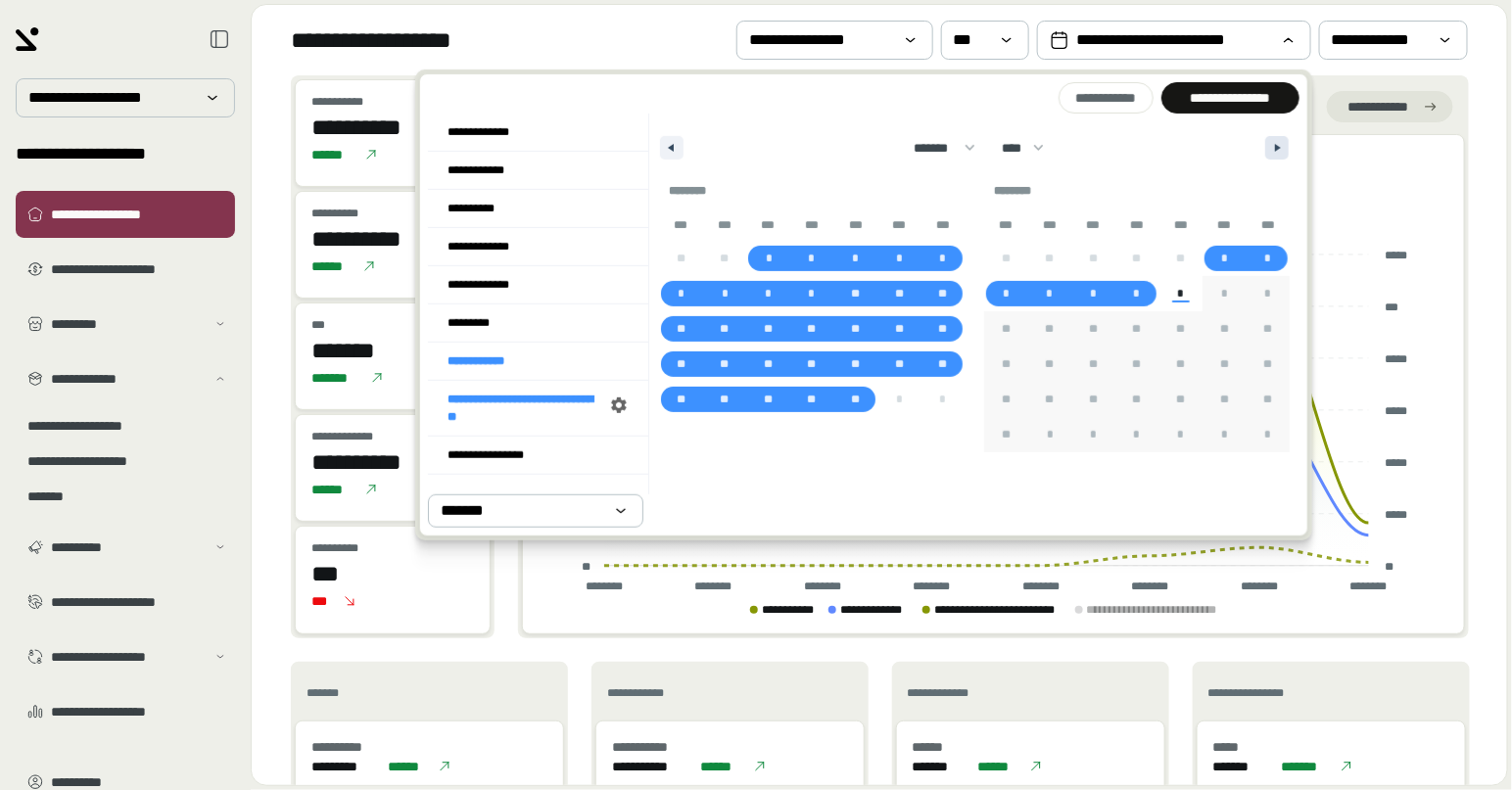 click at bounding box center (1277, 148) 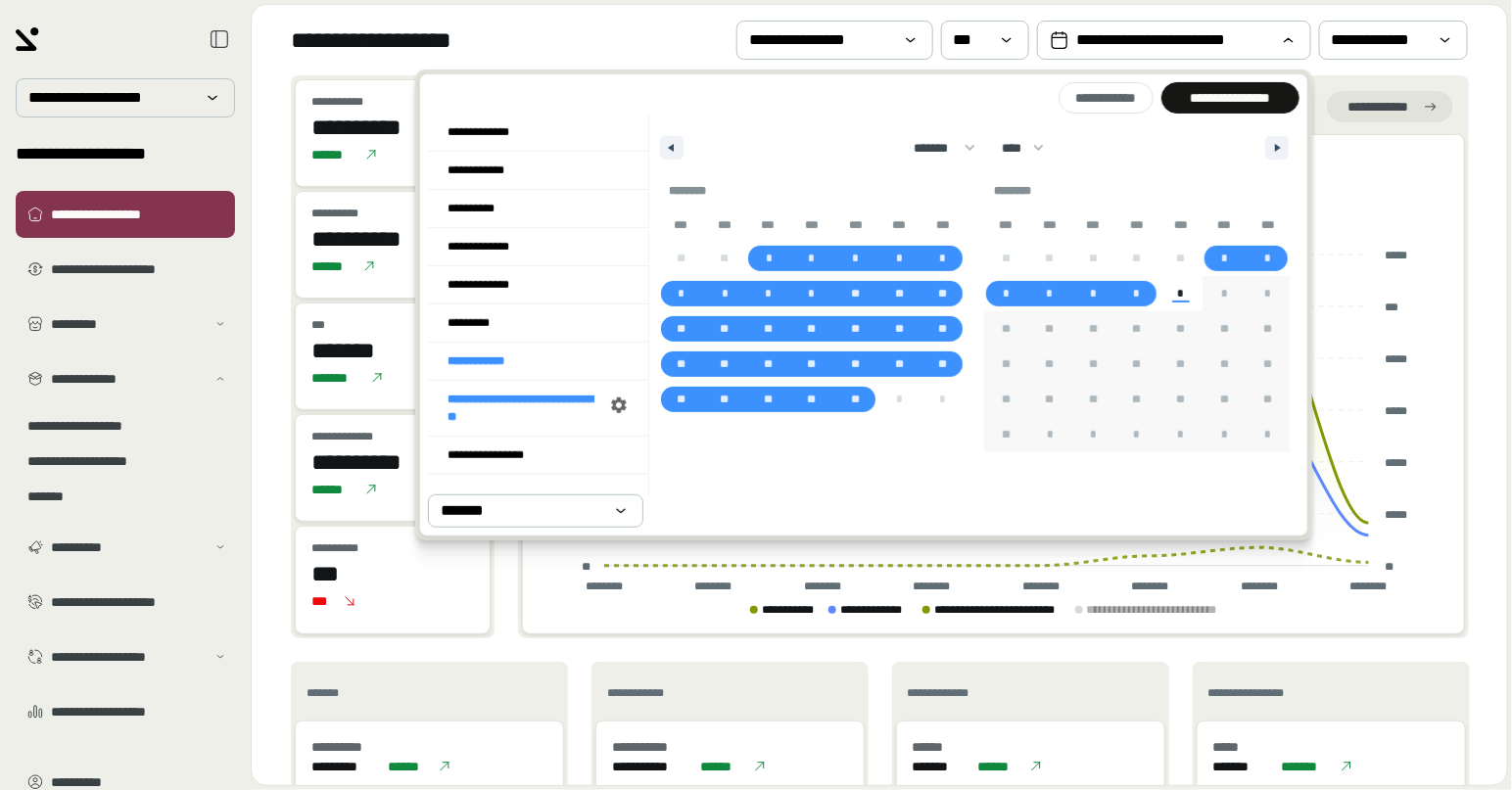 click on "******* ******** ***** ***** *** **** **** ****** ********* ******* ******** ******** **** **** **** **** **** **** **** **** **** **** **** **** **** **** **** **** **** **** **** **** **** **** **** **** **** **** **** **** **** **** **** **** **** **** **** **** **** **** **** **** **** **** **** **** **** **** **** **** **** **** **** **** **** **** **** **** **** **** **** **** **** **** **** **** **** **** **** **** **** **** **** **** **** **** **** **** **** **** **** **** **** **** **** **** **** **** **** **** **** **** **** **** **** **** **** **** **** **** **** **** ****" at bounding box center (974, 143) 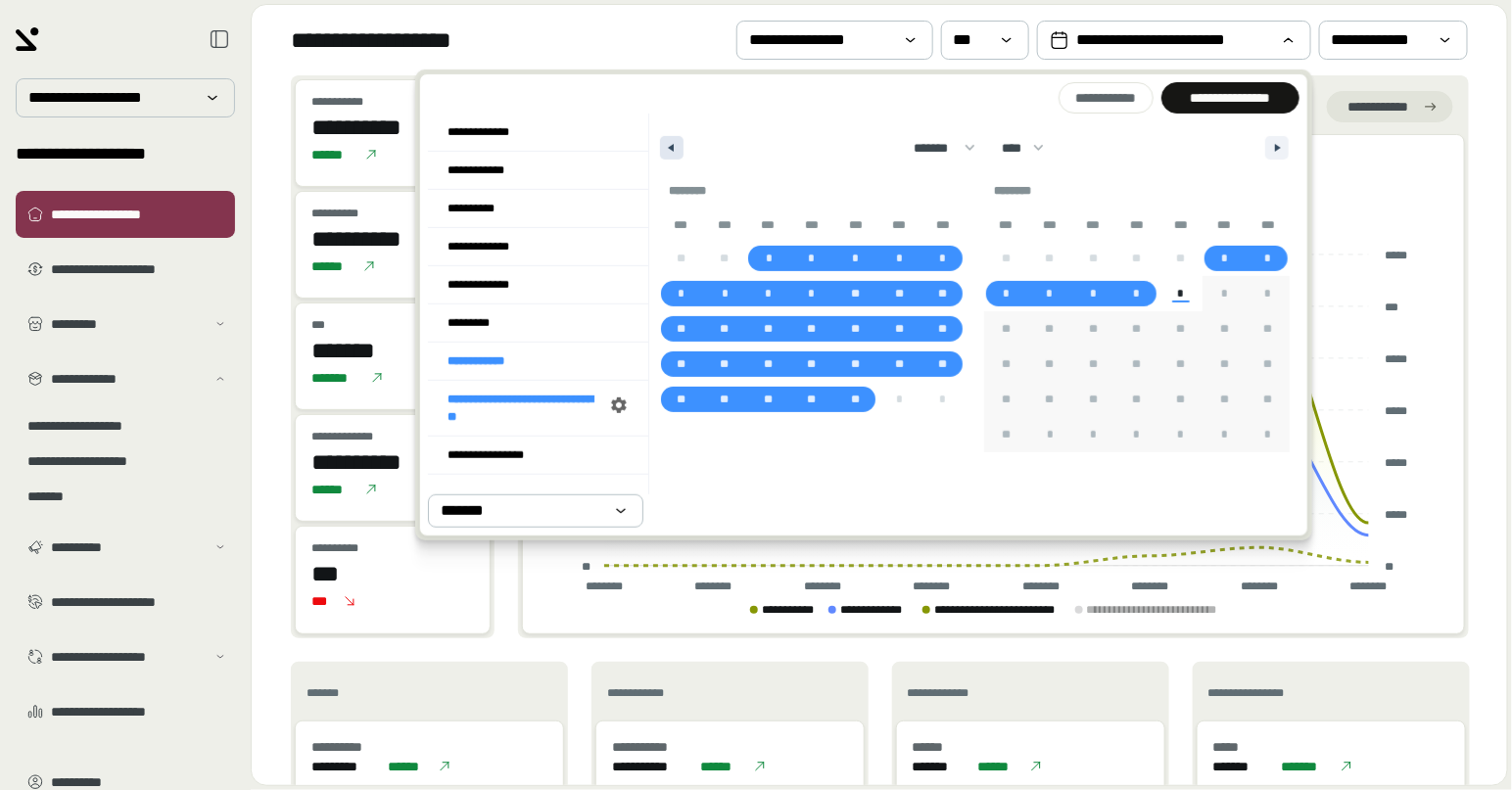 click at bounding box center [672, 148] 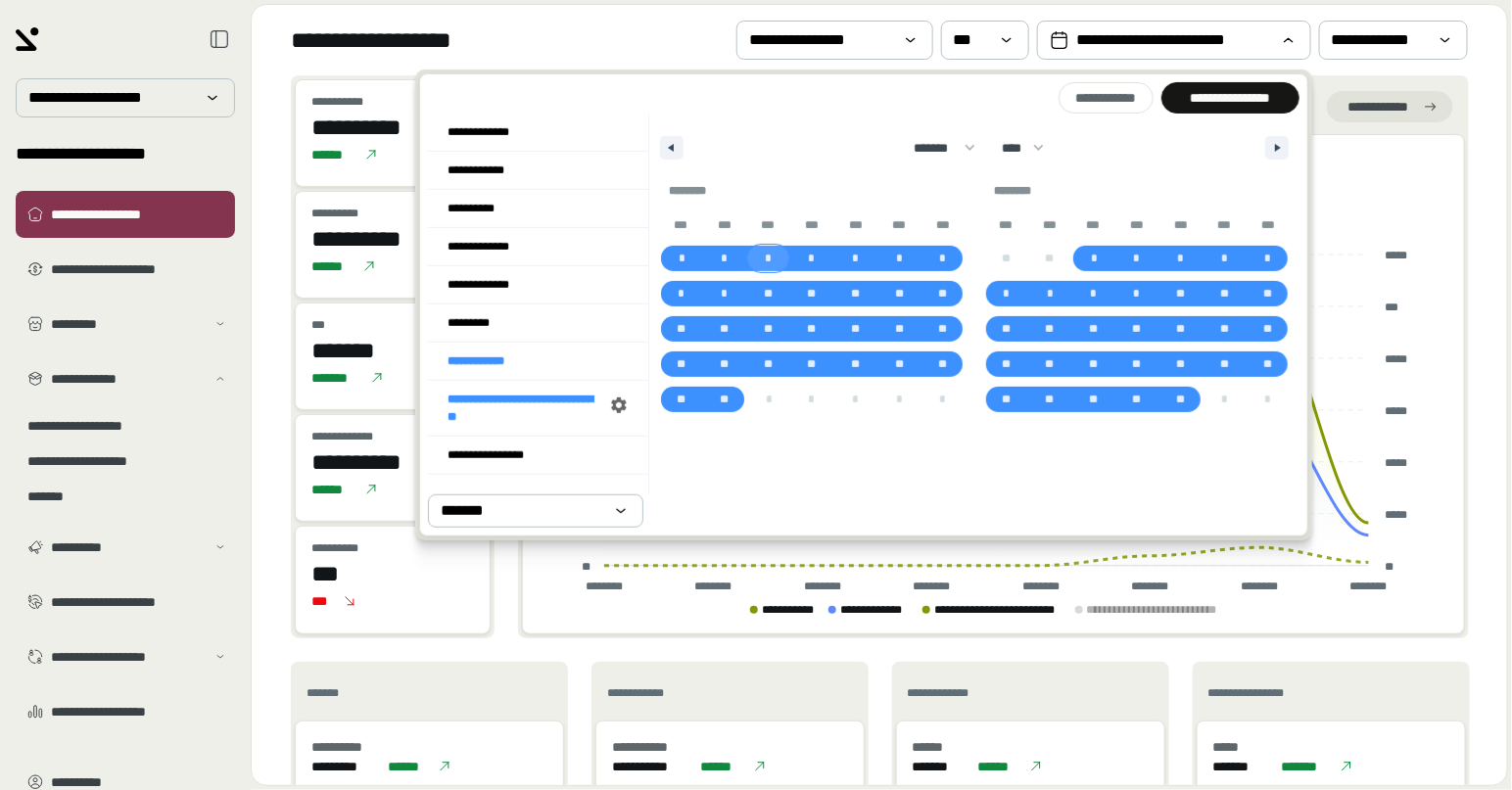 click on "*" at bounding box center [768, 258] 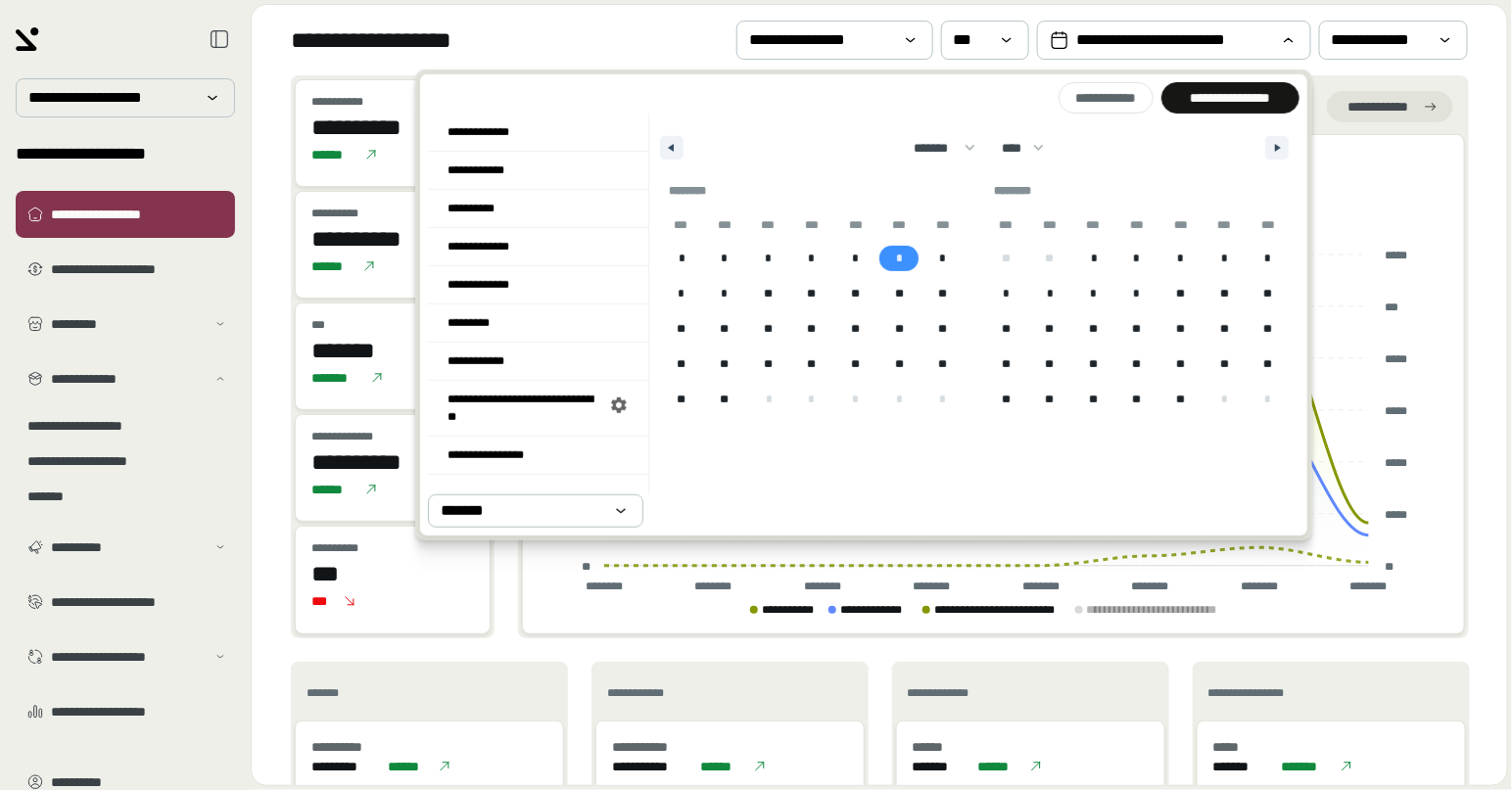 click on "*" at bounding box center (899, 258) 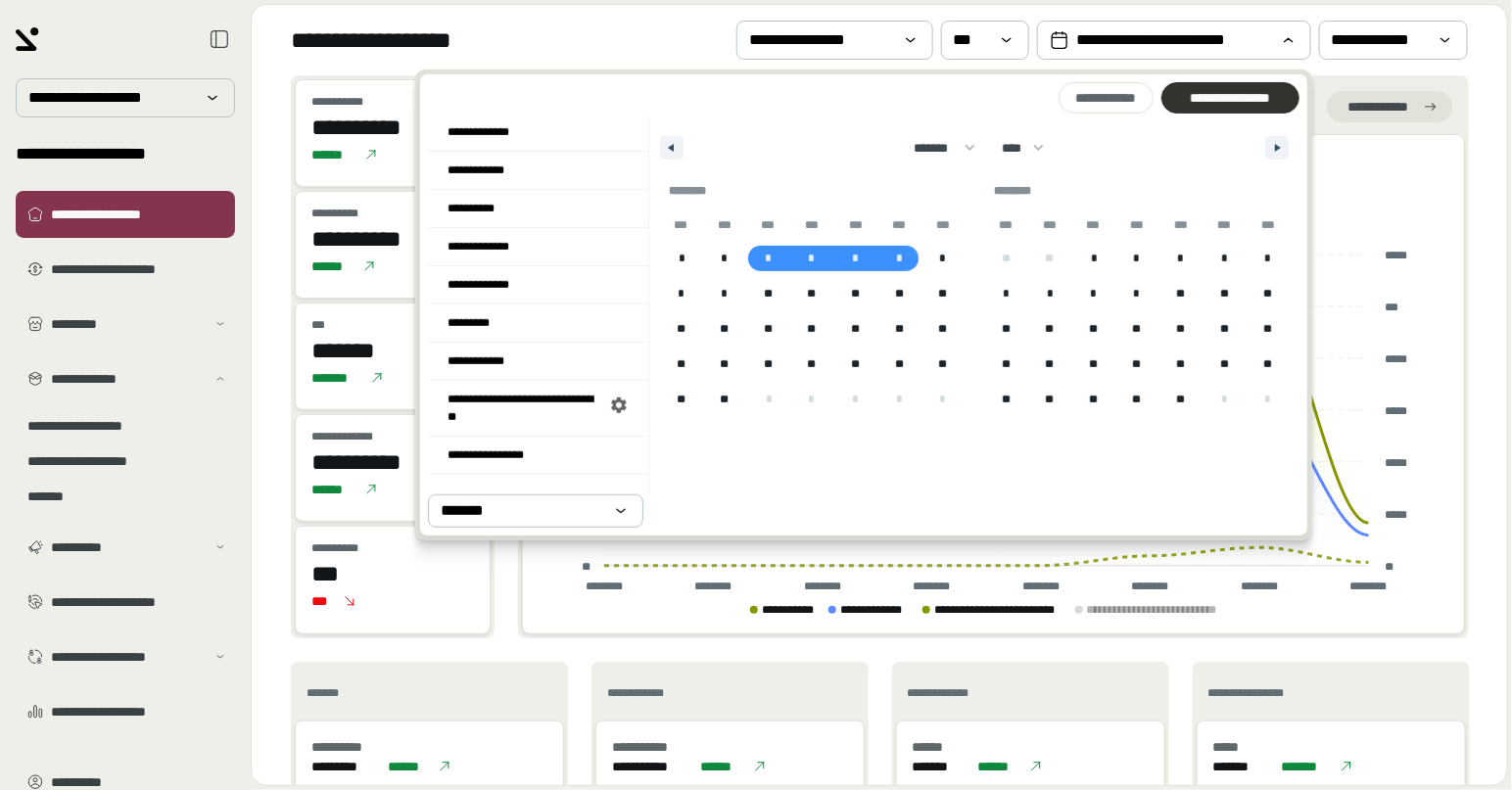 click on "**********" at bounding box center (1230, 98) 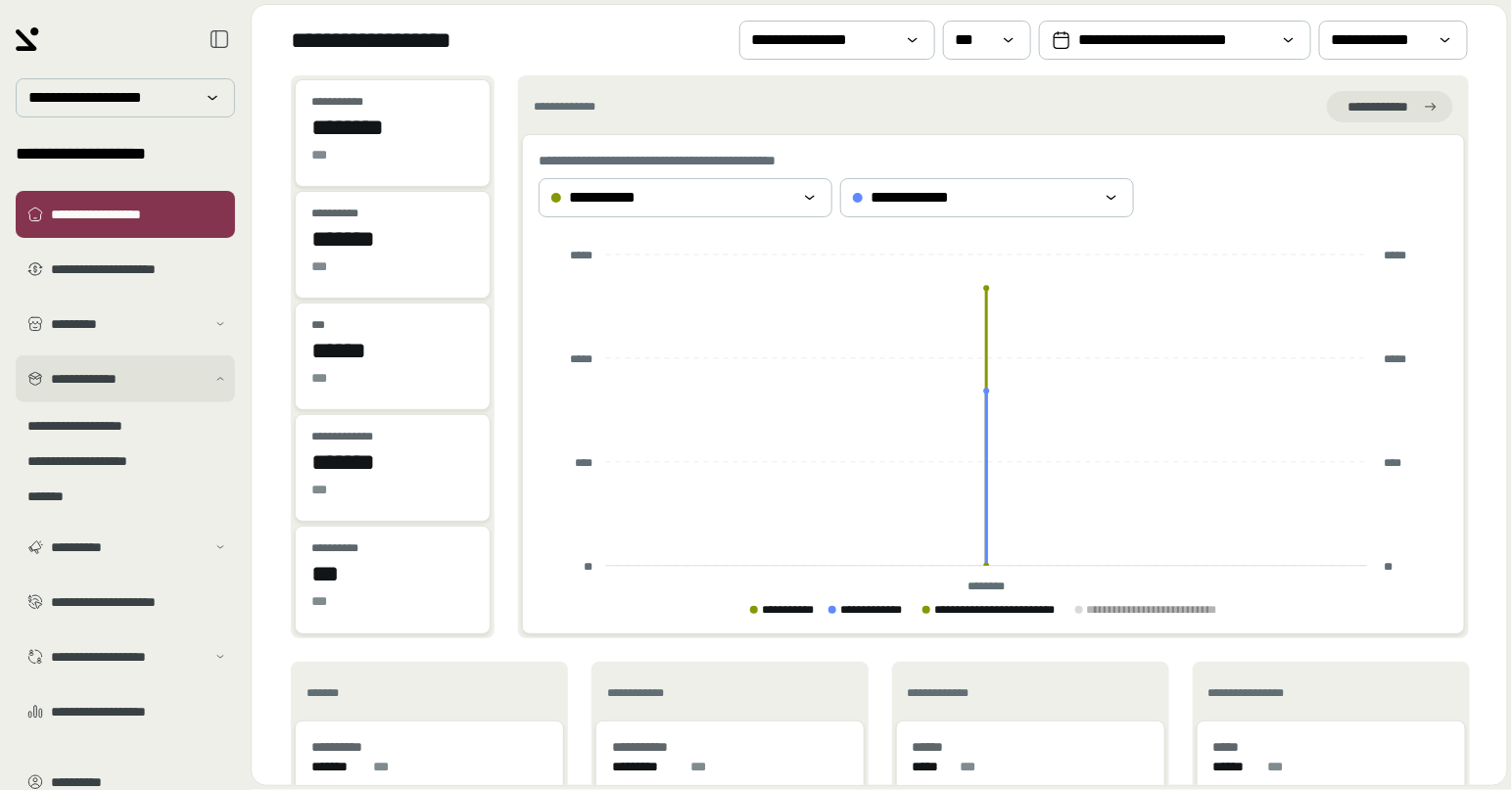 click on "**********" at bounding box center [125, 379] 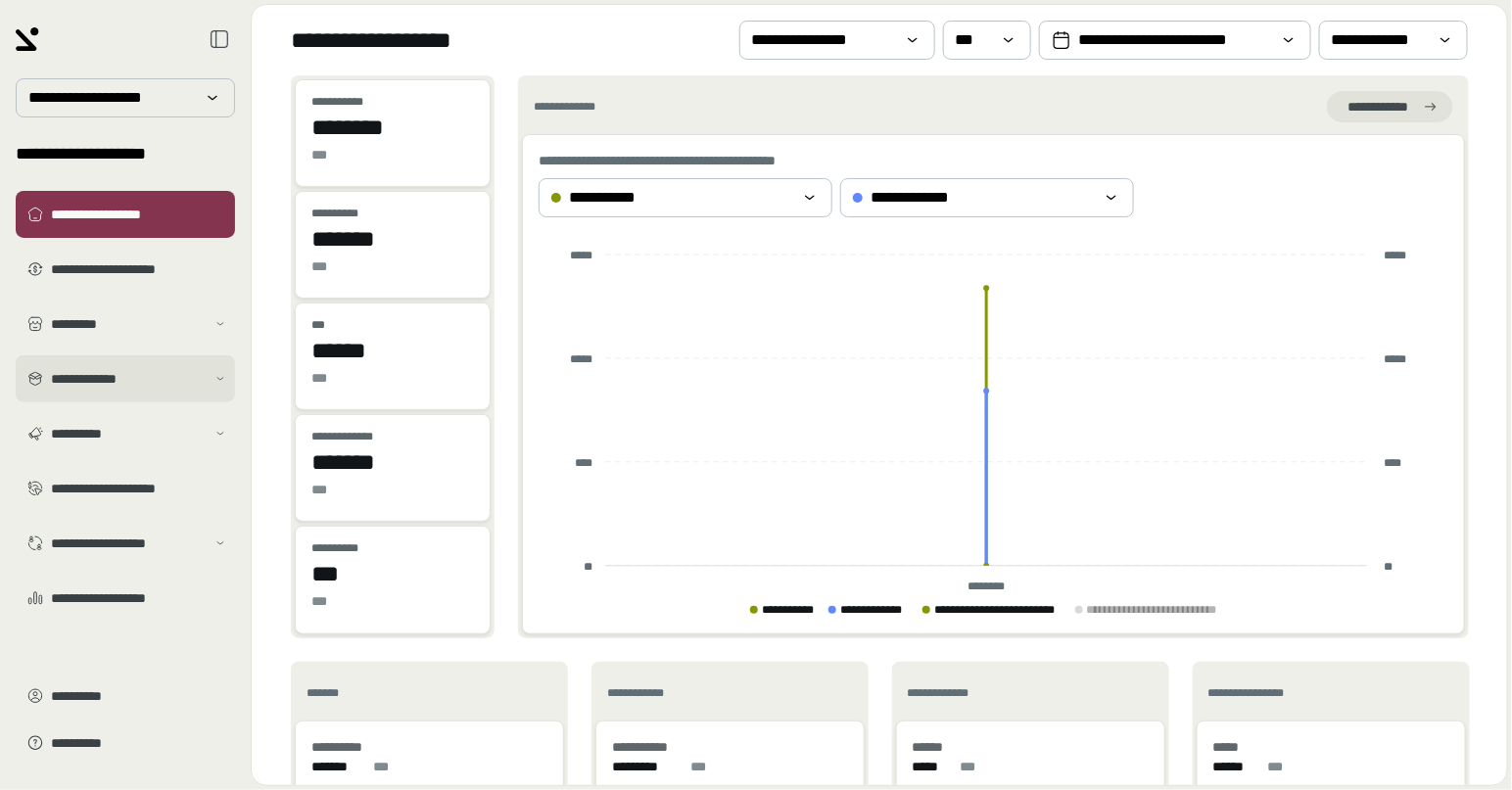 click on "**********" at bounding box center (125, 379) 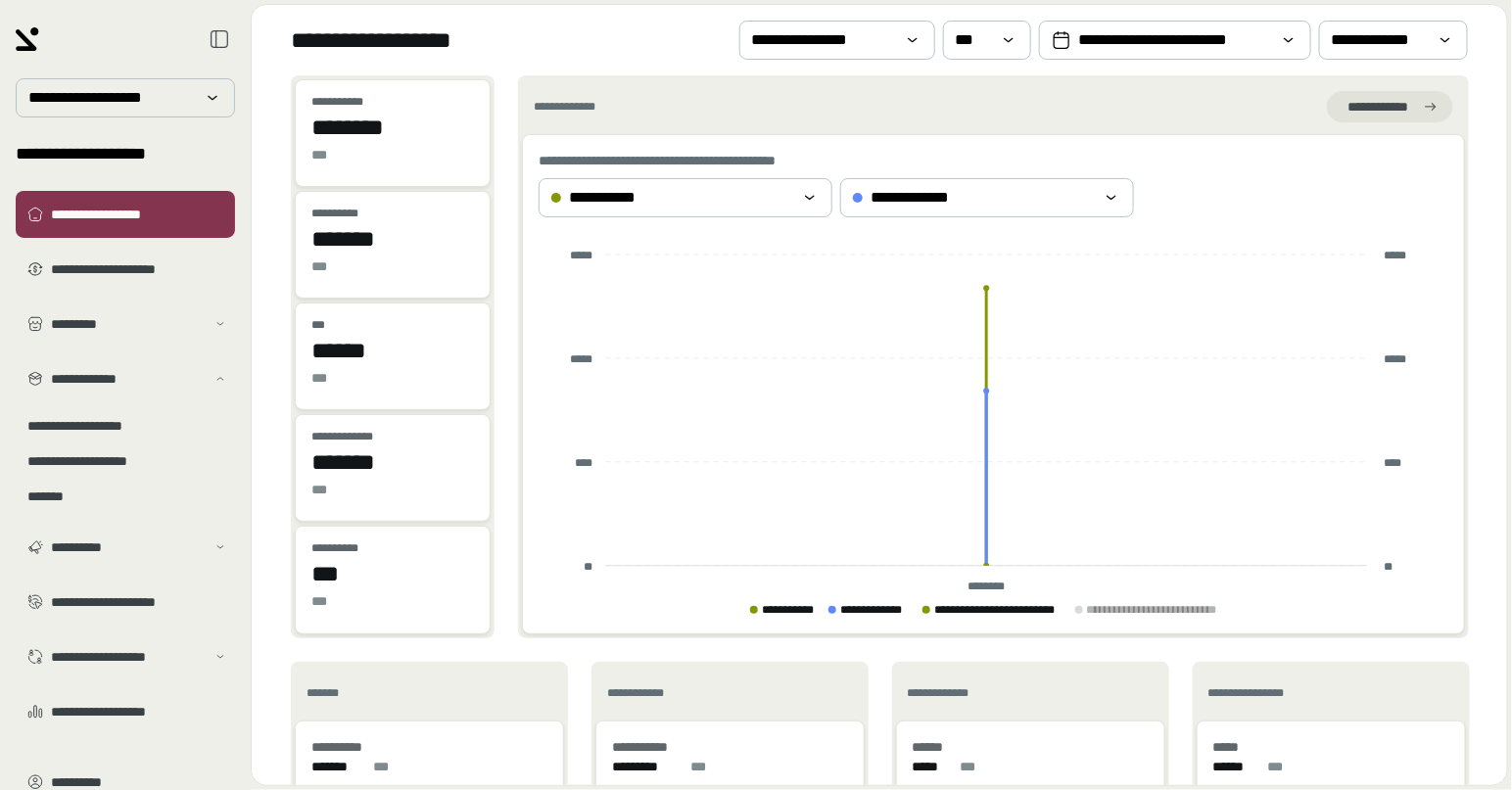 click on "**********" at bounding box center [125, 436] 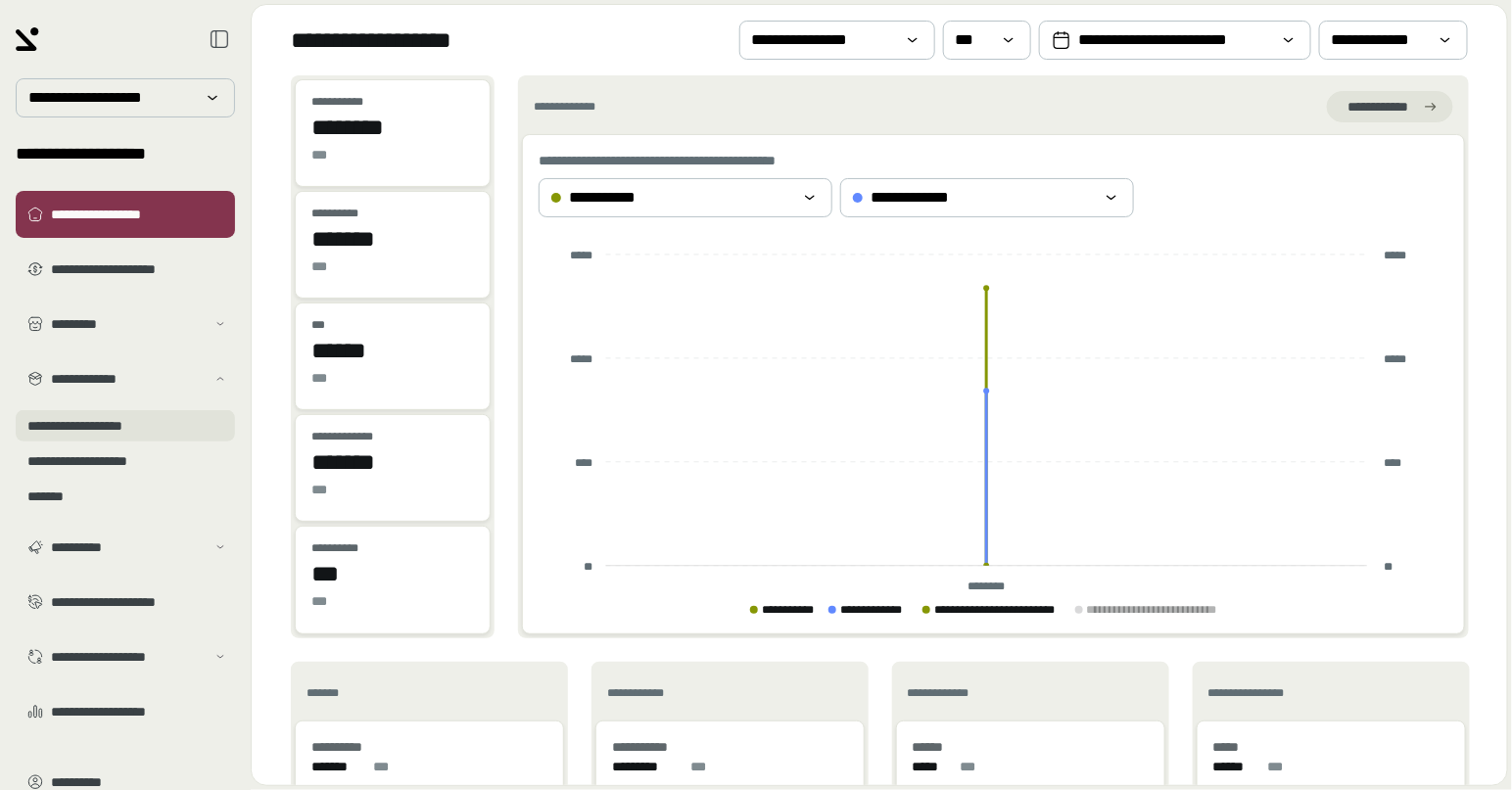 click on "**********" at bounding box center [125, 426] 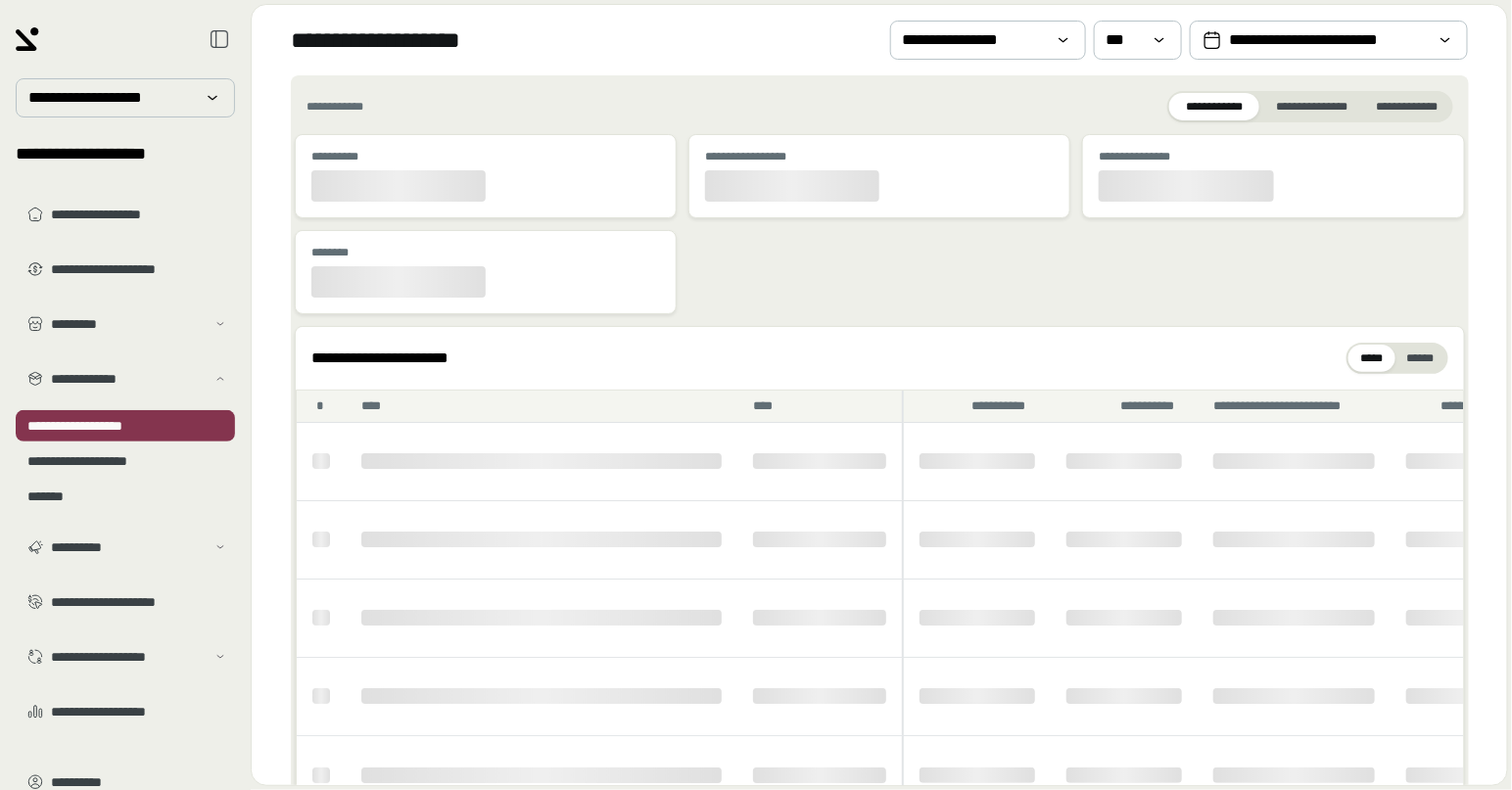 click on "**********" at bounding box center (879, 40) 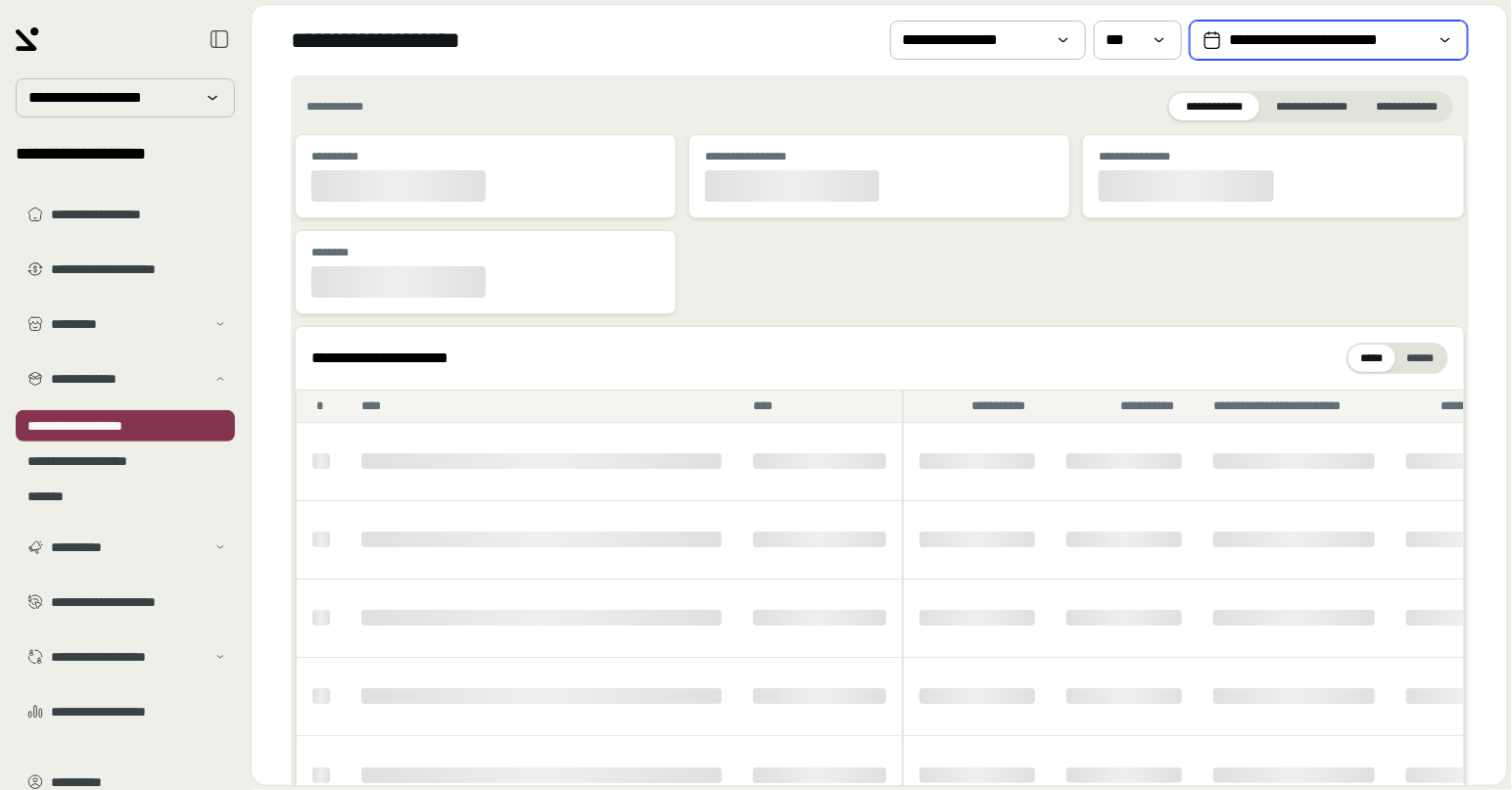 click on "**********" at bounding box center [1329, 40] 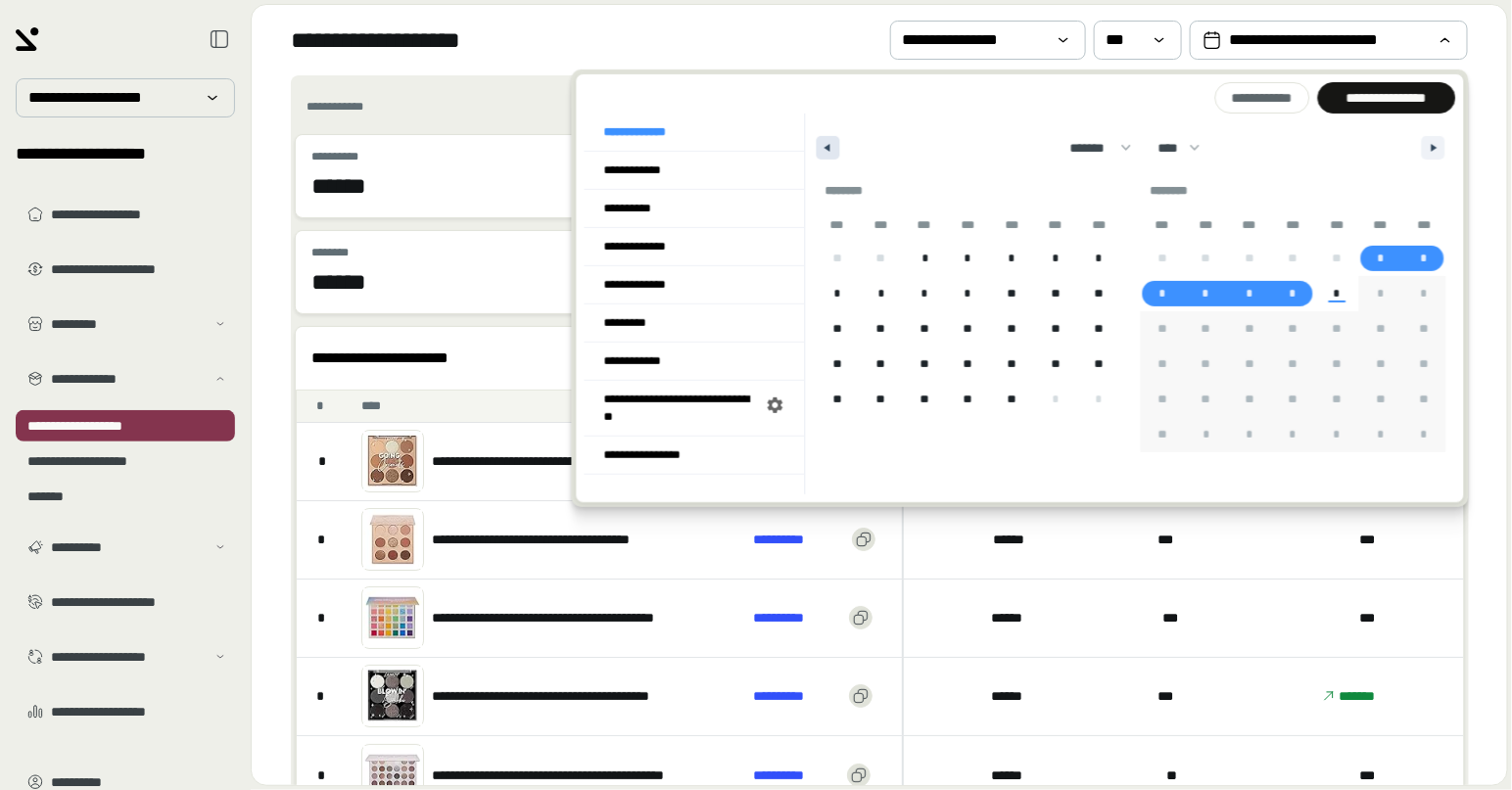 click at bounding box center [828, 148] 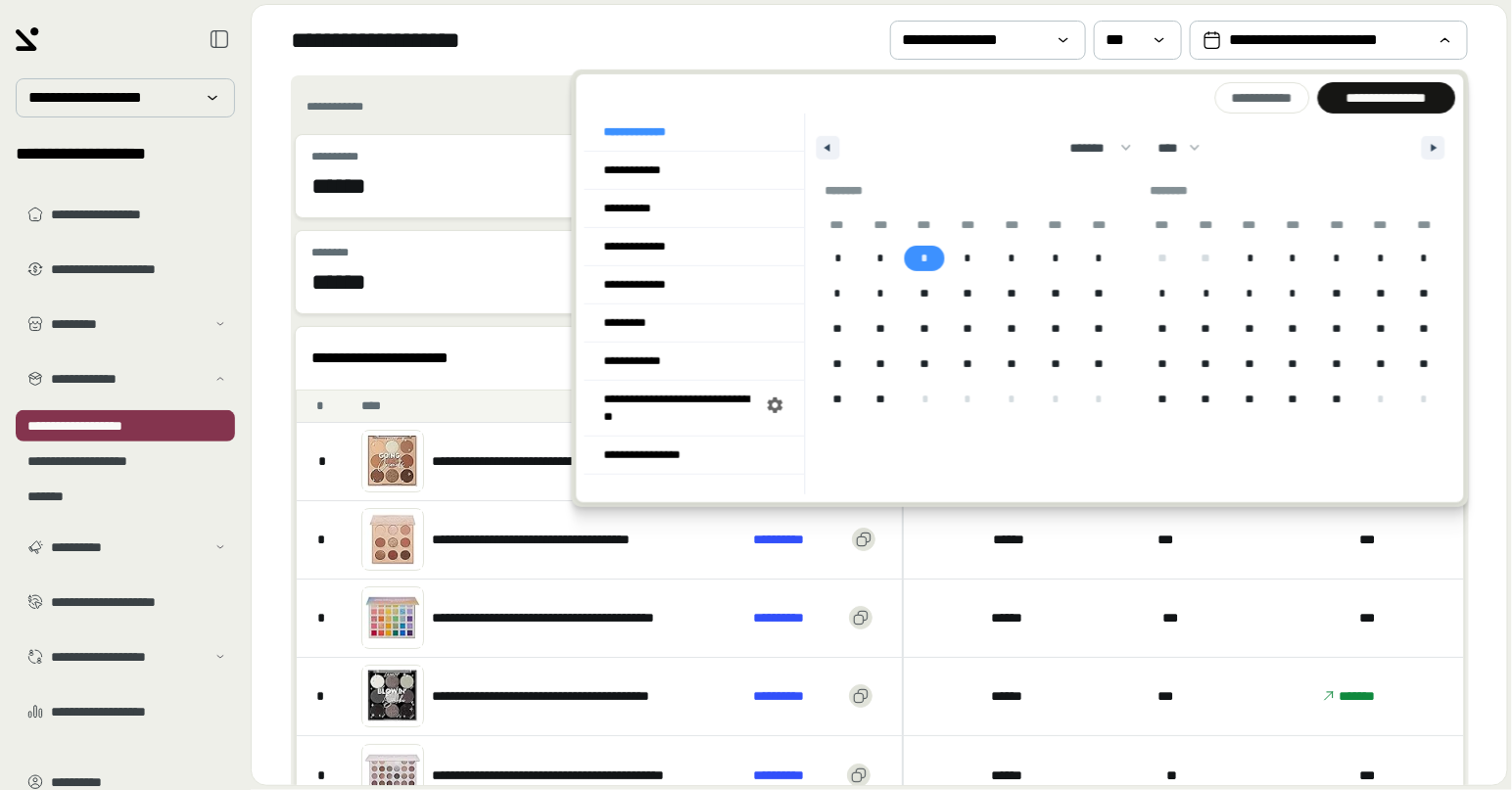 click on "*" at bounding box center [924, 258] 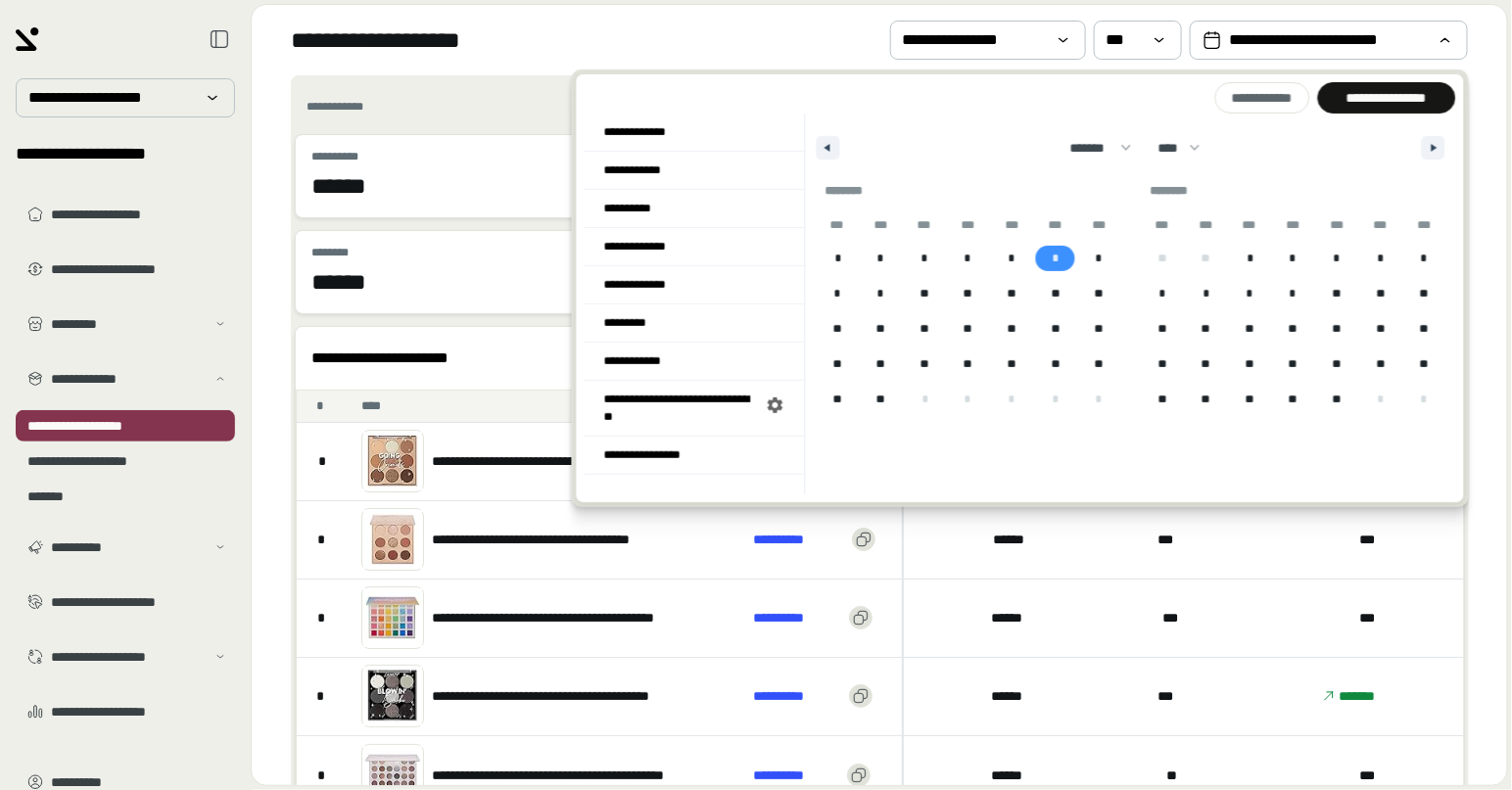 click on "*" at bounding box center (1055, 258) 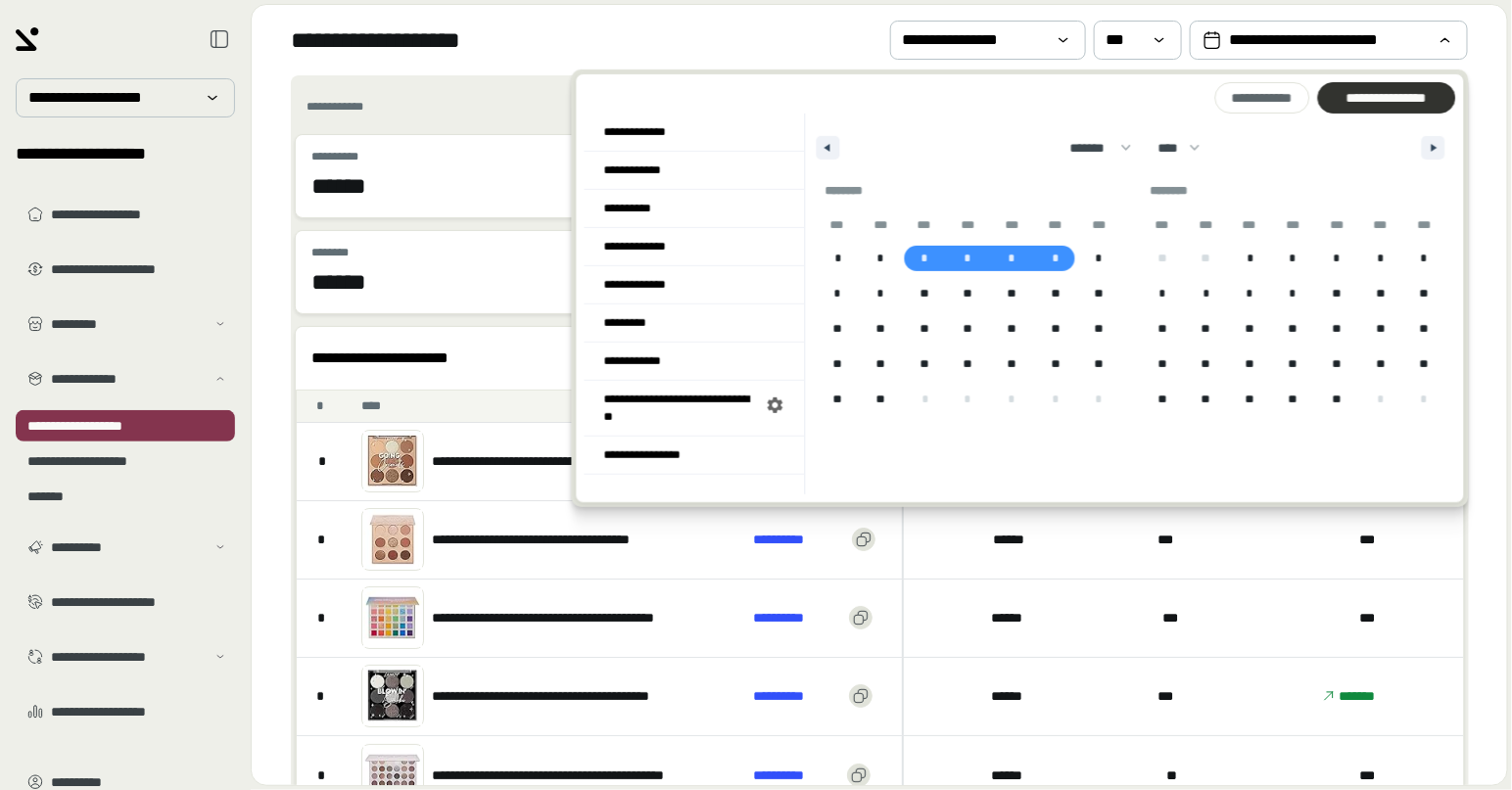 click on "**********" at bounding box center [1386, 98] 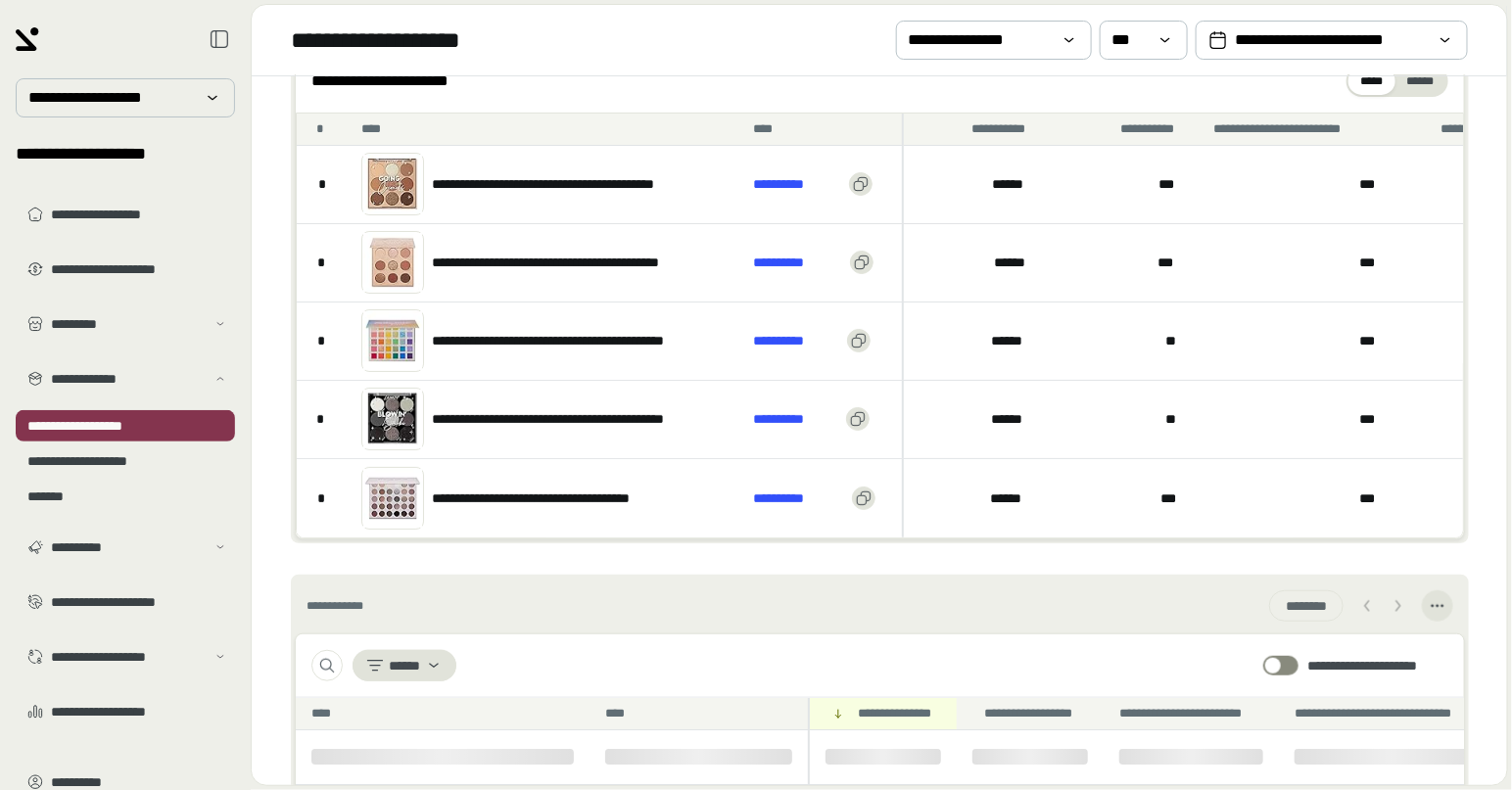 scroll, scrollTop: 494, scrollLeft: 0, axis: vertical 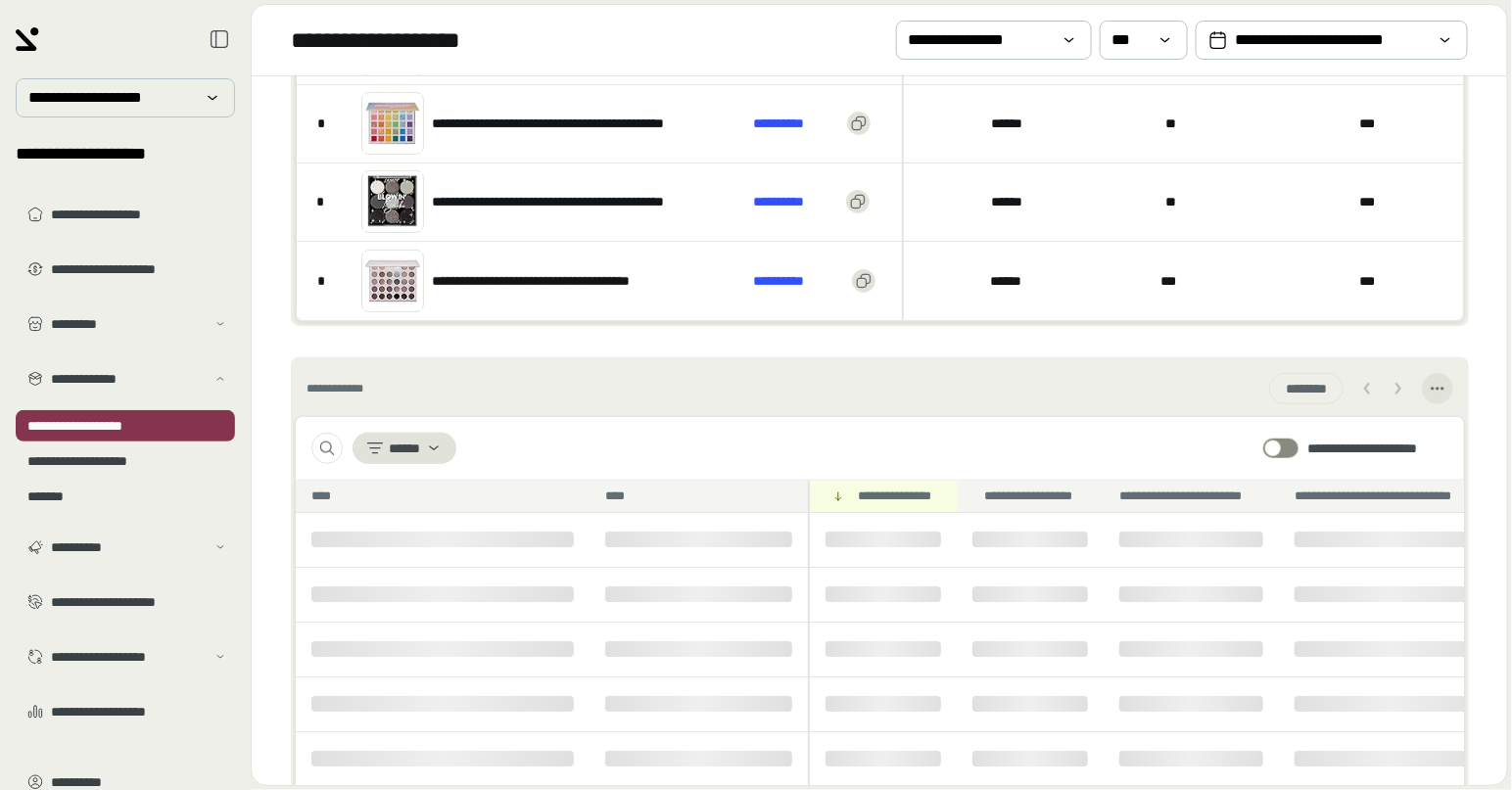 click on "**********" at bounding box center [879, 389] 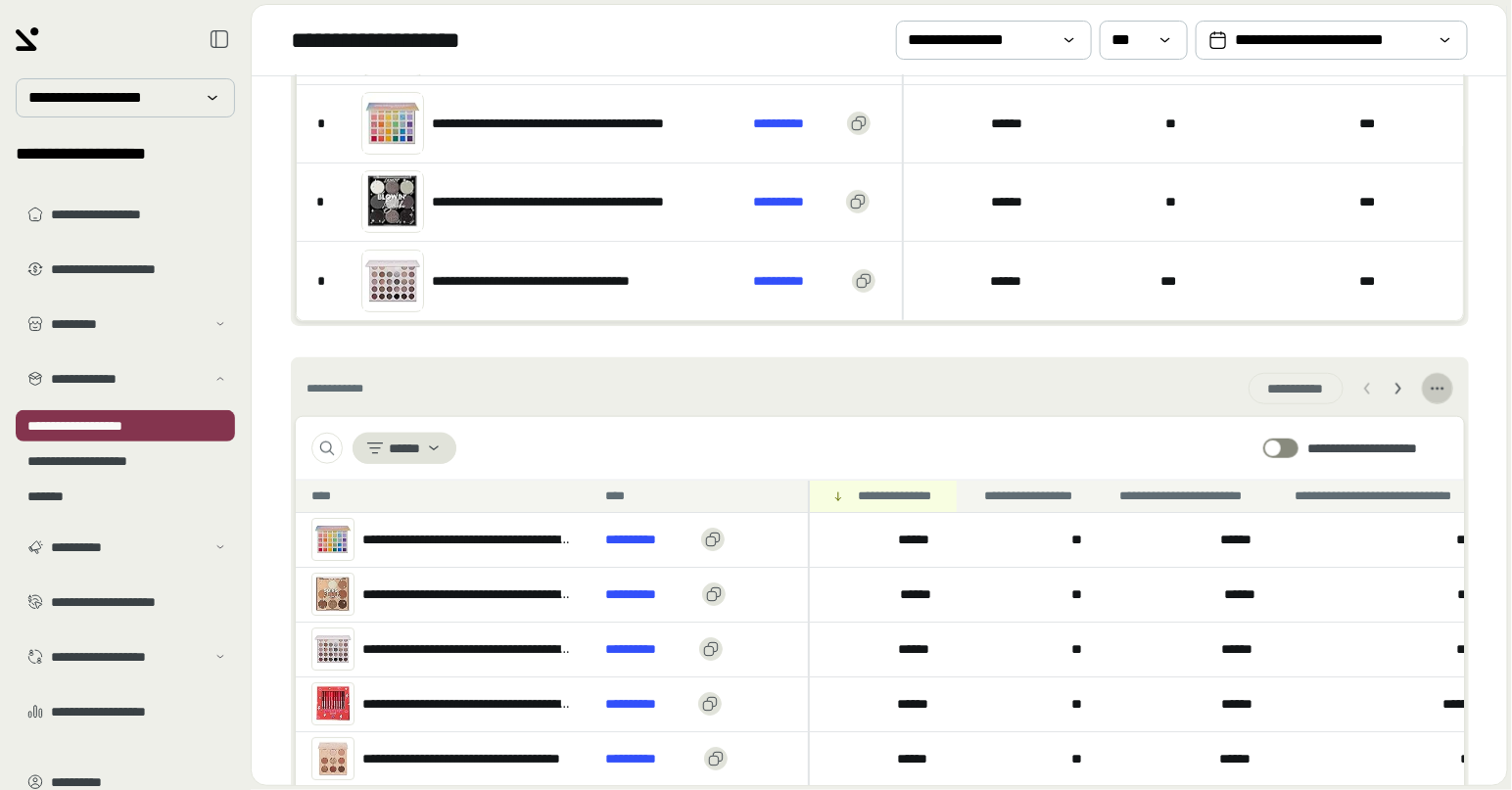 click 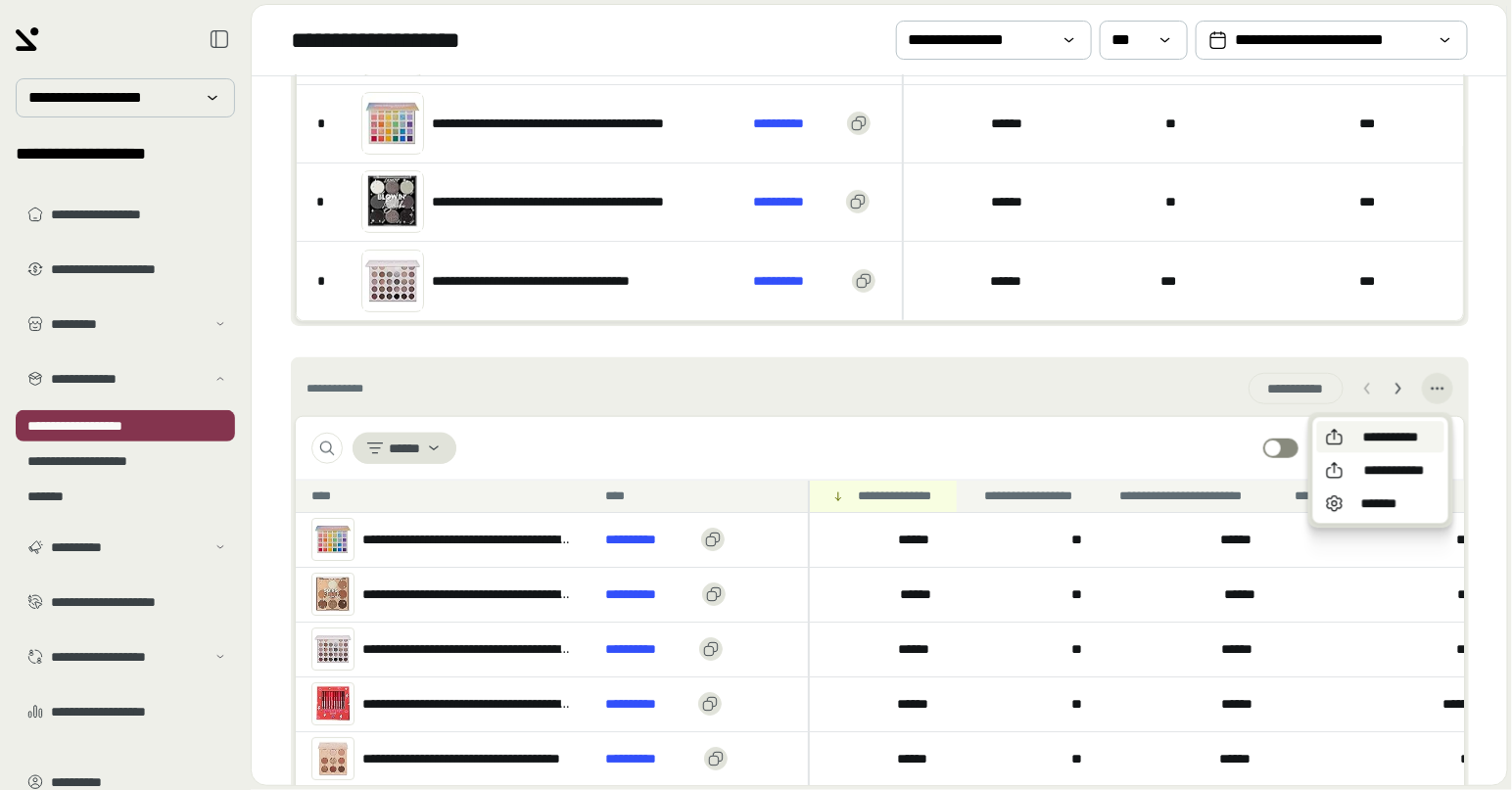 click on "**********" at bounding box center (1391, 437) 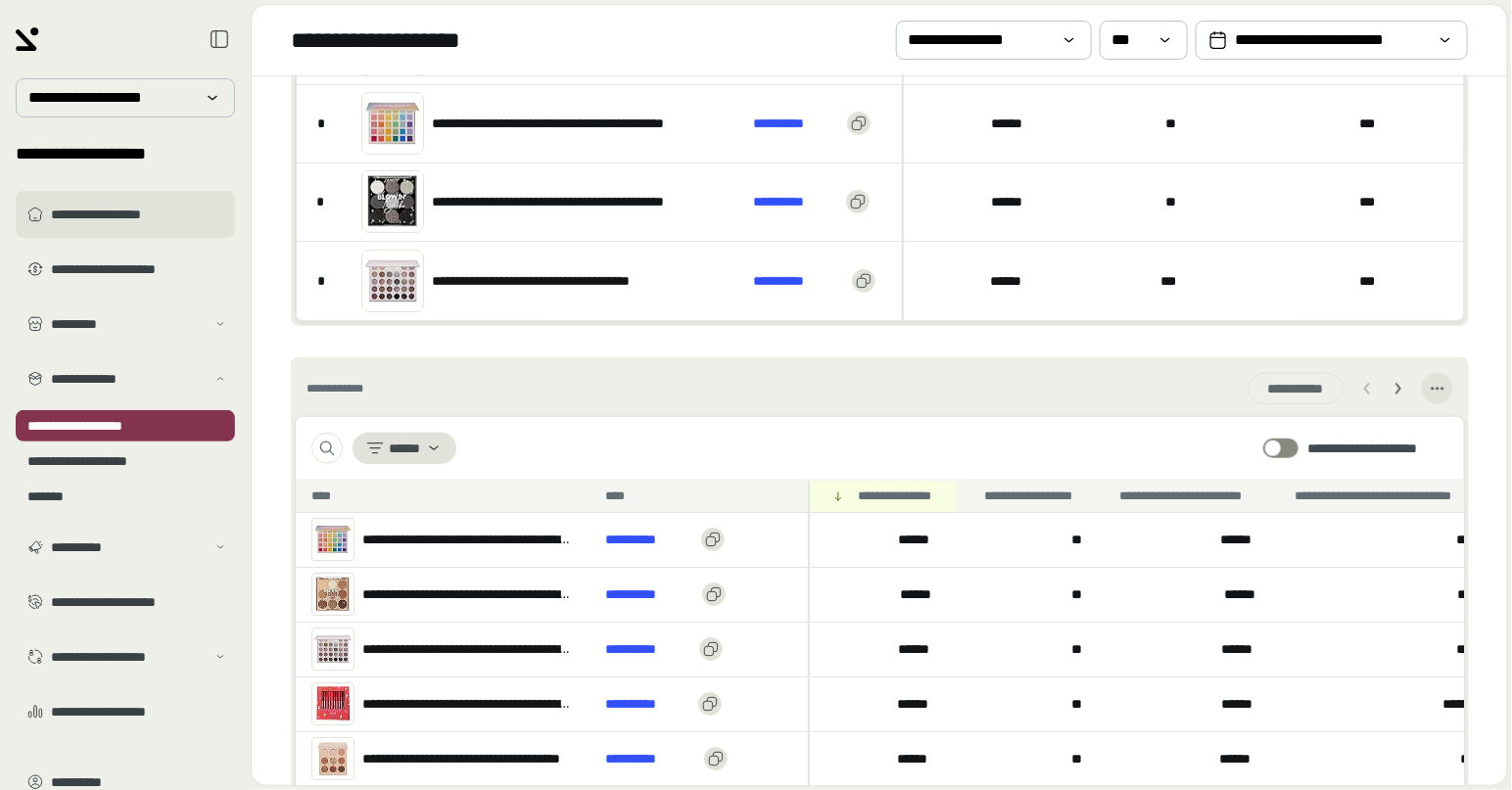 click on "**********" at bounding box center (139, 214) 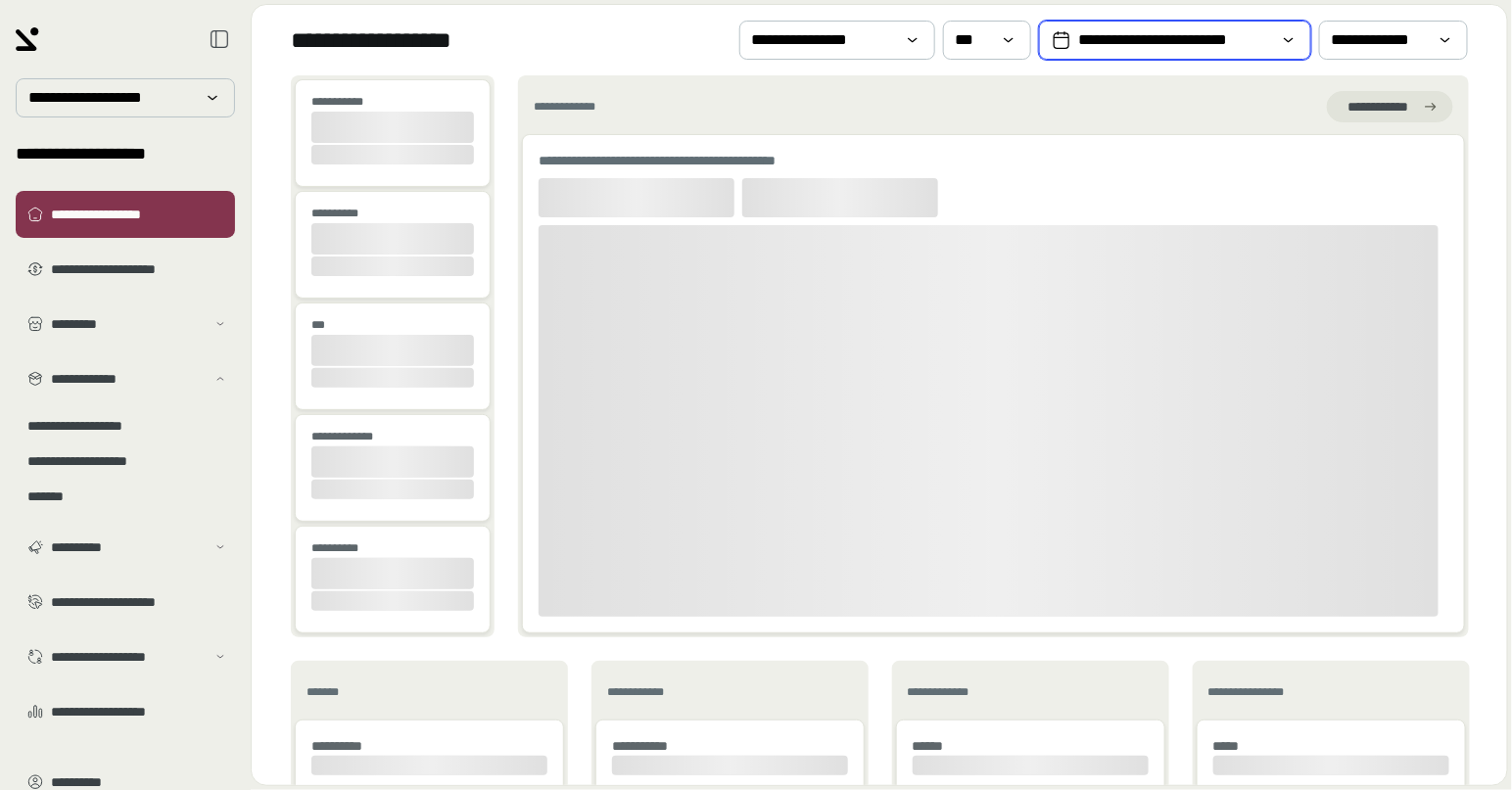 click on "**********" at bounding box center (1175, 40) 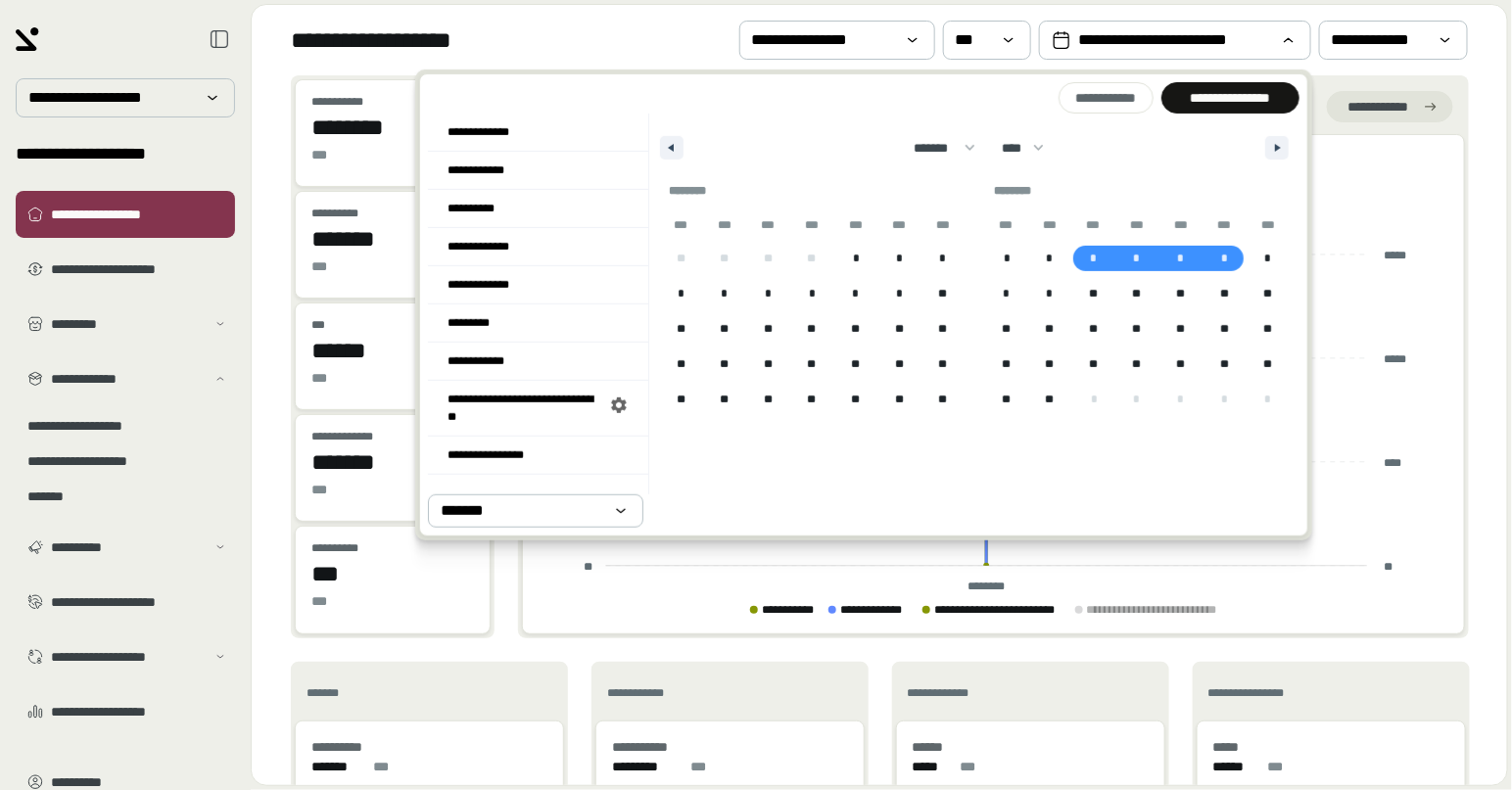 drag, startPoint x: 1095, startPoint y: 264, endPoint x: 1207, endPoint y: 264, distance: 112 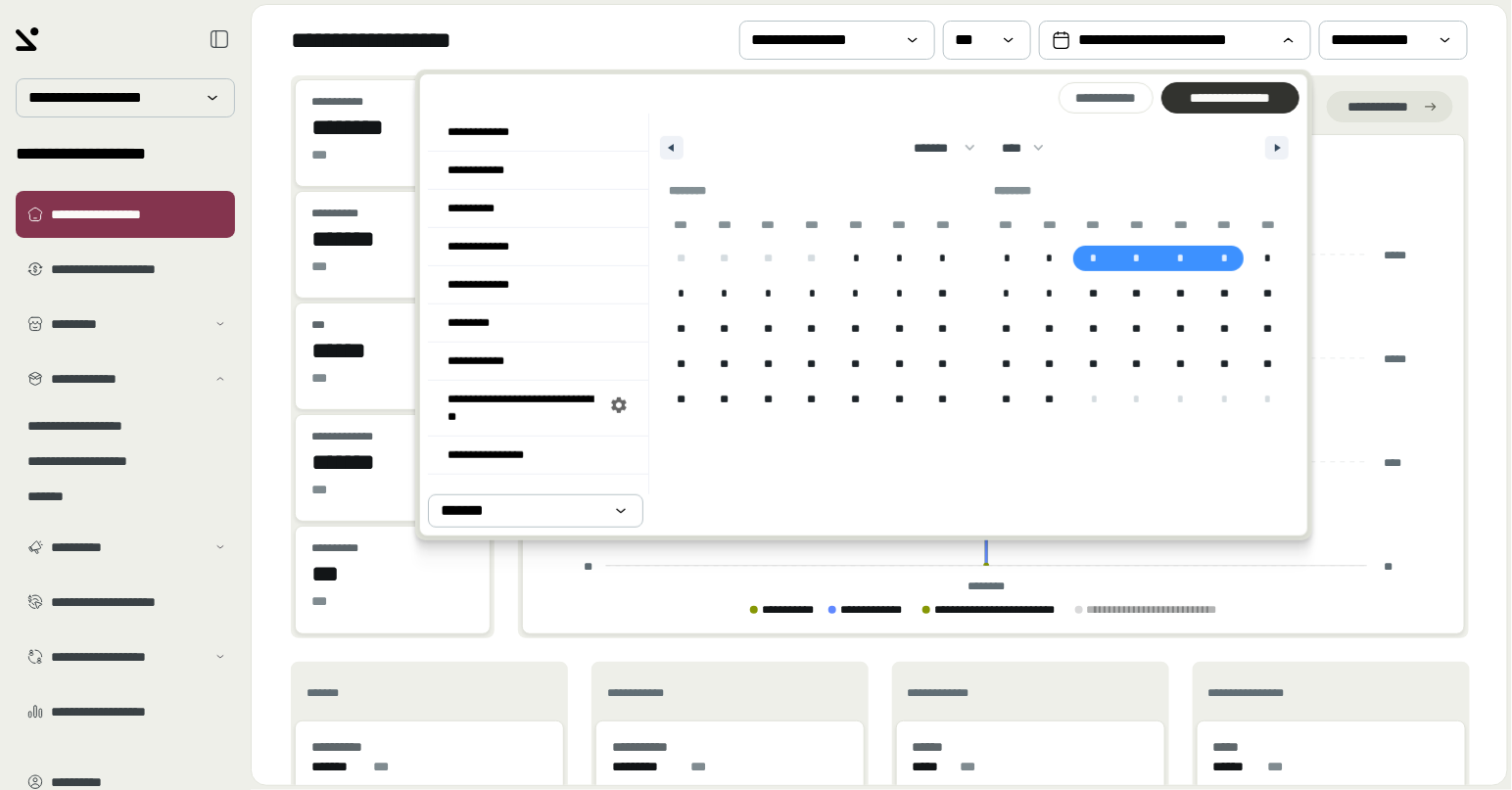 click on "**********" at bounding box center (1230, 98) 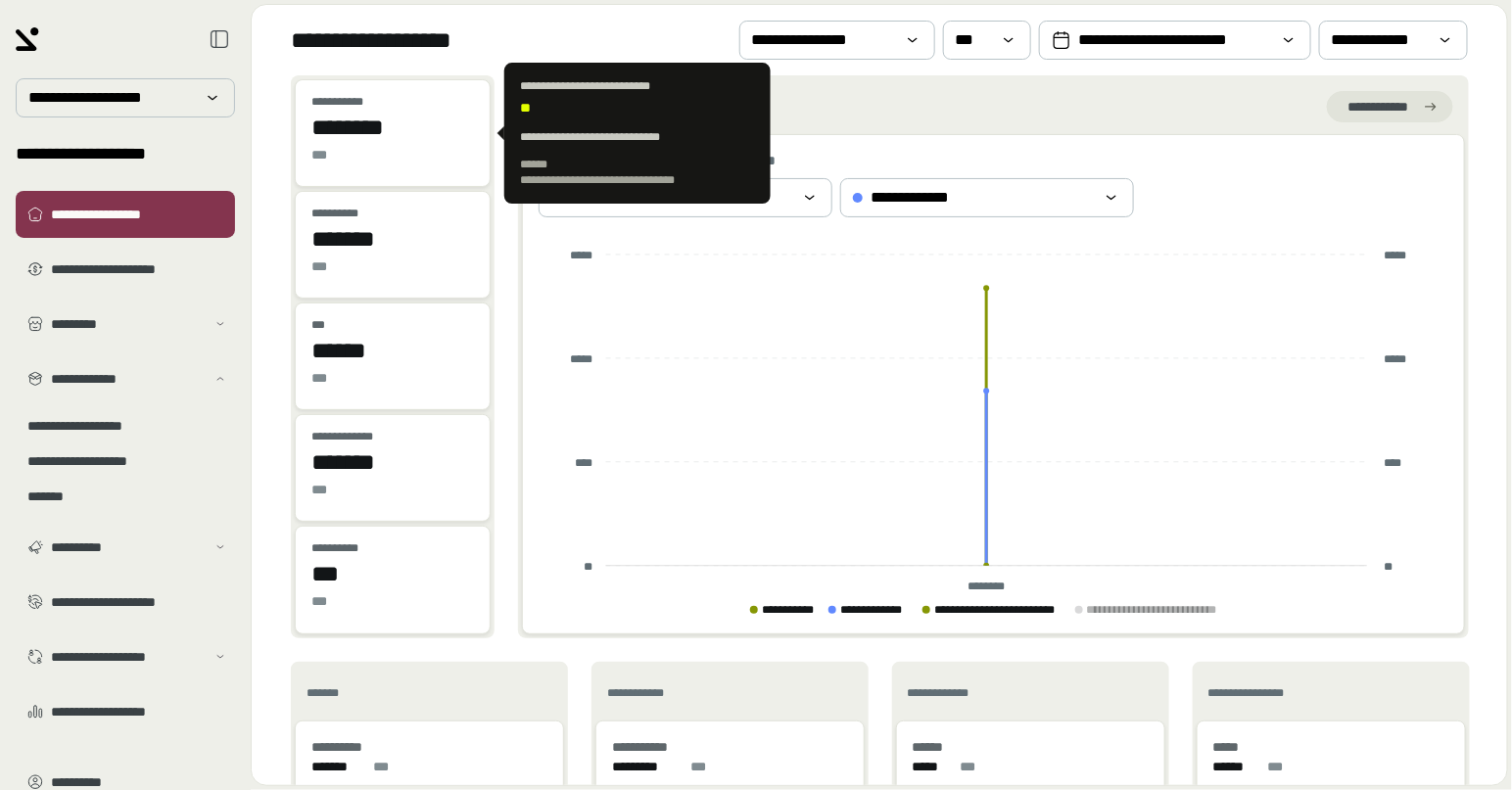 drag, startPoint x: 433, startPoint y: 125, endPoint x: 307, endPoint y: 123, distance: 126.01587 